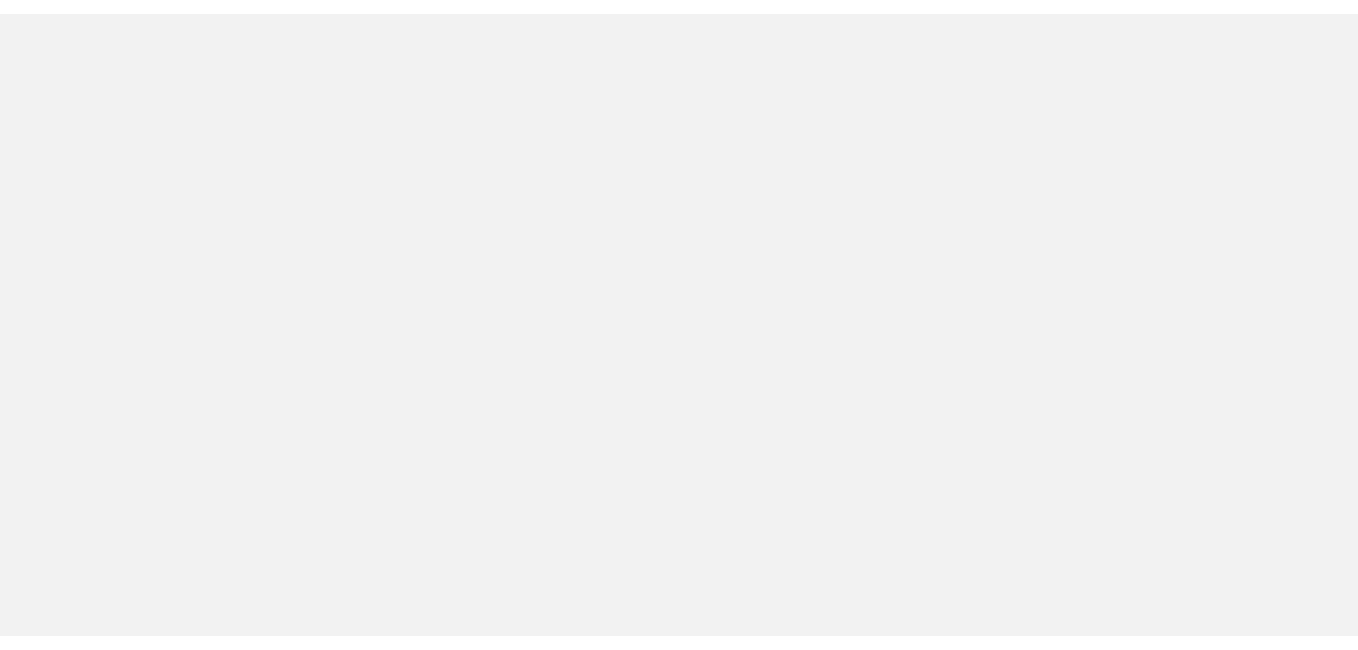 scroll, scrollTop: 0, scrollLeft: 0, axis: both 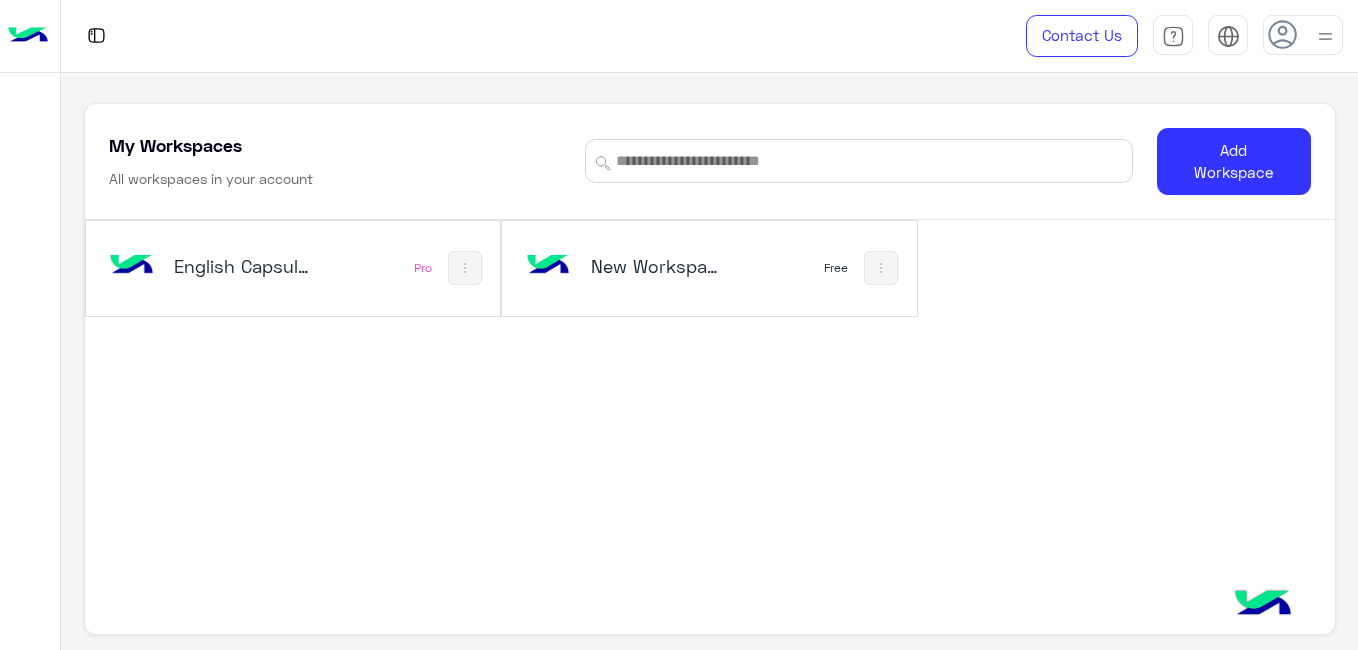 click on "English Capsules" at bounding box center (217, 268) 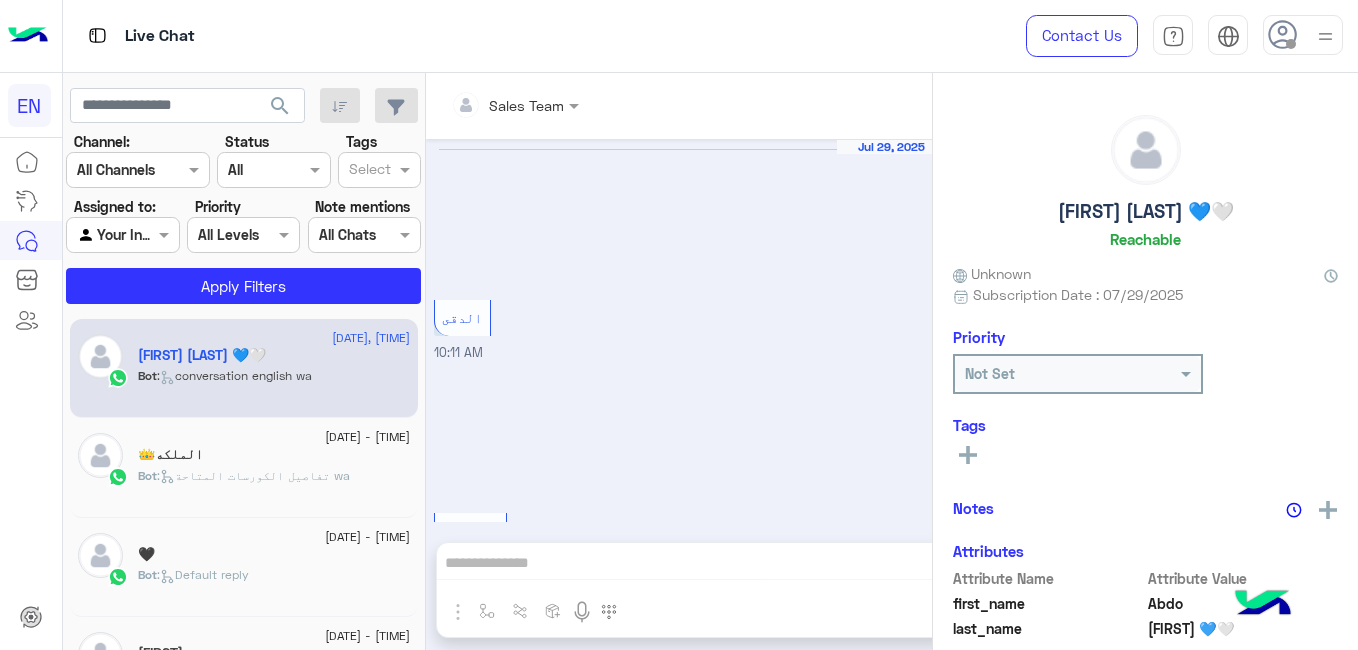 scroll, scrollTop: 1893, scrollLeft: 0, axis: vertical 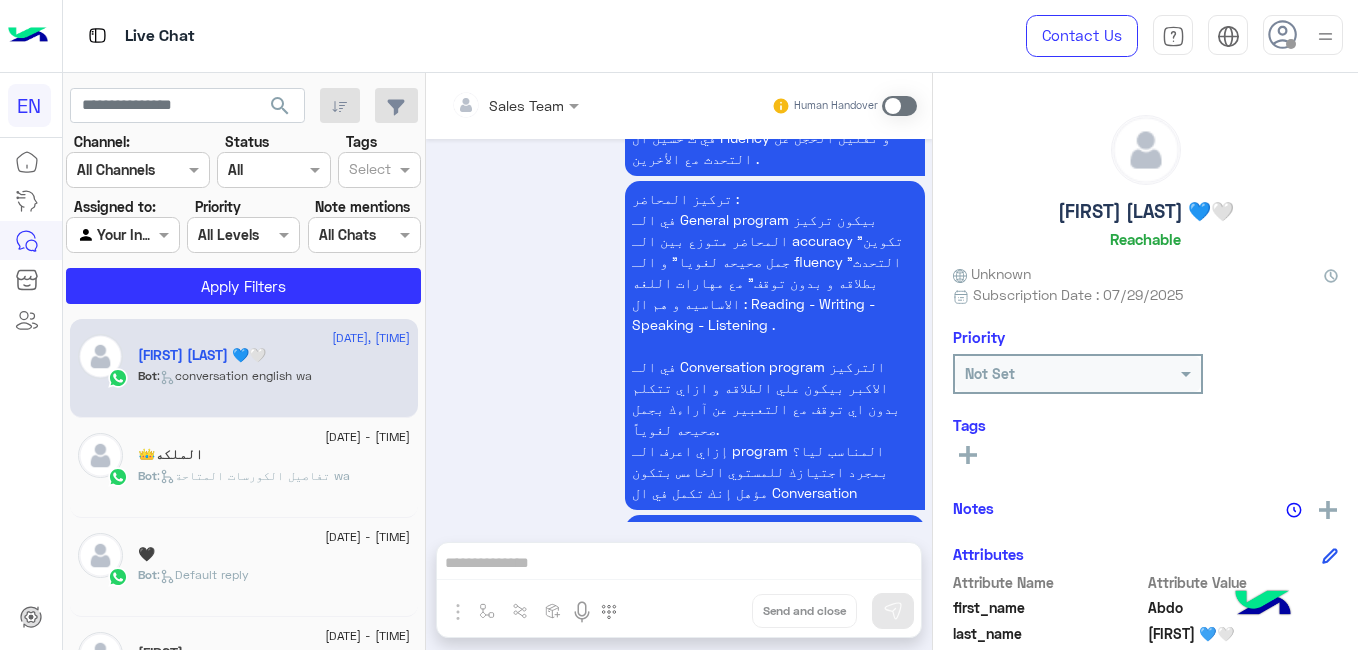 click at bounding box center [122, 234] 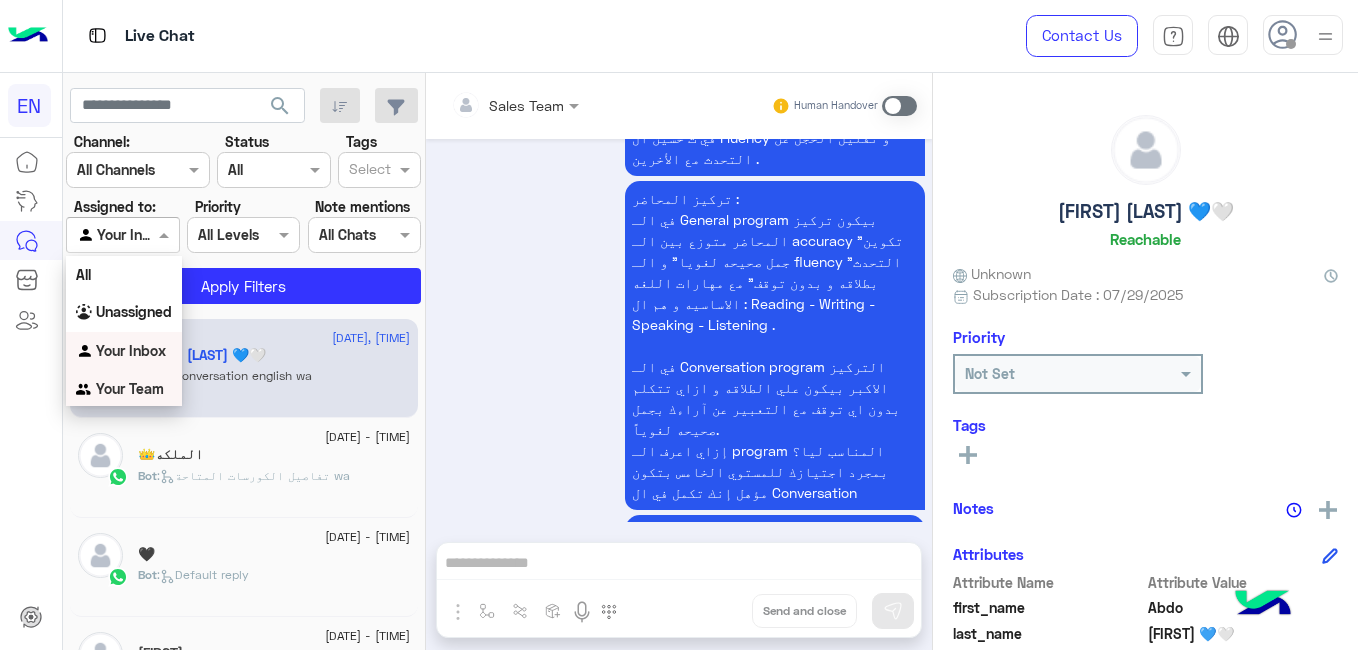 click on "Your Team" at bounding box center (124, 389) 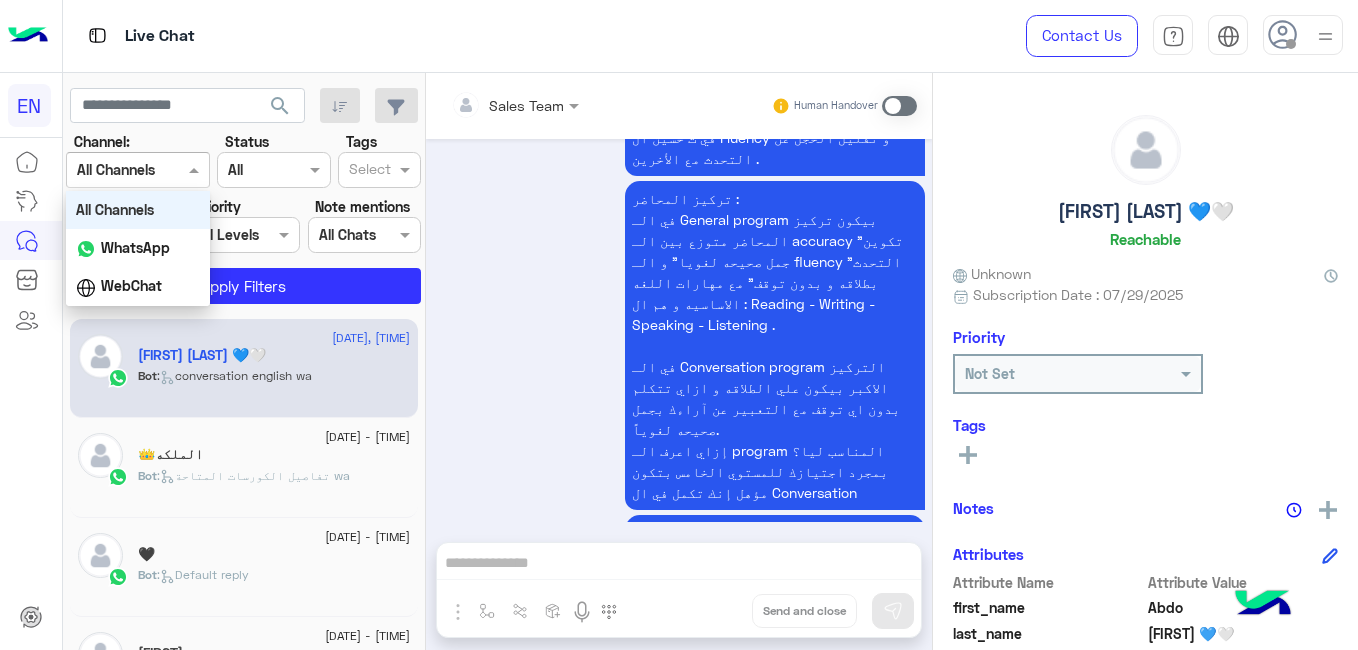 click at bounding box center [113, 170] 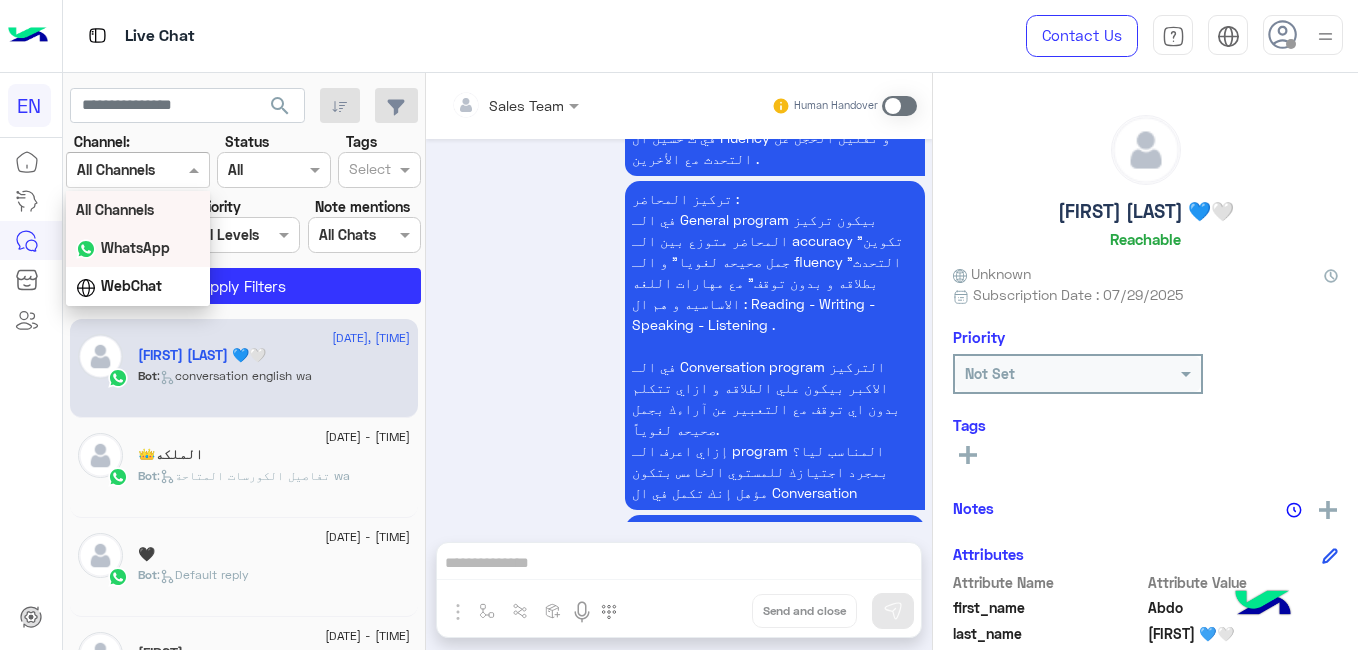 click on "WhatsApp" at bounding box center [138, 248] 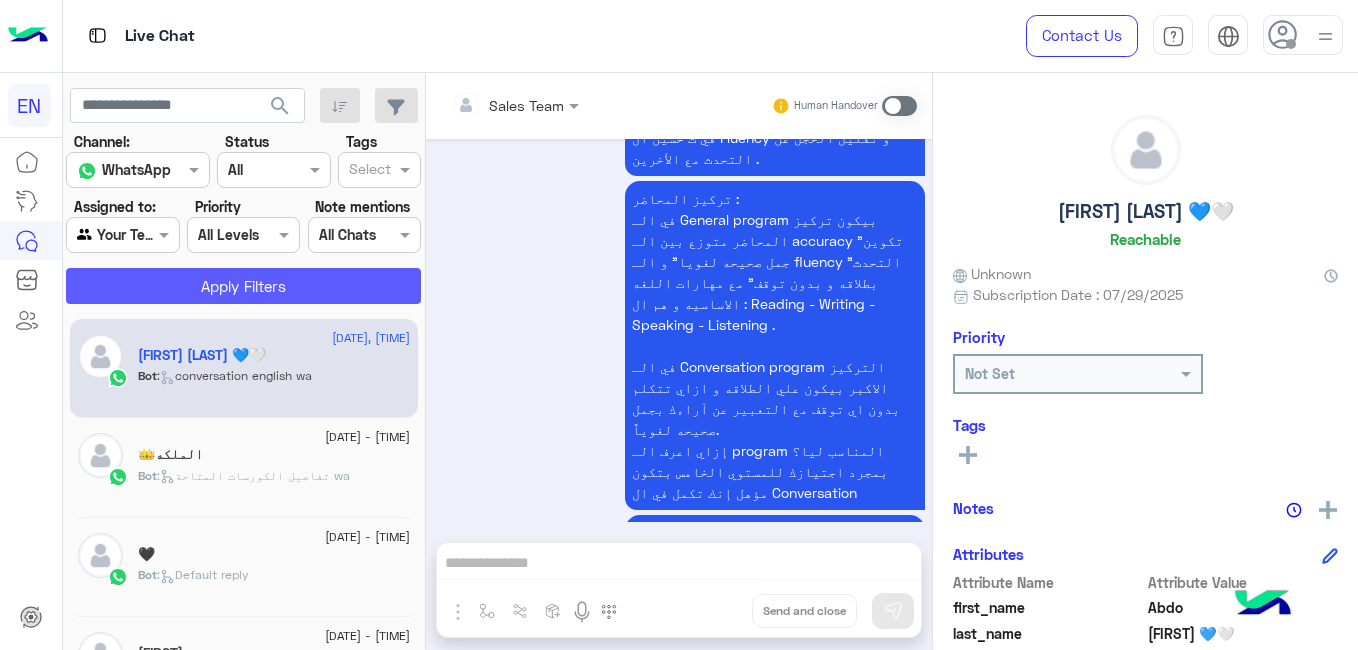 click on "Apply Filters" 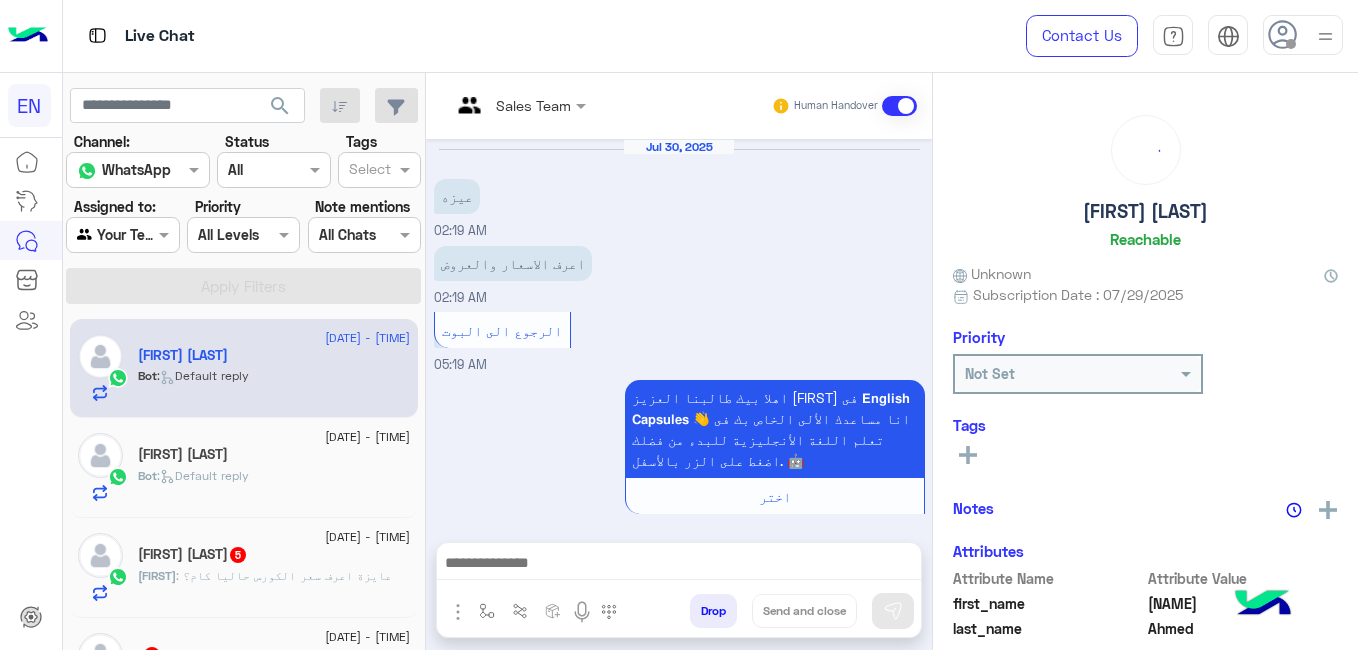 scroll, scrollTop: 349, scrollLeft: 0, axis: vertical 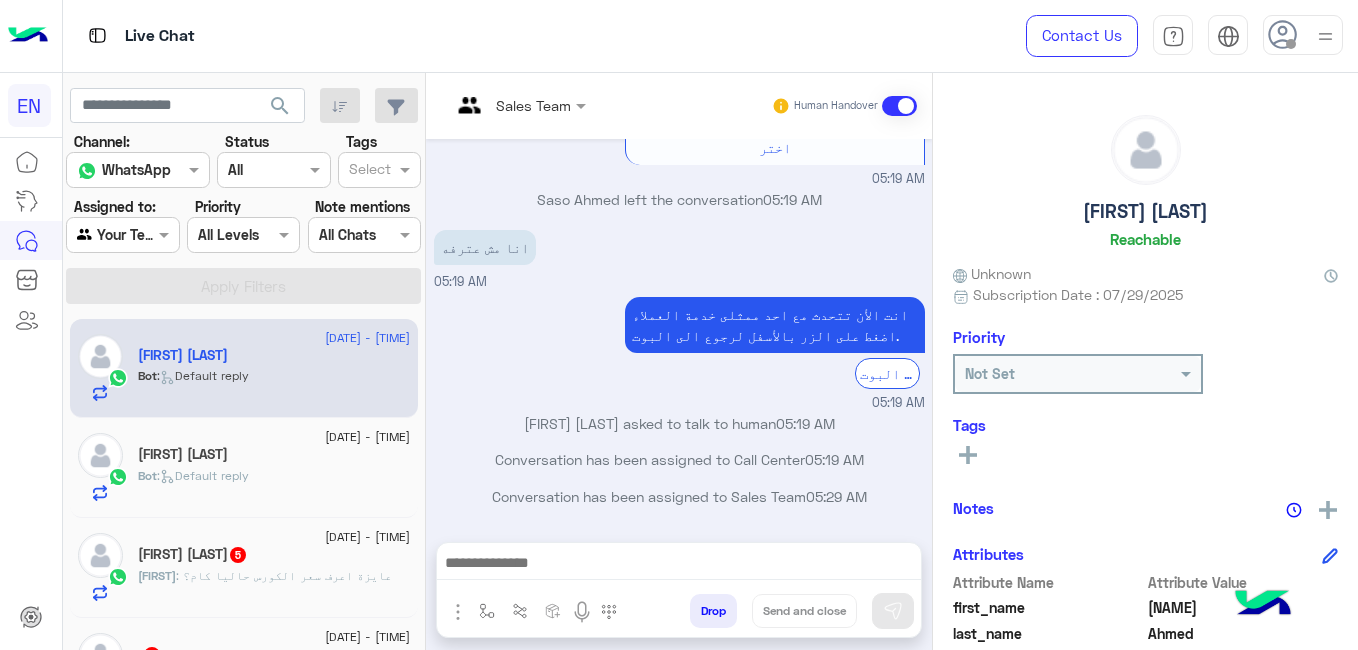 click on "ahmed hassan" 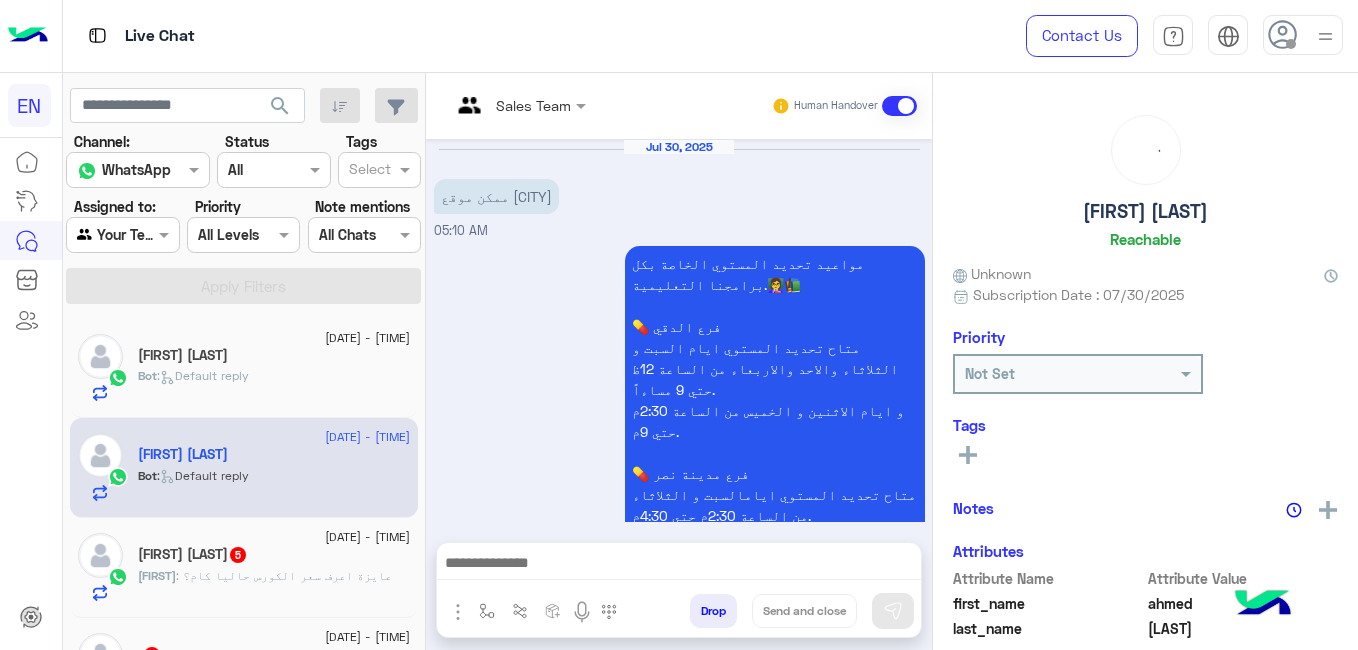 scroll, scrollTop: 890, scrollLeft: 0, axis: vertical 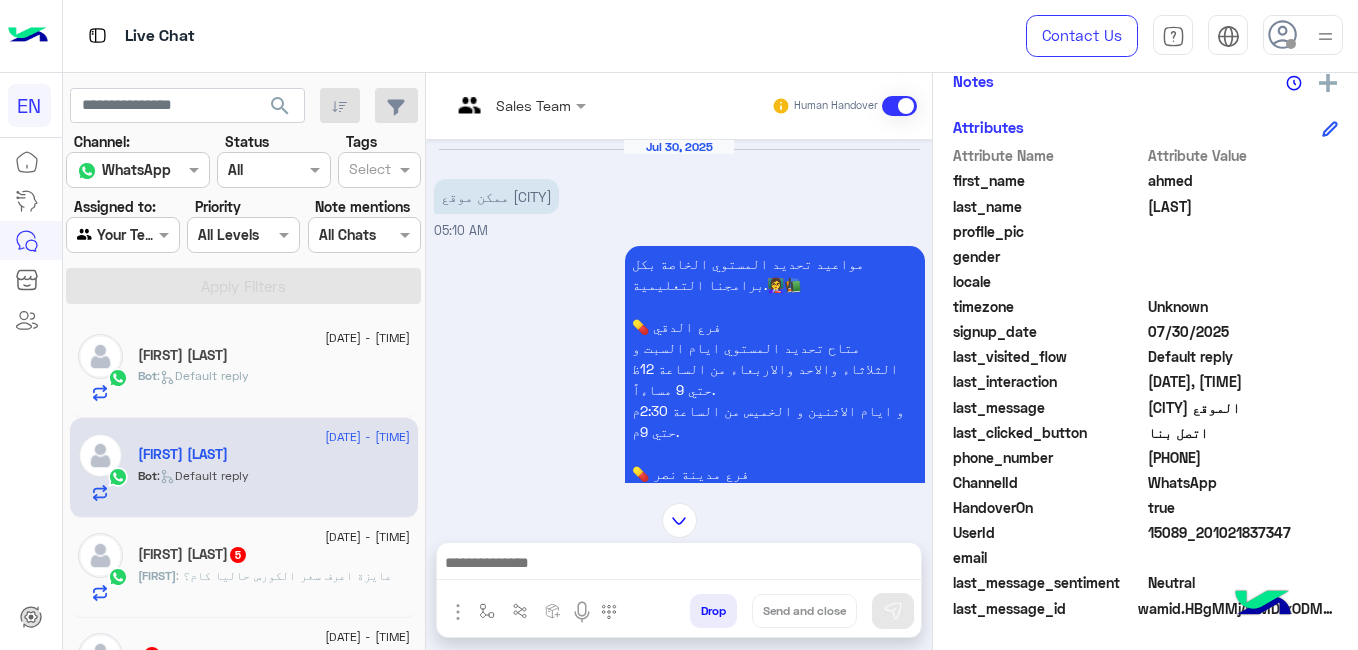 click on "201021837347" 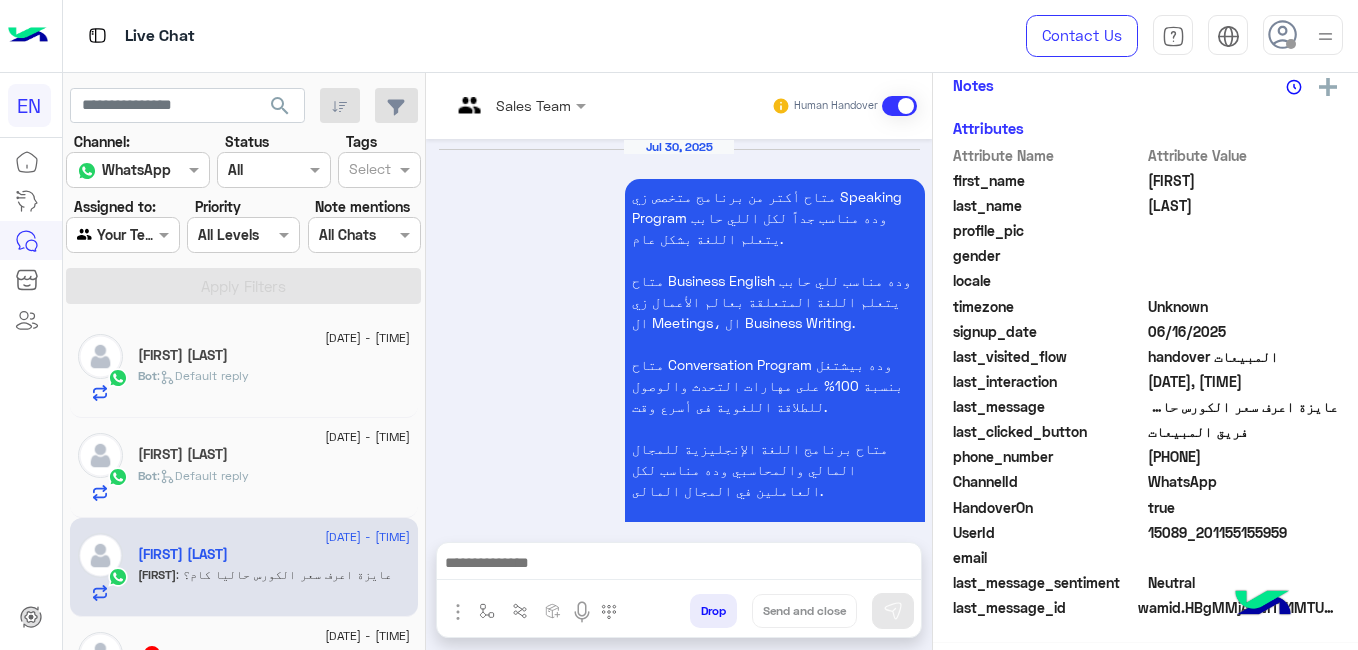 scroll, scrollTop: 423, scrollLeft: 0, axis: vertical 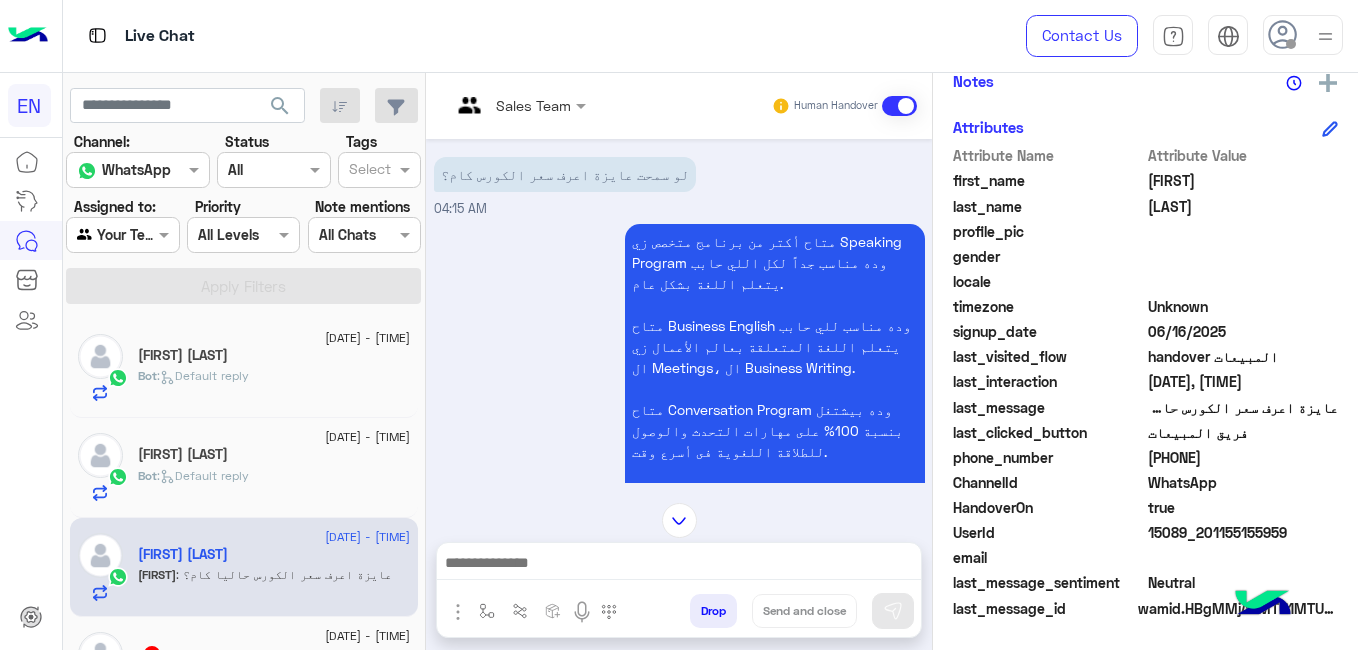 click on "201155155959" 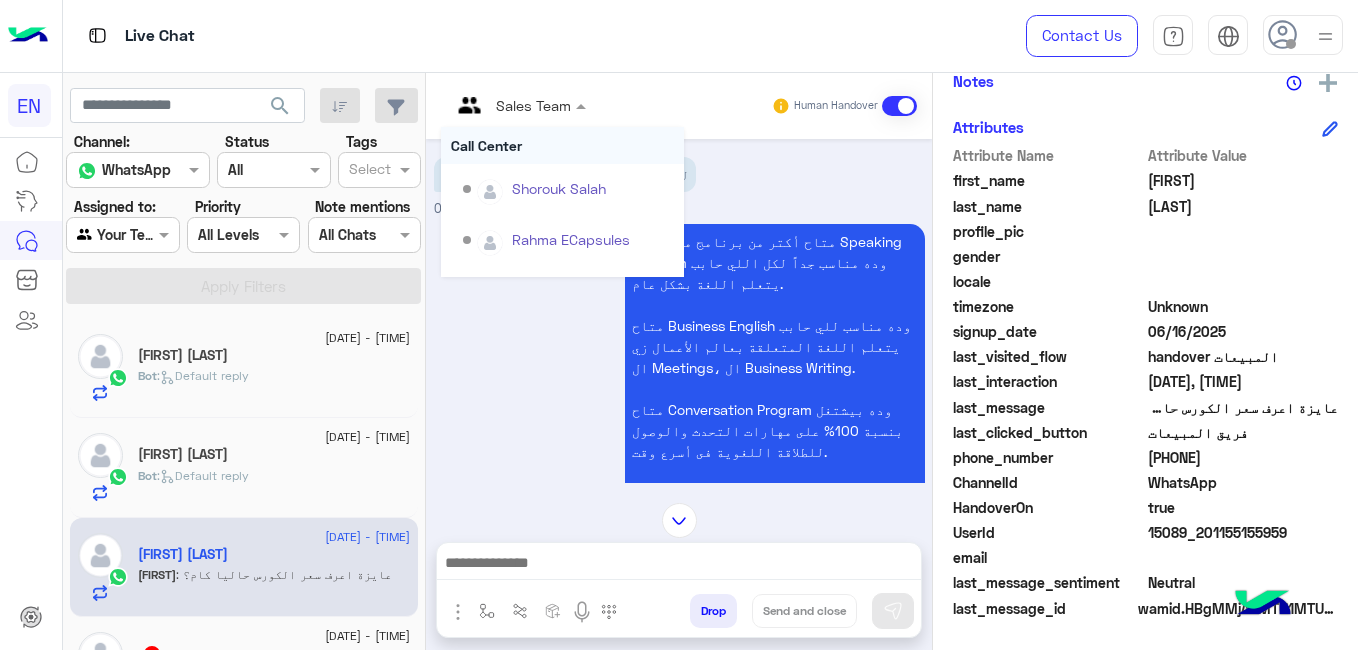 click at bounding box center [583, 105] 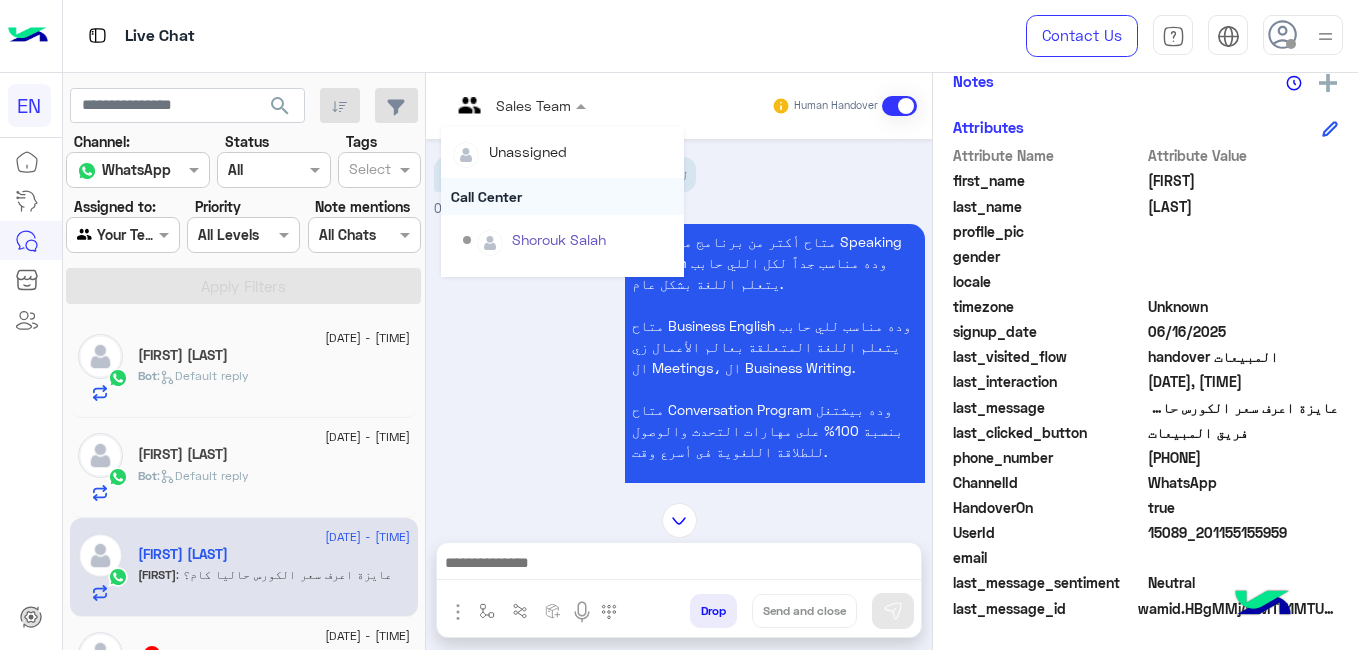 click on "Call Center" at bounding box center [562, 196] 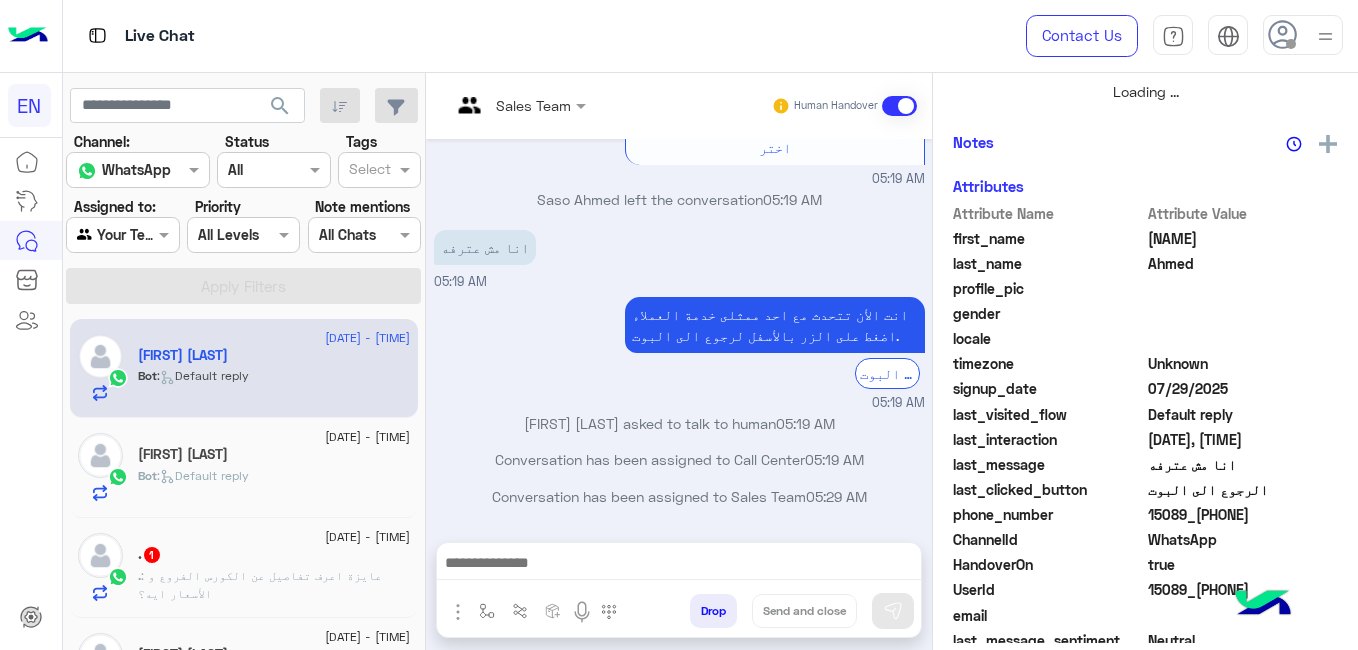 scroll, scrollTop: 423, scrollLeft: 0, axis: vertical 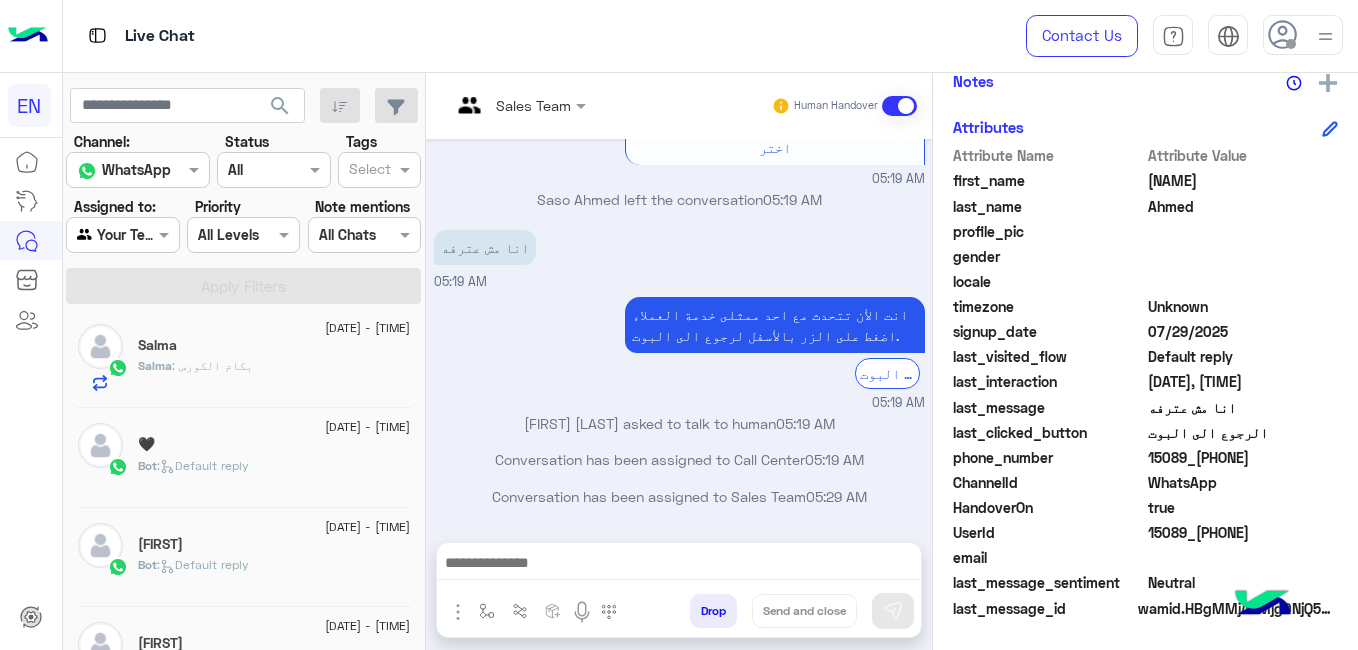 click on "Salma" 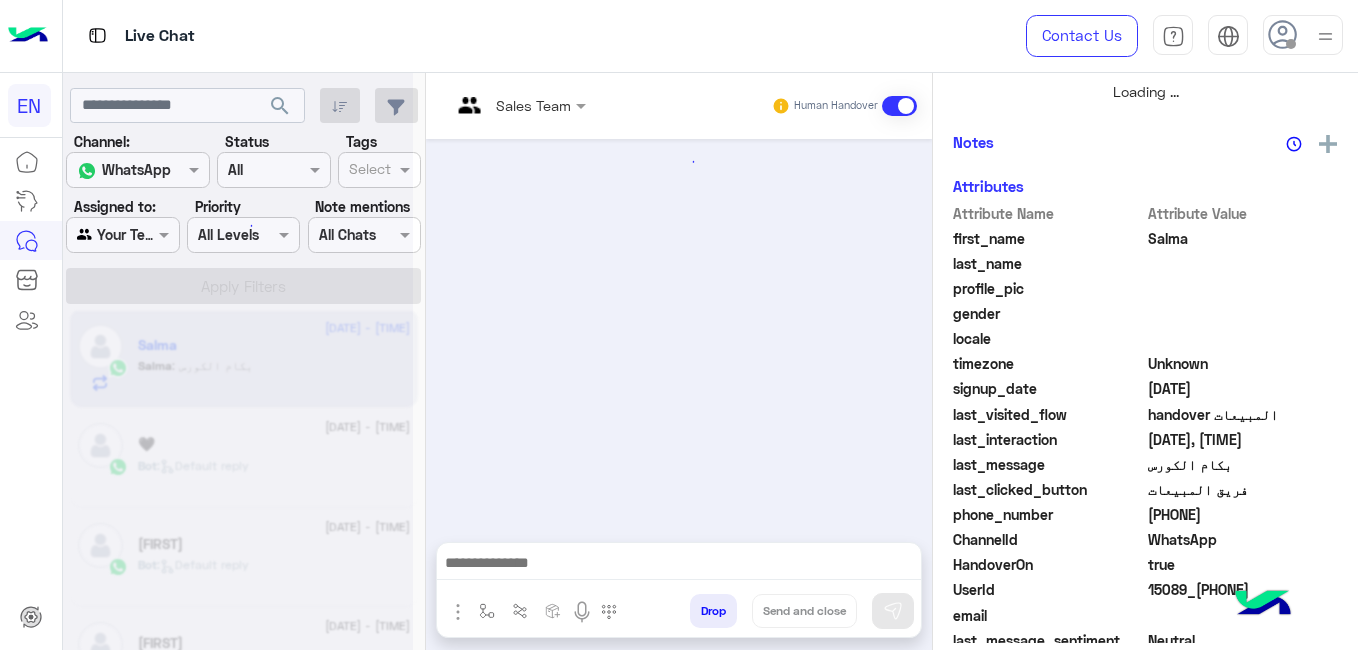 scroll, scrollTop: 484, scrollLeft: 0, axis: vertical 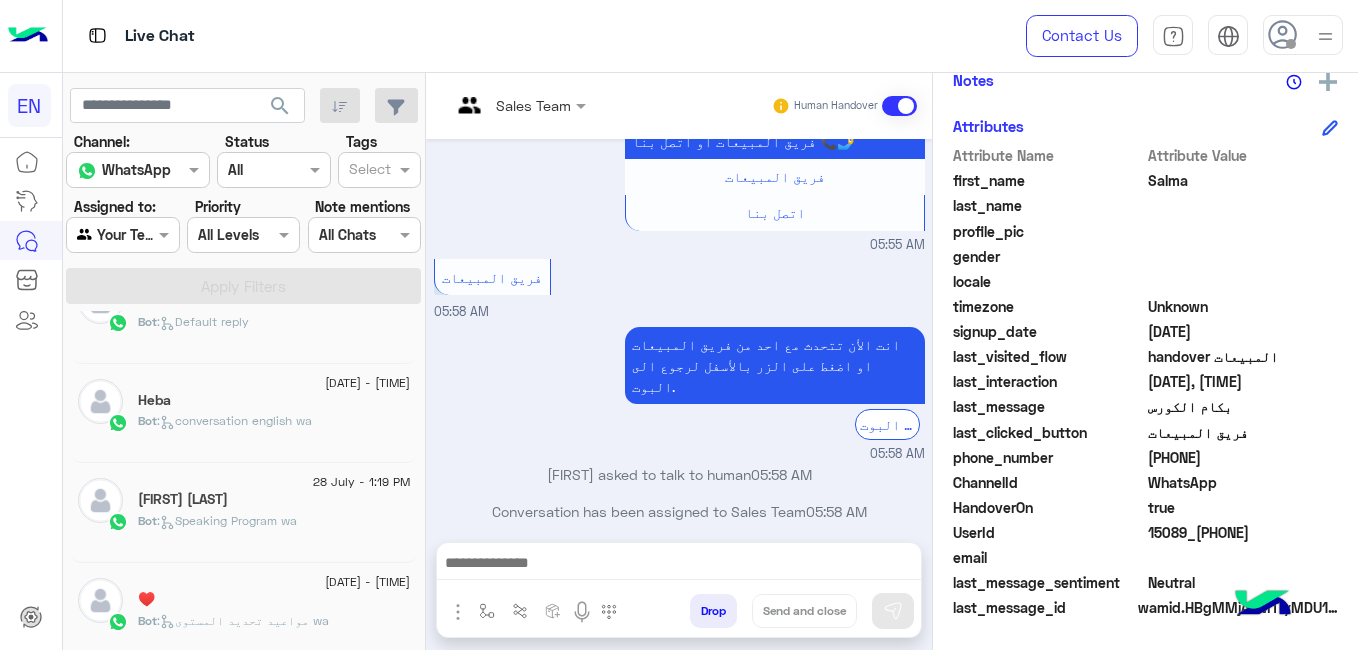 click on "Bot :   conversation english wa" 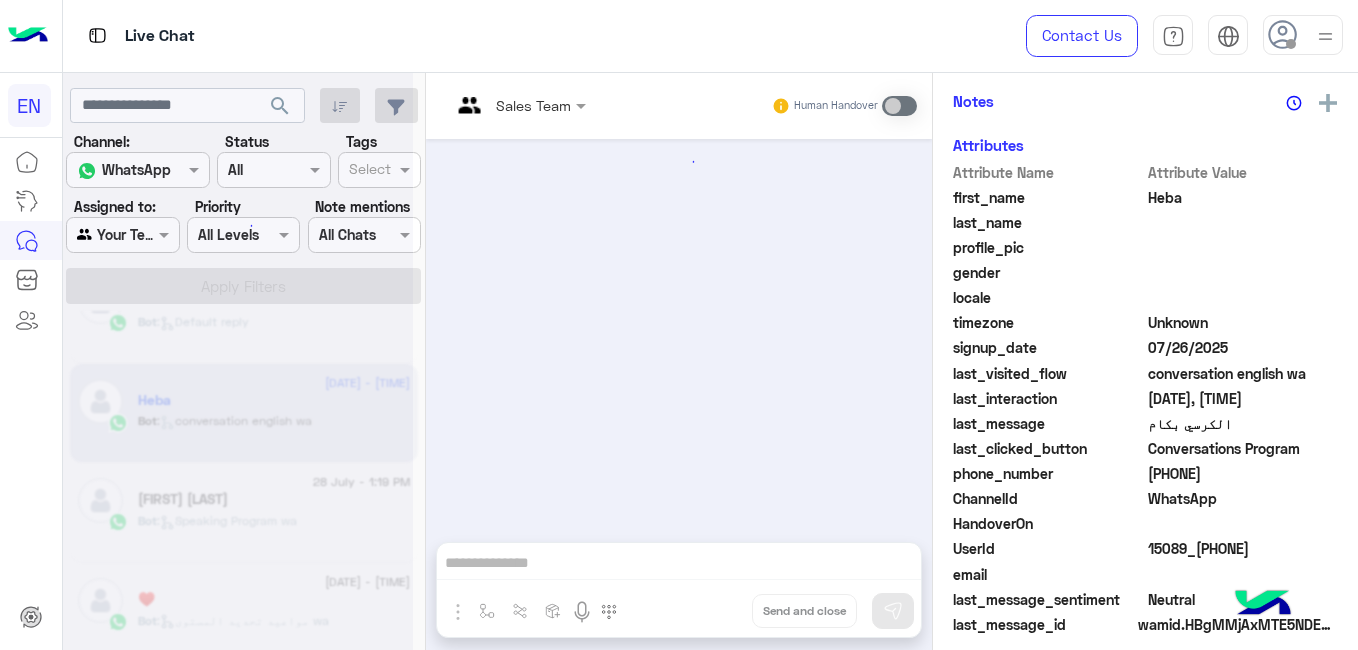 scroll, scrollTop: 484, scrollLeft: 0, axis: vertical 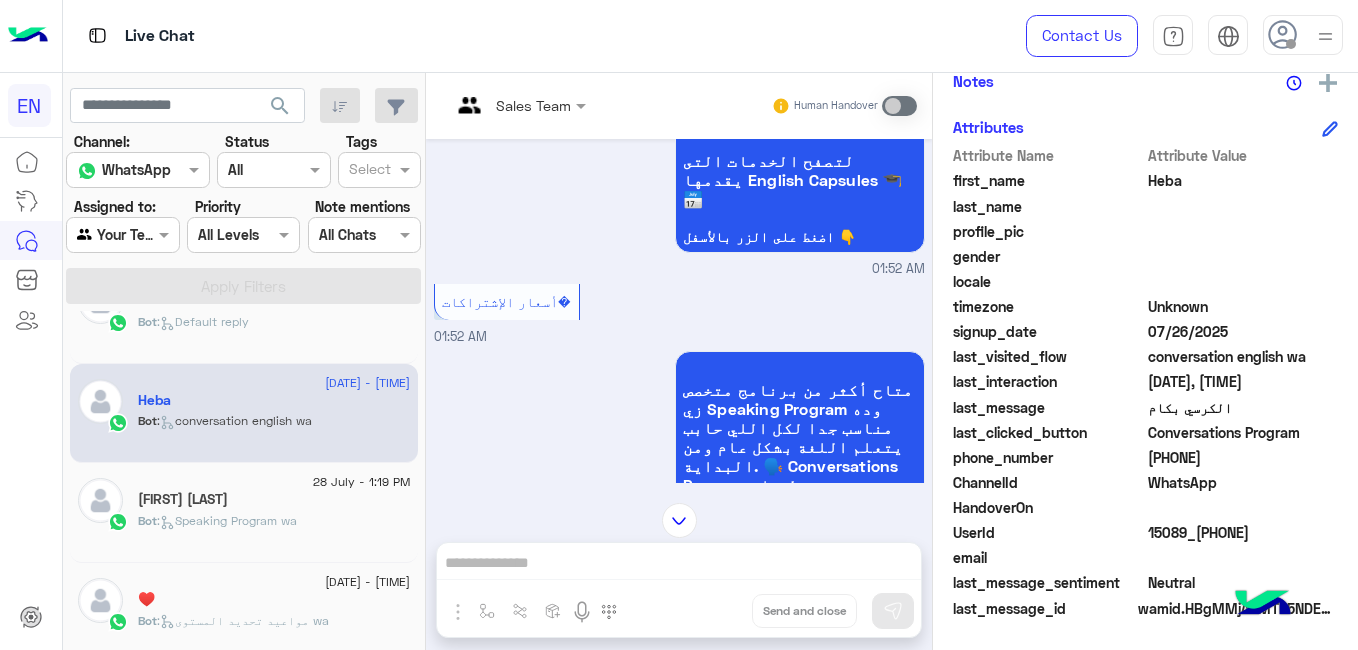click on "Bot :   Speaking Program wa" 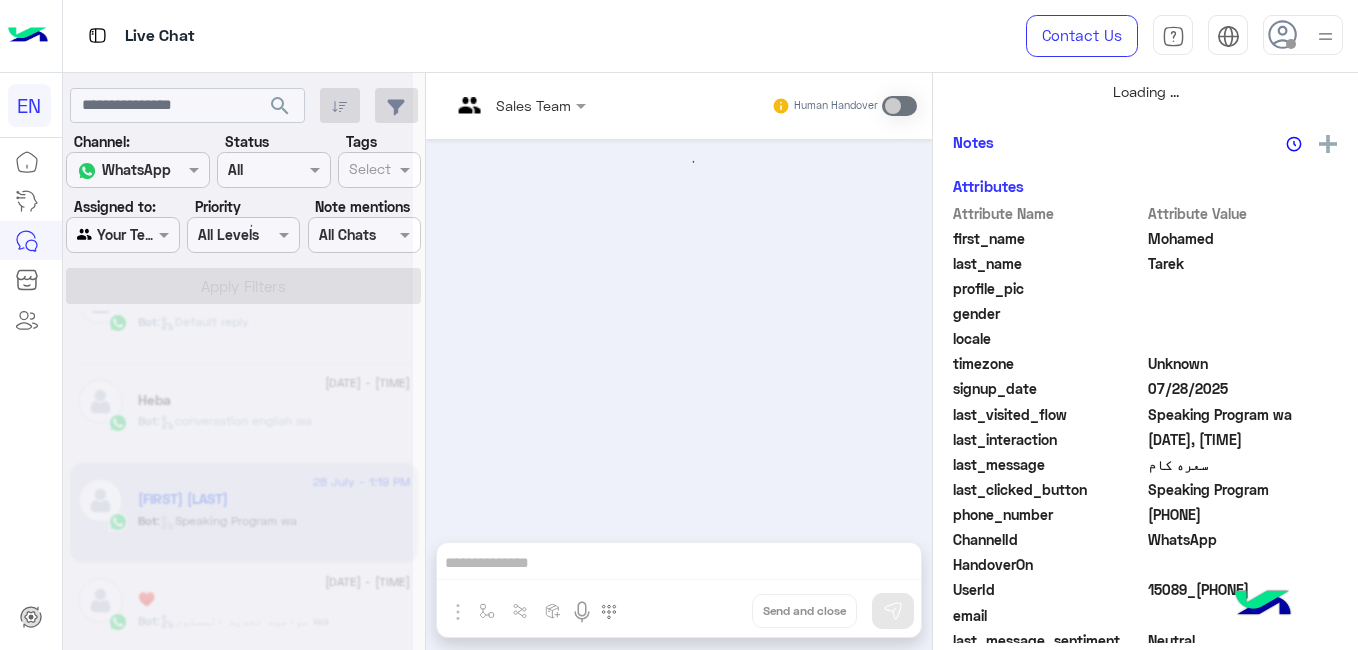 scroll, scrollTop: 484, scrollLeft: 0, axis: vertical 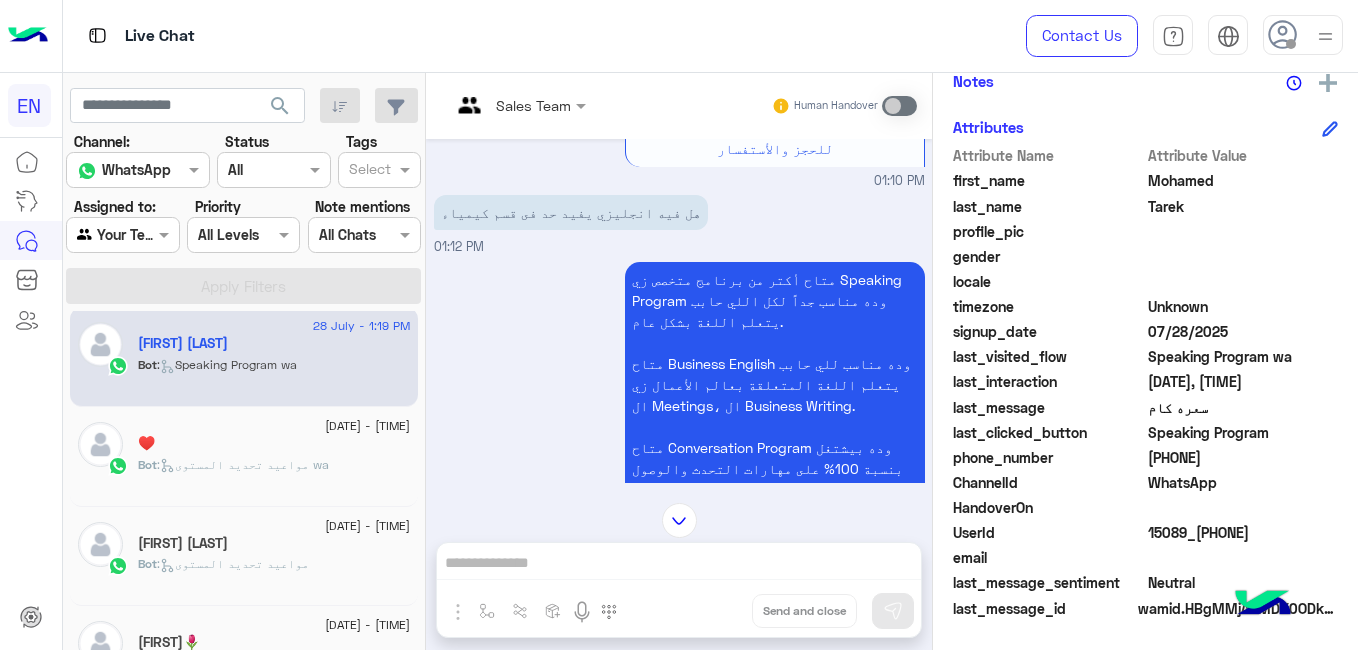 click on "♥️" 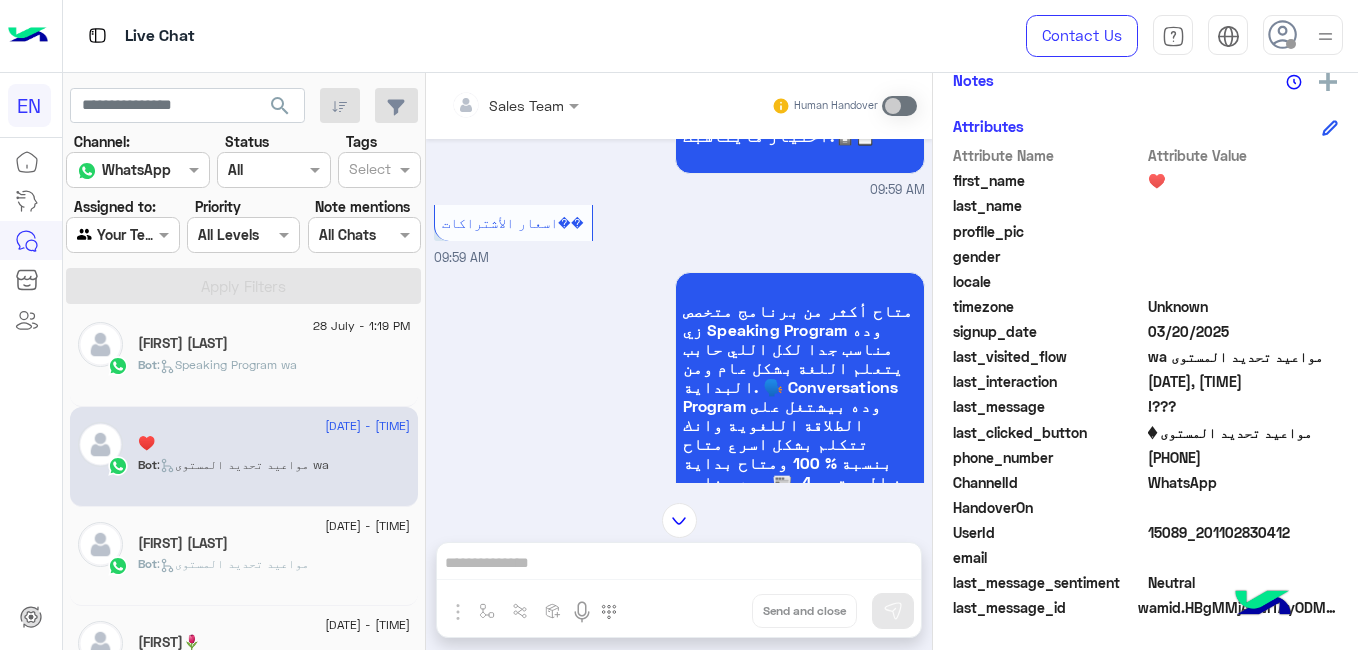 click on "201102830412" 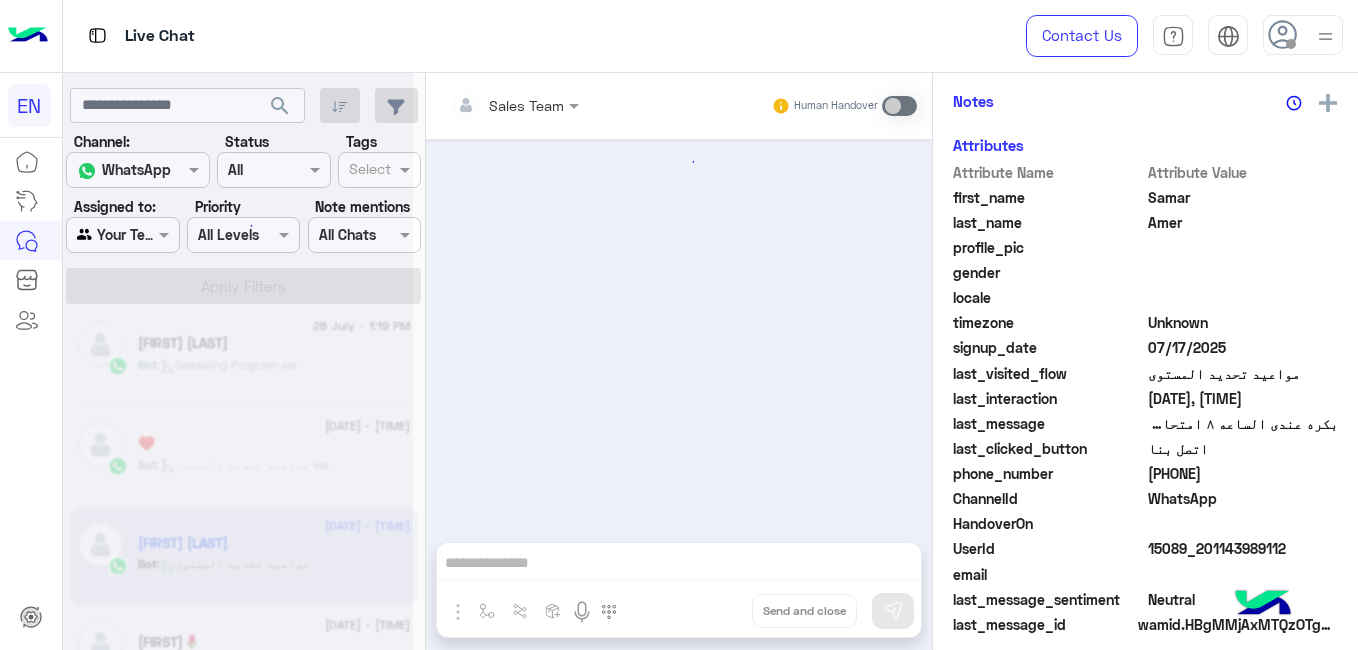 scroll, scrollTop: 484, scrollLeft: 0, axis: vertical 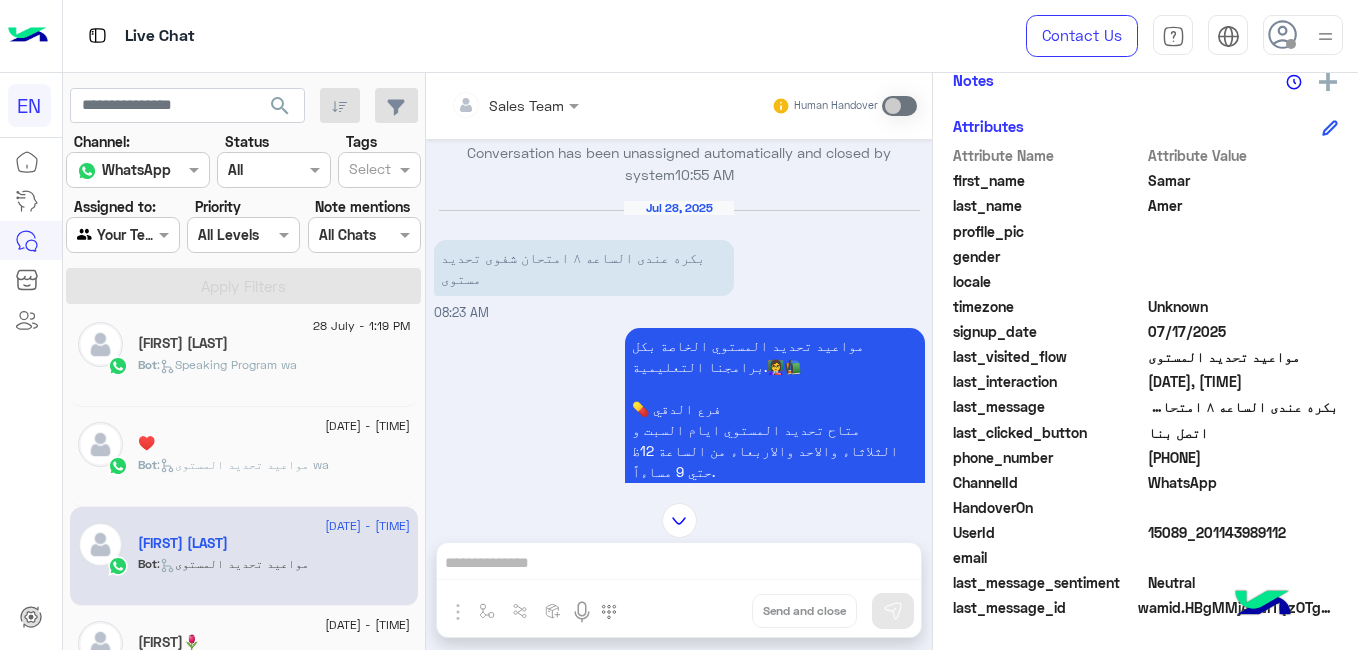 click on "201143989112" 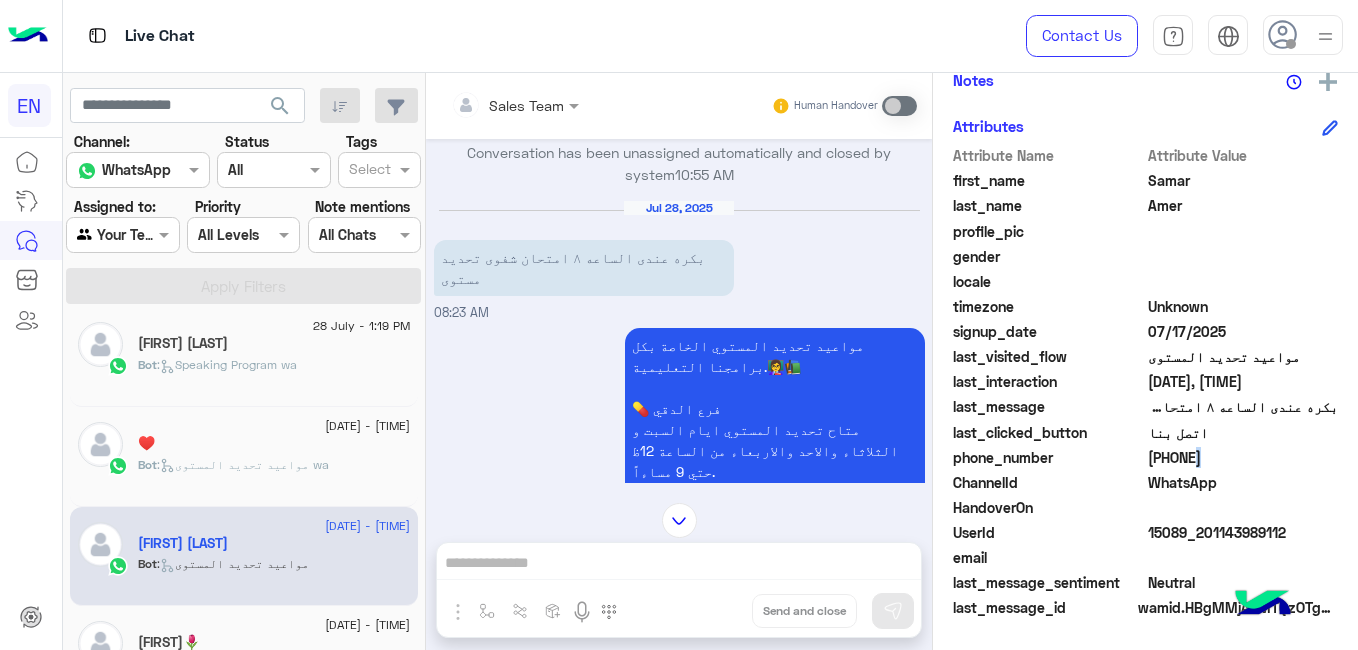 click on "201143989112" 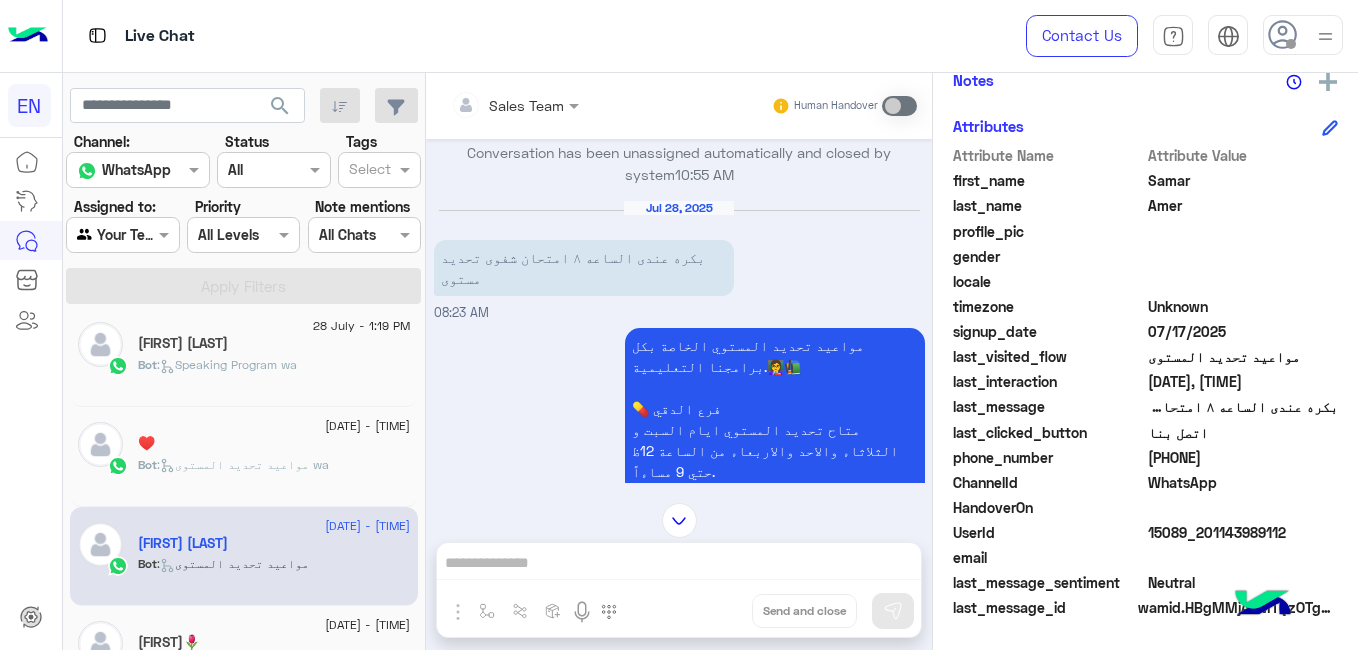 drag, startPoint x: 1179, startPoint y: 456, endPoint x: 1165, endPoint y: 461, distance: 14.866069 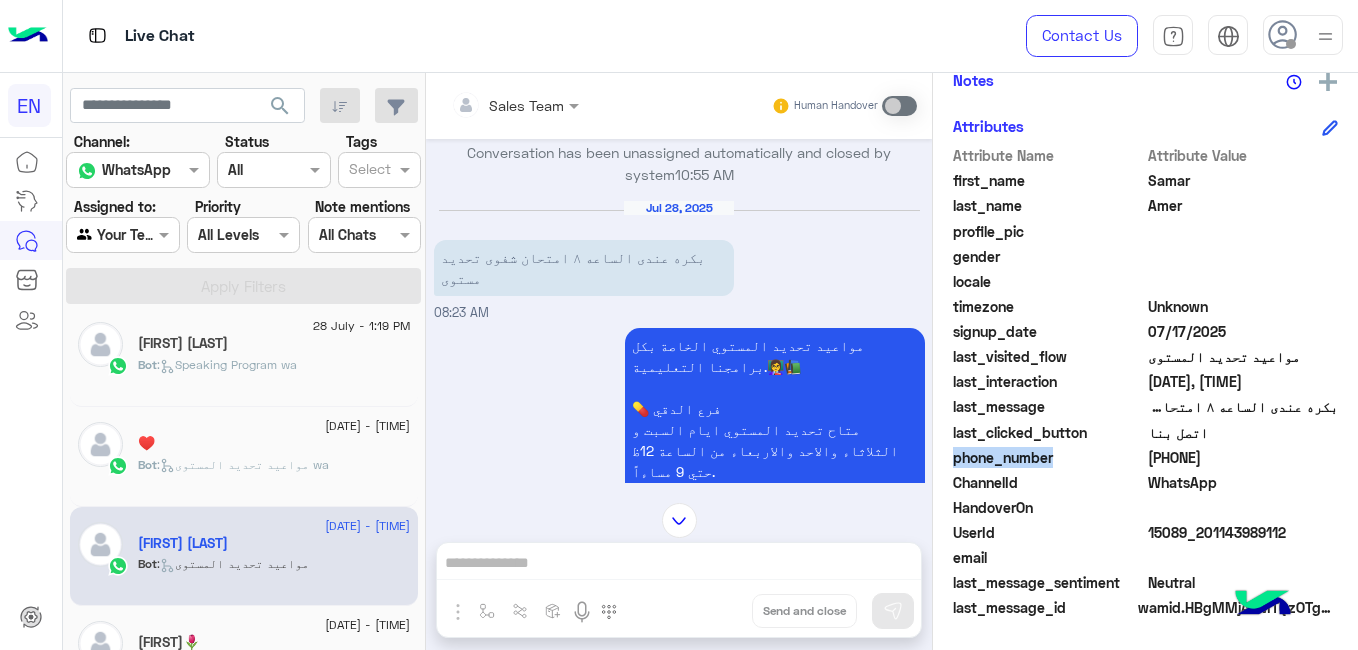 click on "phone_number" 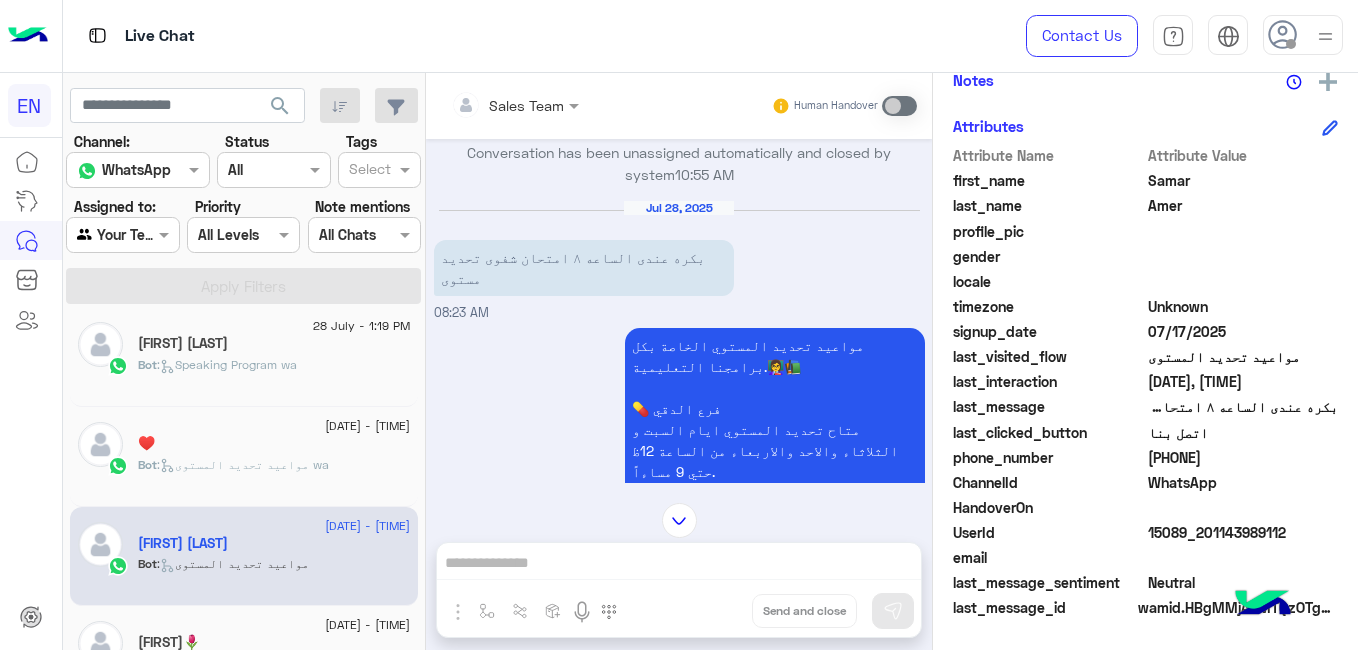 click on "phone_number  201143989112" 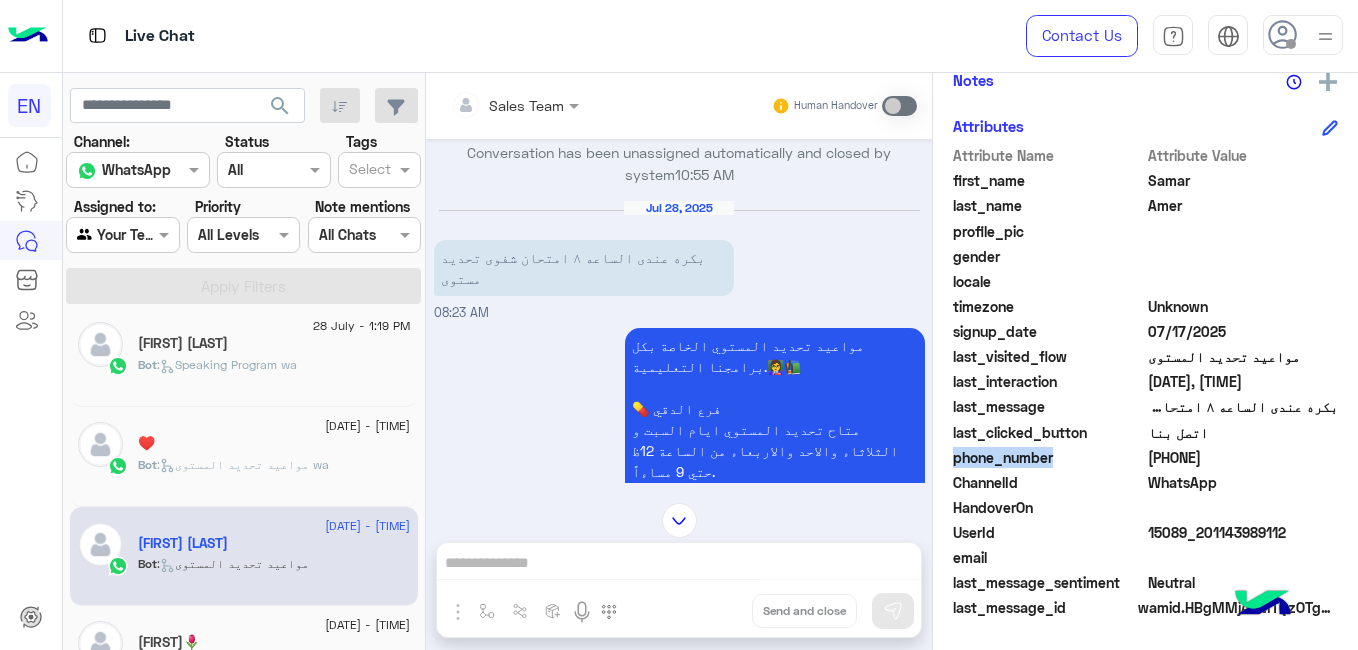 click on "phone_number  201143989112" 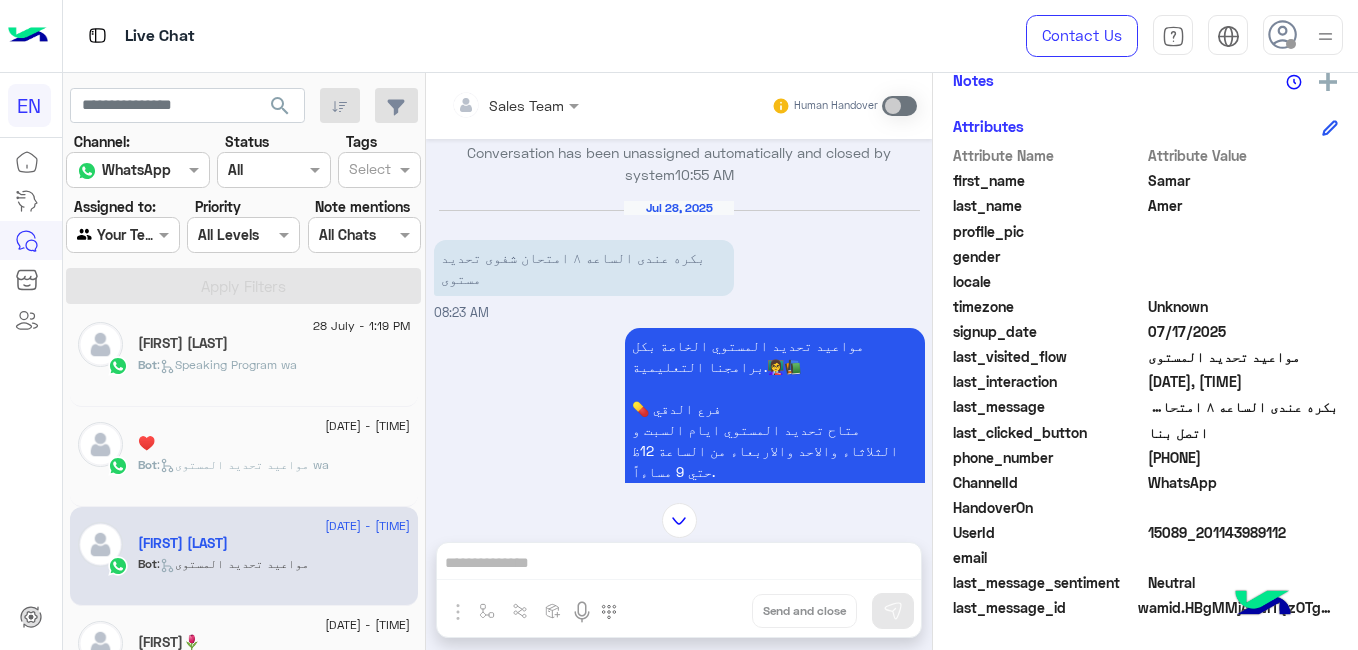 drag, startPoint x: 1140, startPoint y: 460, endPoint x: 1155, endPoint y: 459, distance: 15.033297 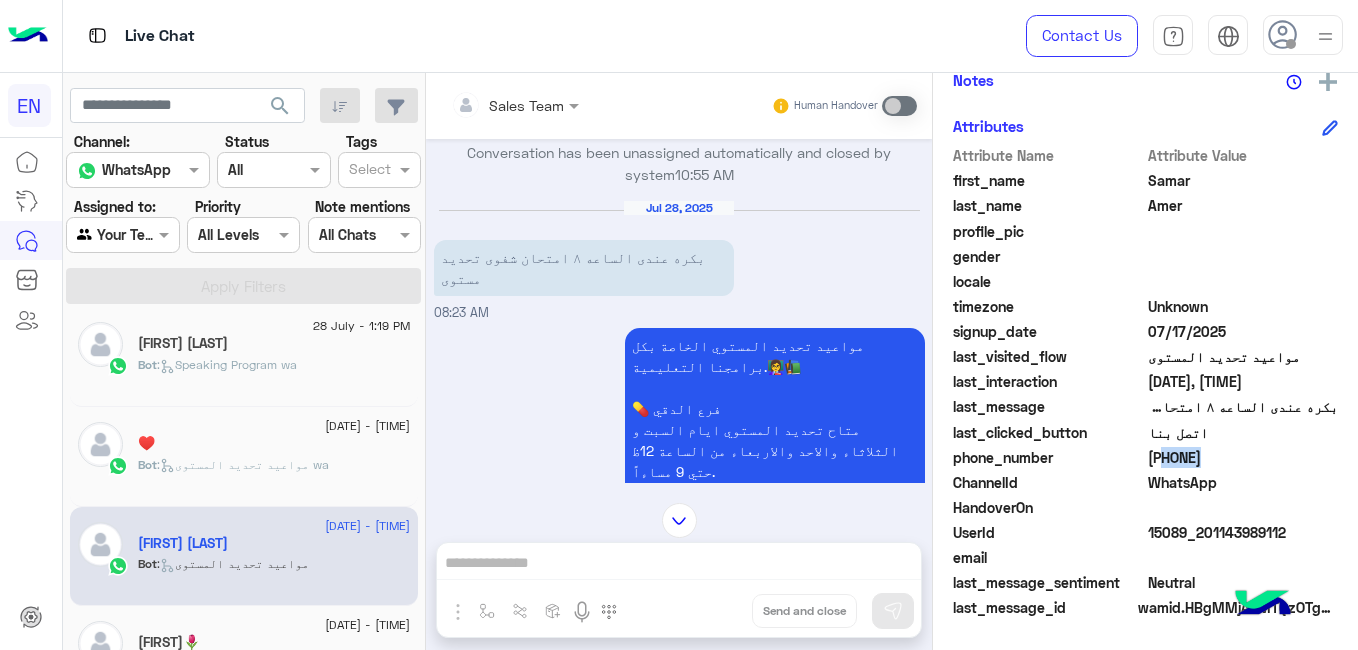 click on "201143989112" 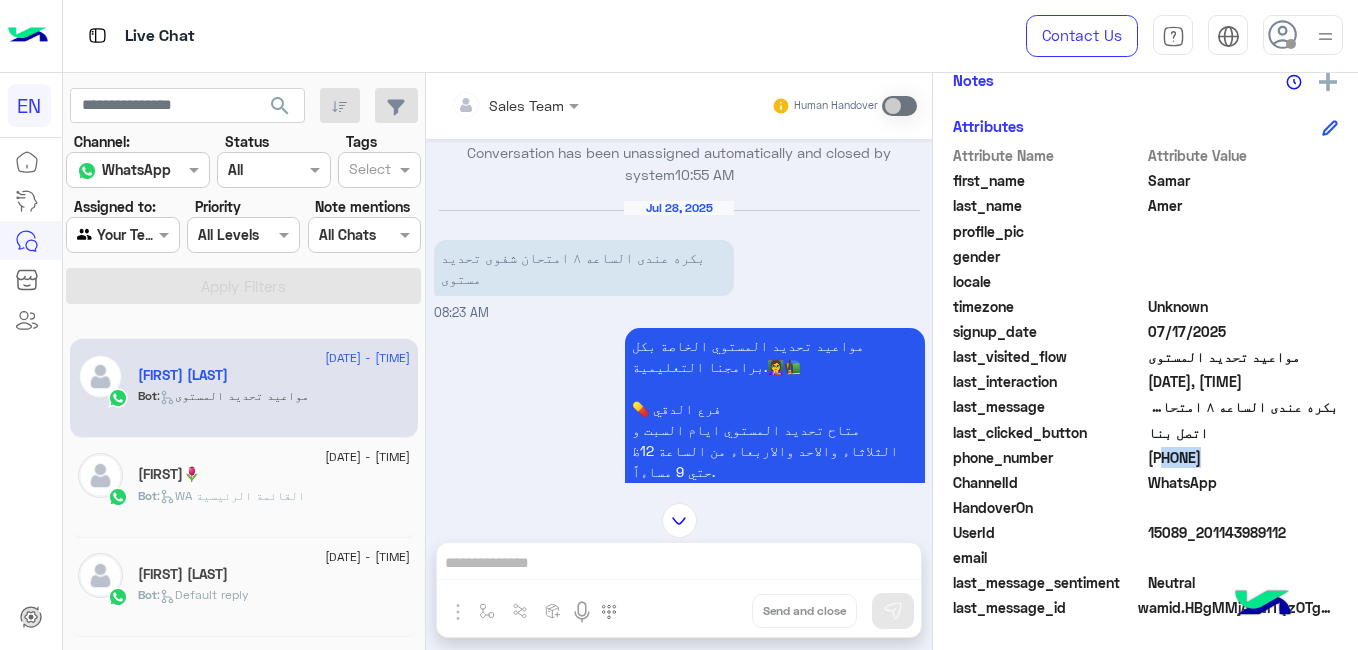scroll, scrollTop: 688, scrollLeft: 0, axis: vertical 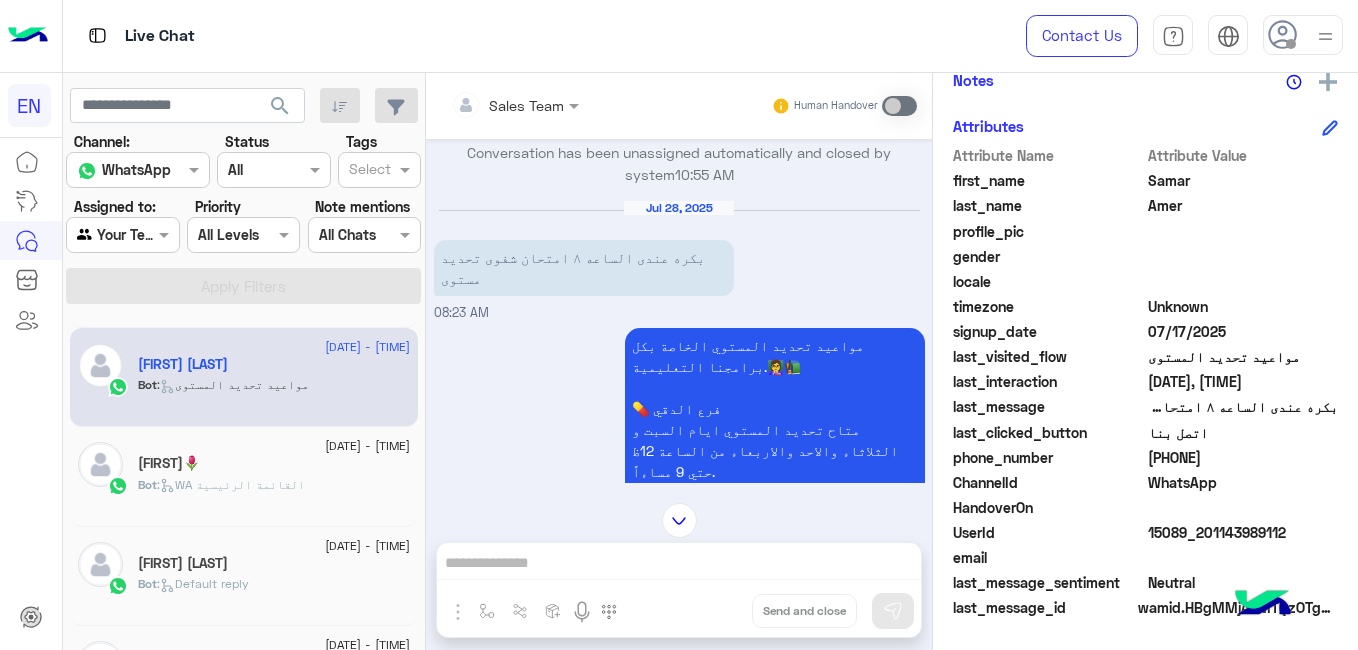 click on "[DATE] - [TIME]" 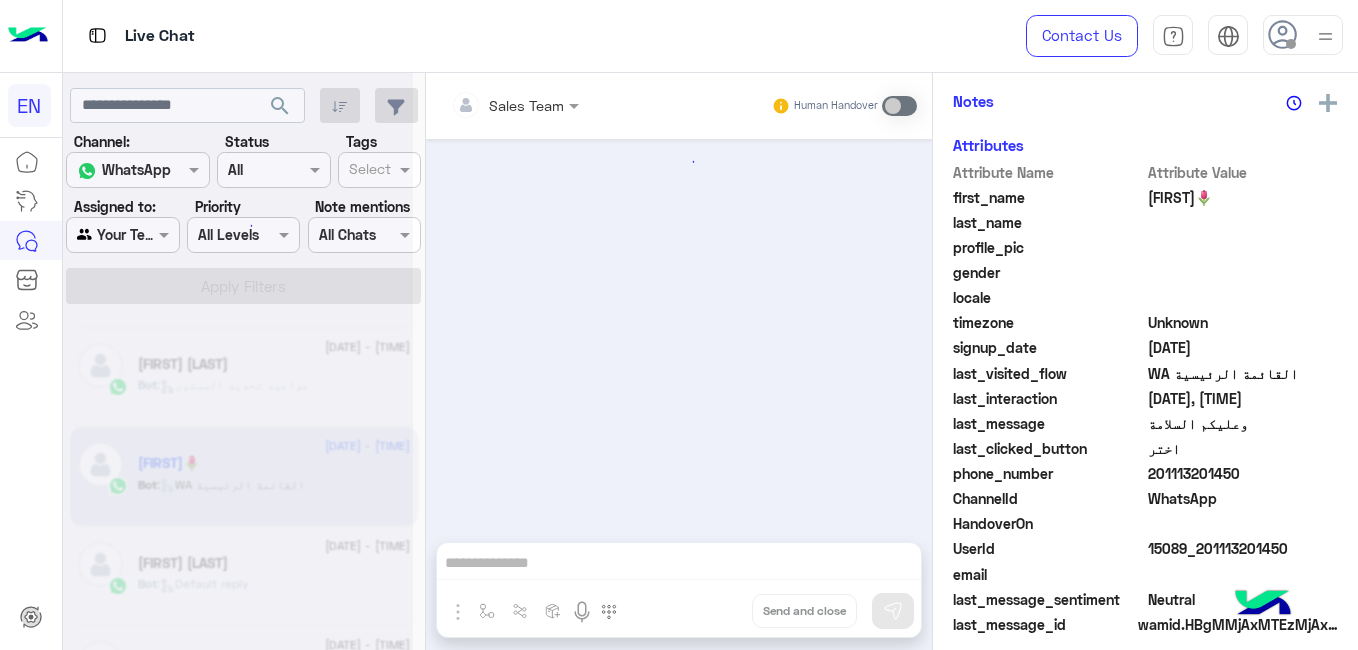 scroll, scrollTop: 484, scrollLeft: 0, axis: vertical 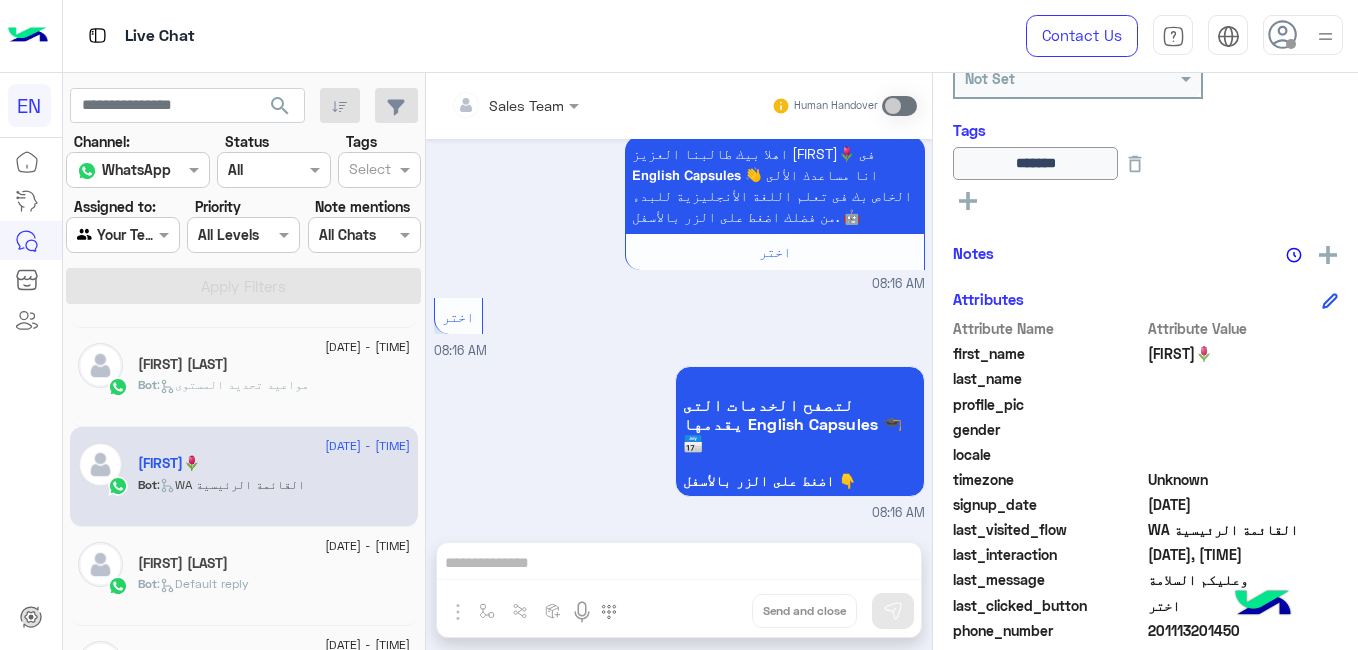 click on "[FIRST] [LAST]" 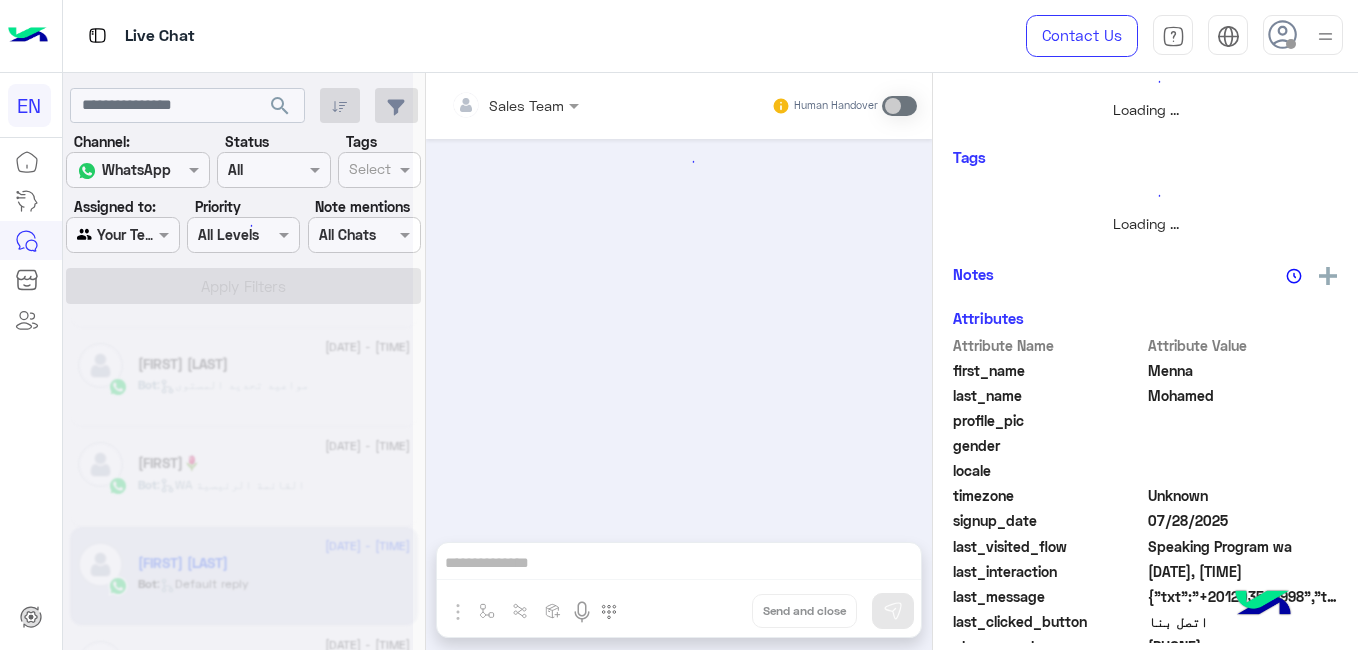 scroll, scrollTop: 361, scrollLeft: 0, axis: vertical 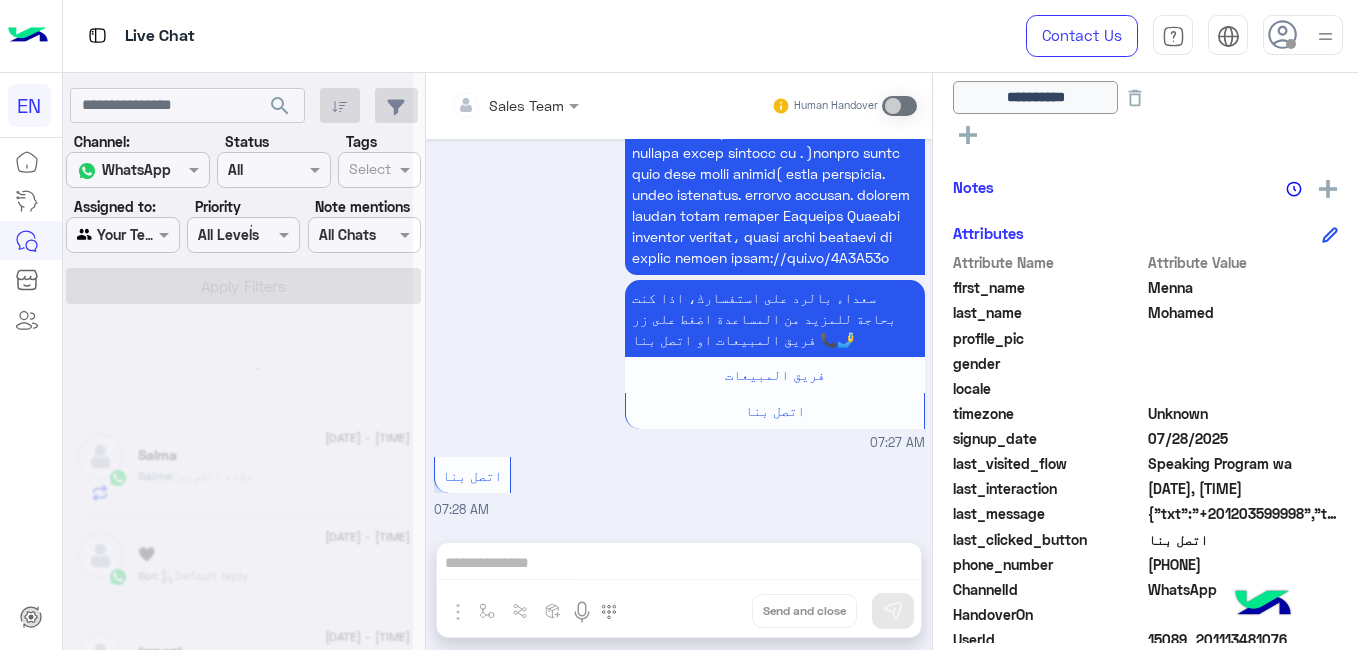 click on "search Channel: Channel WhatsApp Status Channel All Tags Select Assigned to: Agent Filter Your Team Priority All Levels All Levels Note mentions Select All Chats Apply Filters" 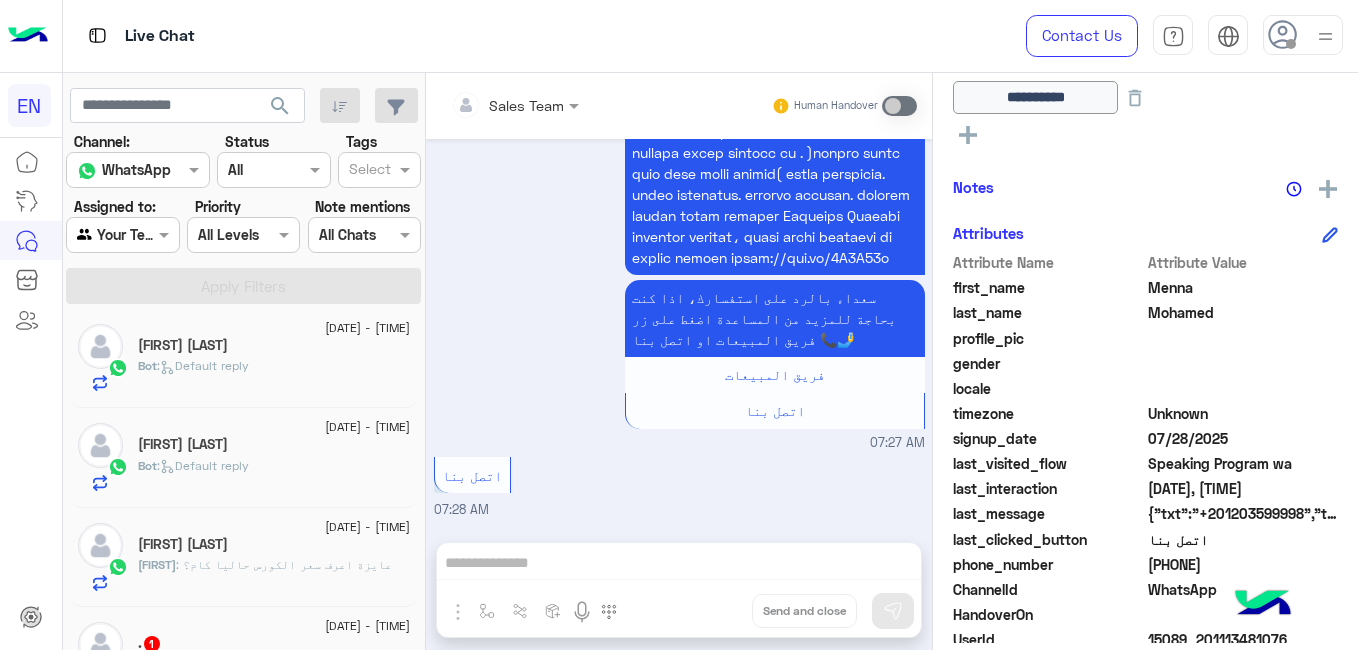scroll, scrollTop: 0, scrollLeft: 0, axis: both 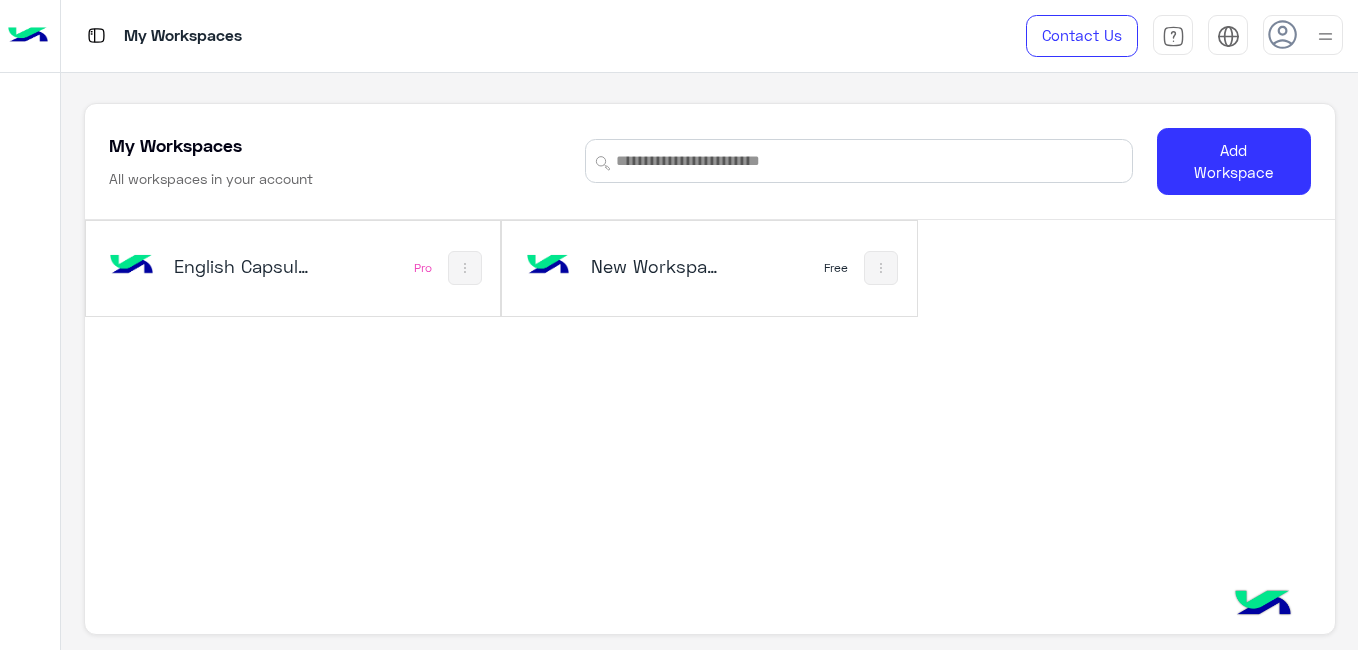 click on "English Capsules" at bounding box center [217, 268] 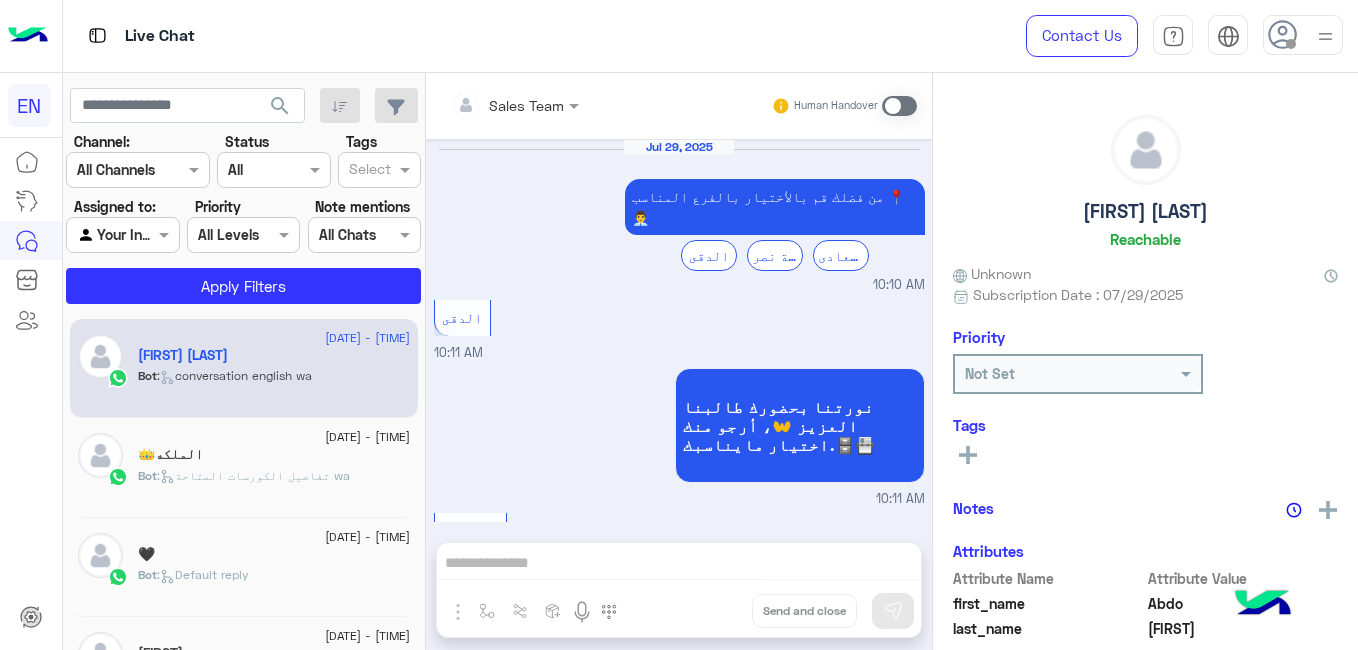 scroll, scrollTop: 1893, scrollLeft: 0, axis: vertical 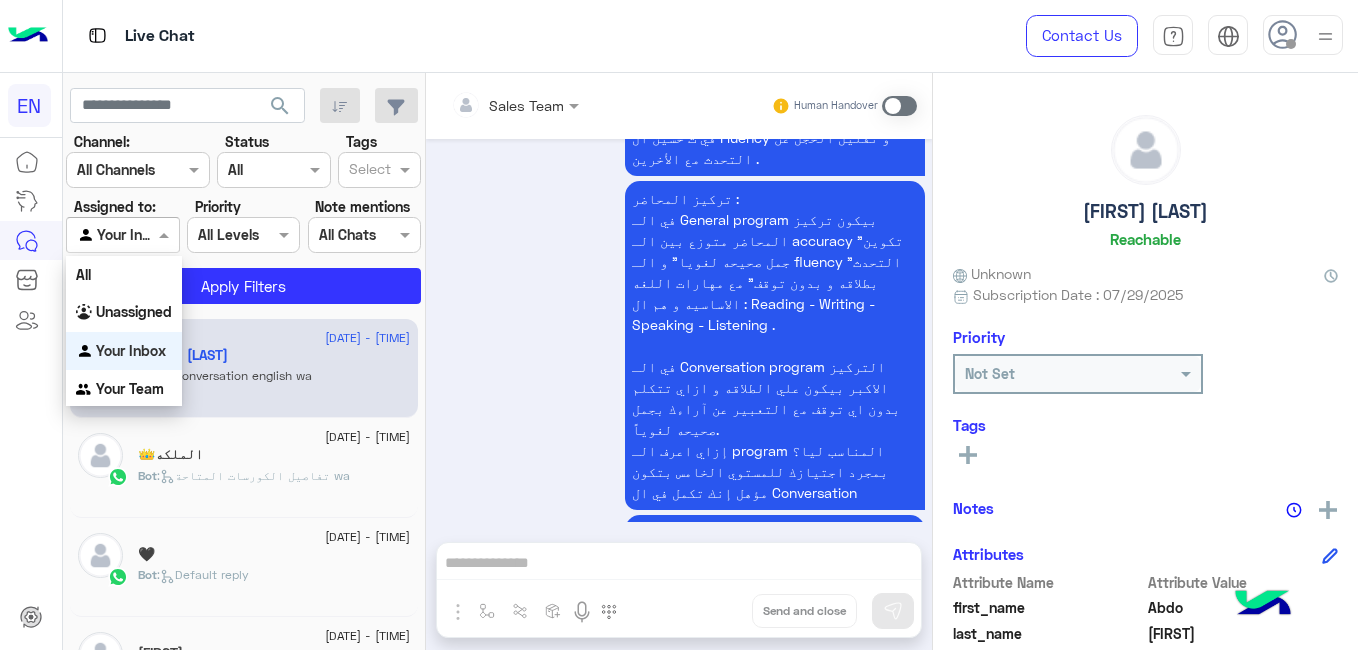 click at bounding box center (166, 234) 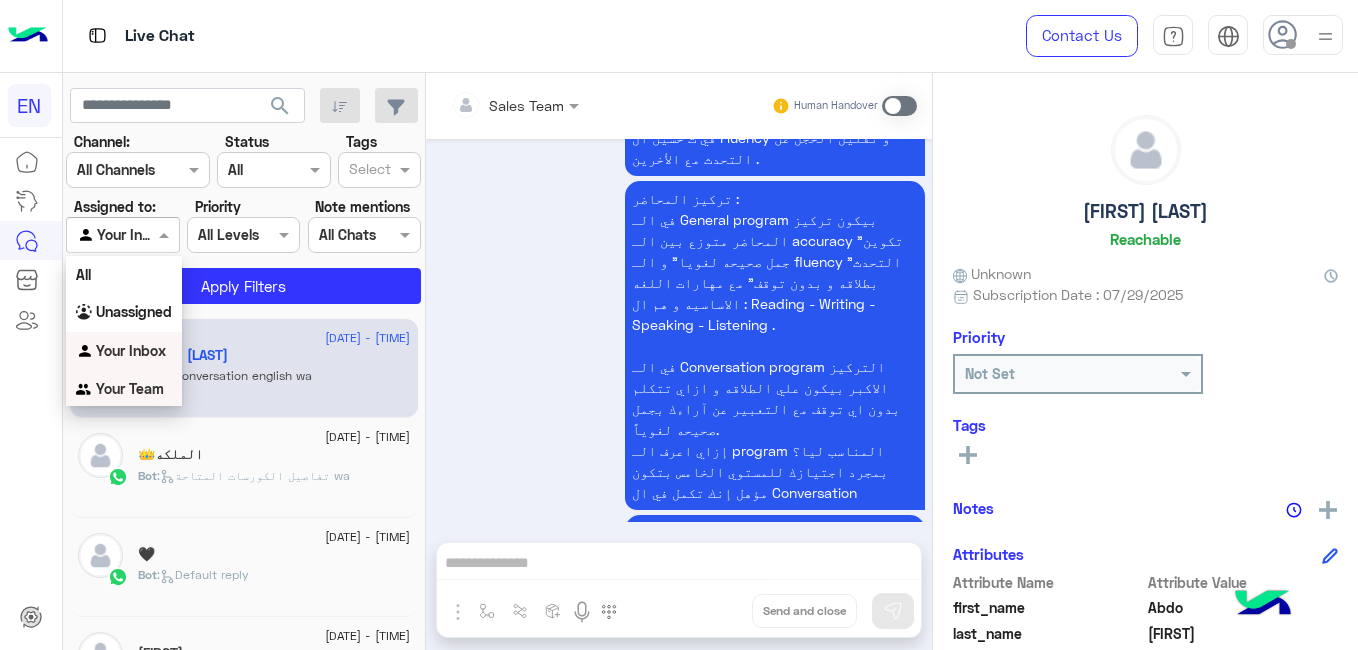 click on "Your Team" at bounding box center [130, 388] 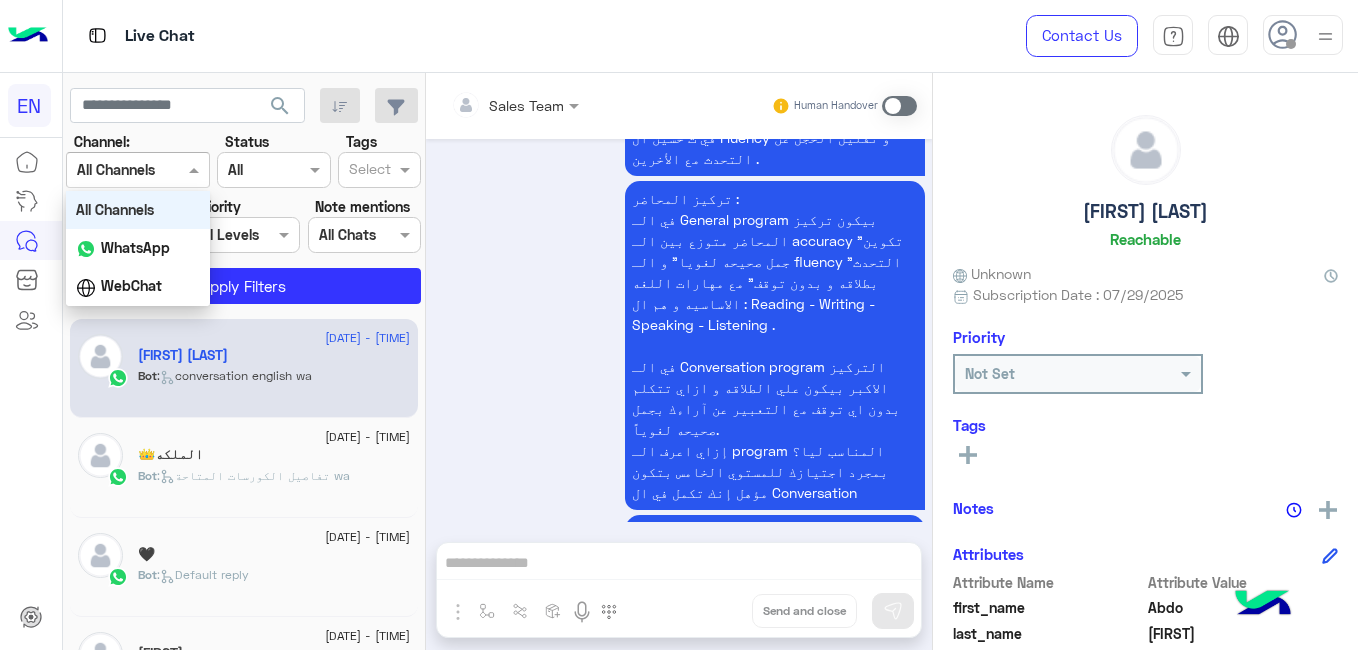 click on "All Channels" at bounding box center [116, 169] 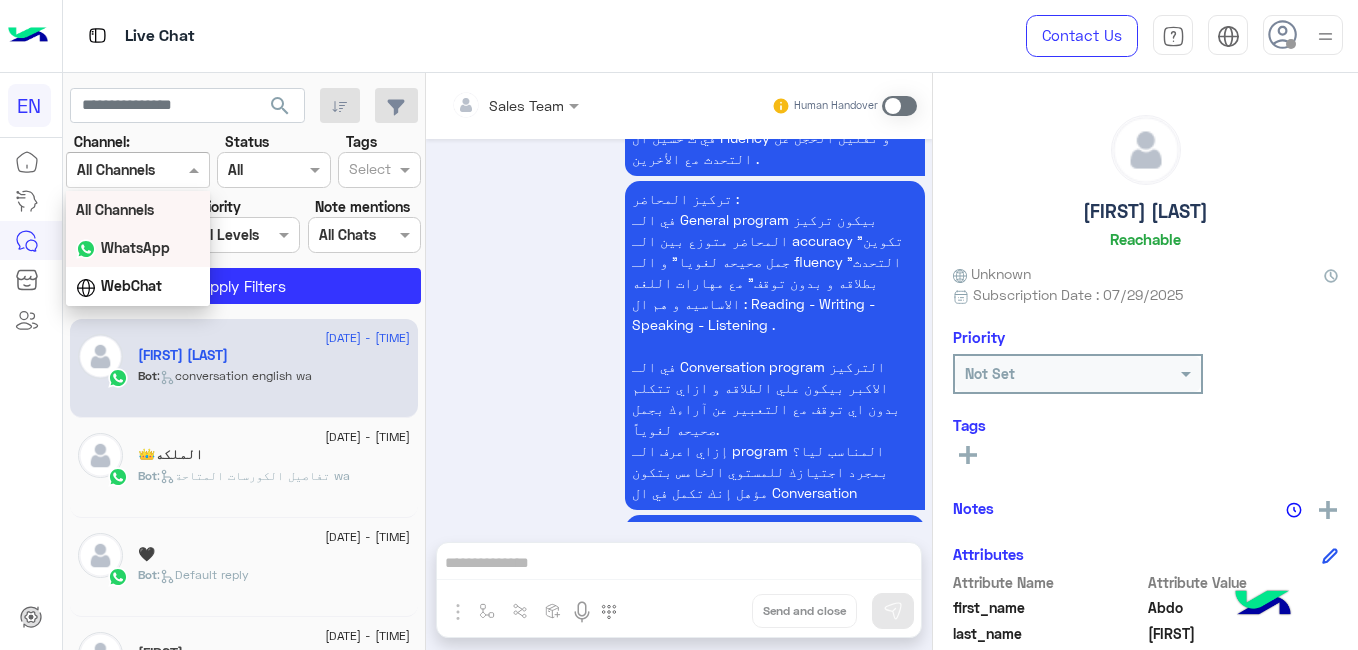 click on "WhatsApp" at bounding box center (135, 247) 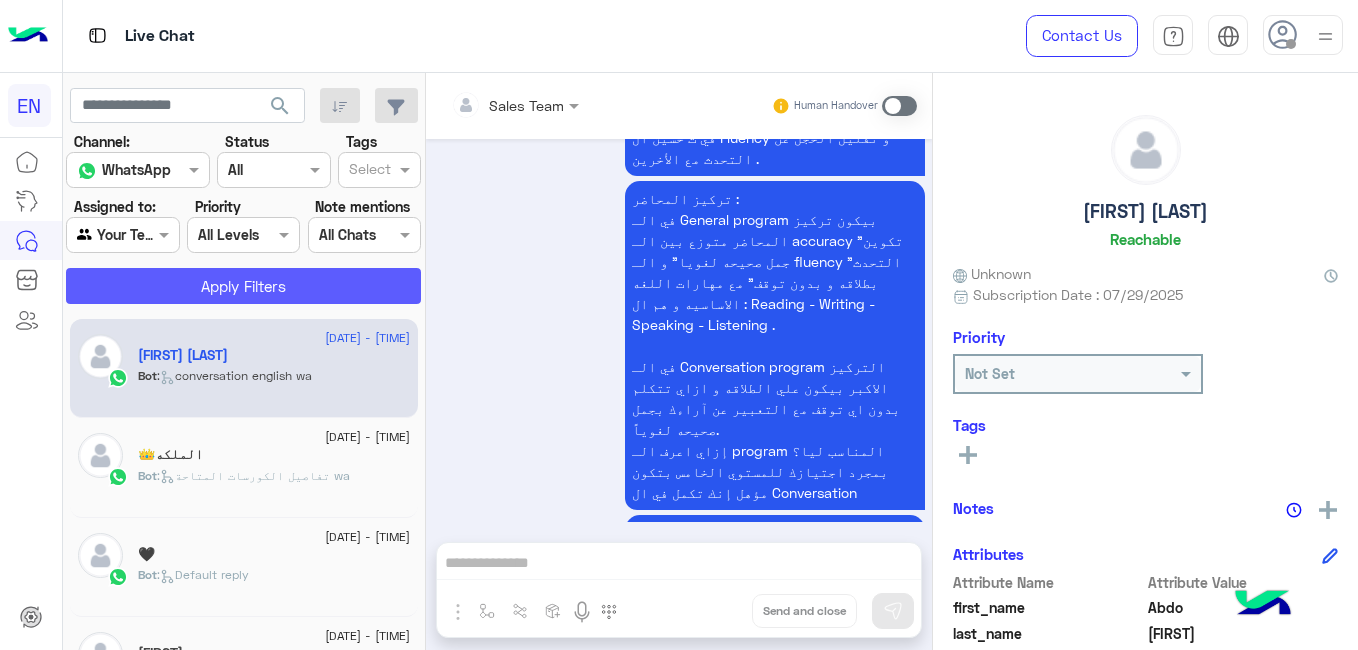 click on "Apply Filters" 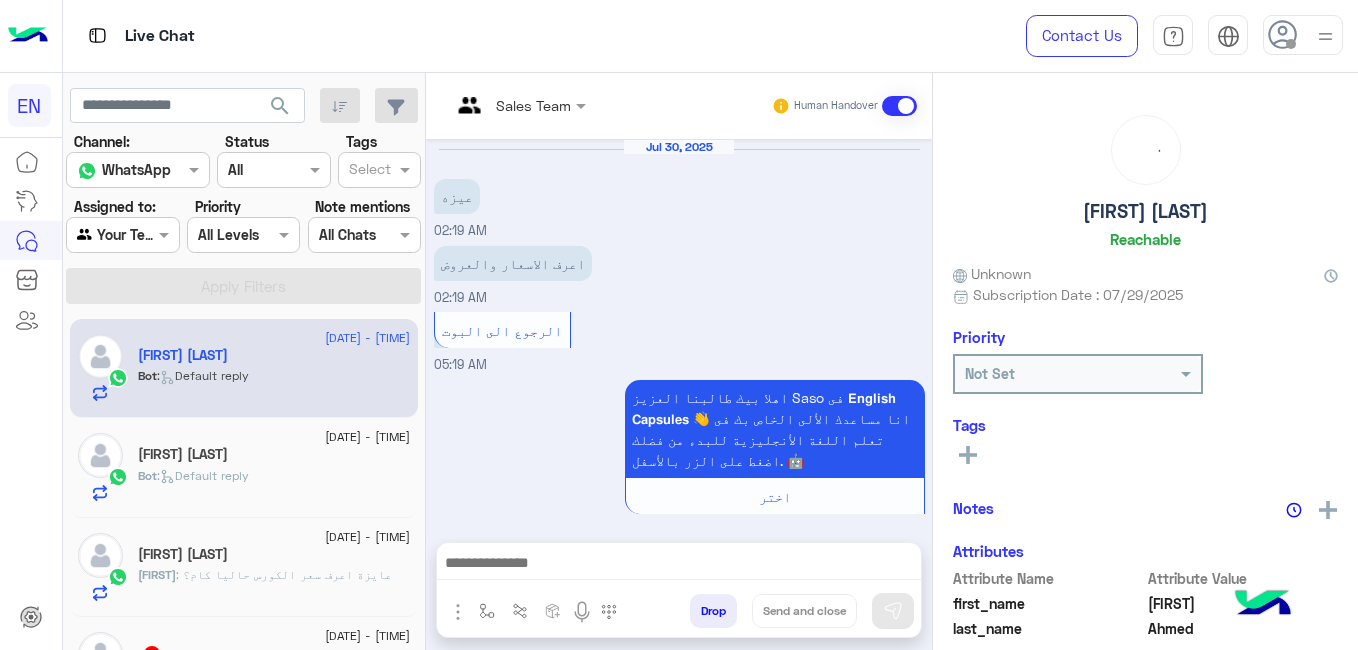 scroll, scrollTop: 349, scrollLeft: 0, axis: vertical 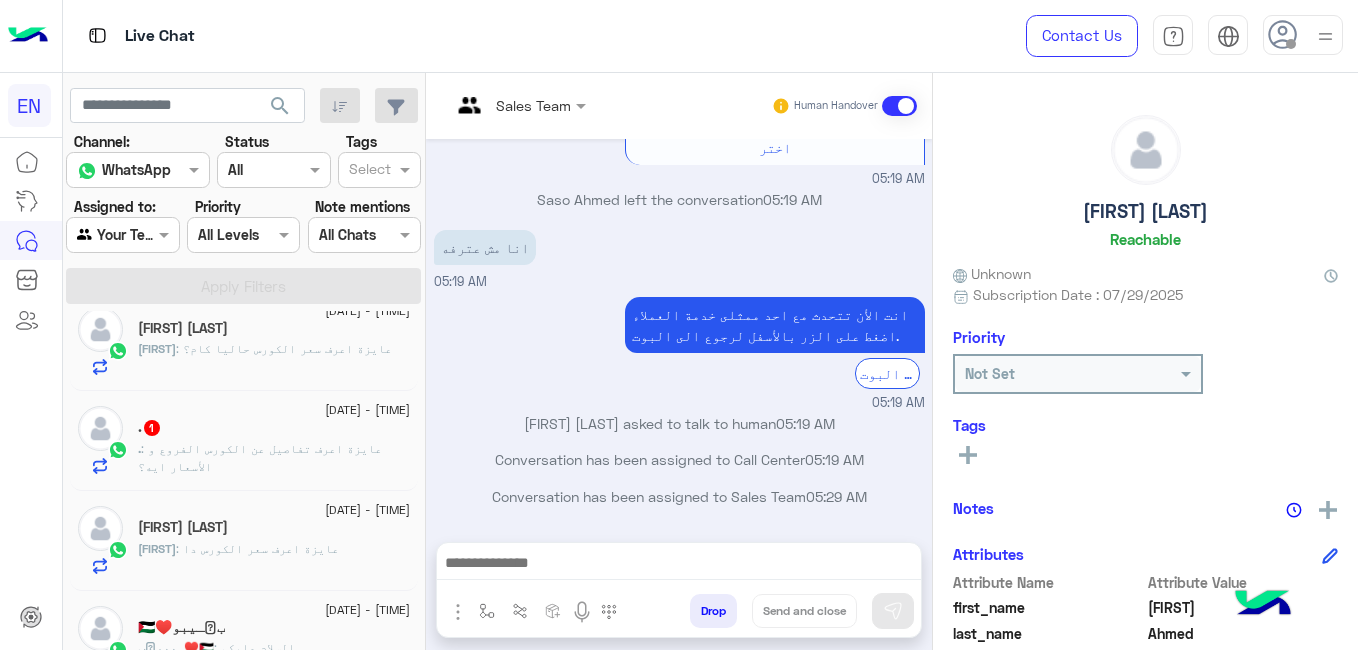 click on "[FIRST] [LAST]" 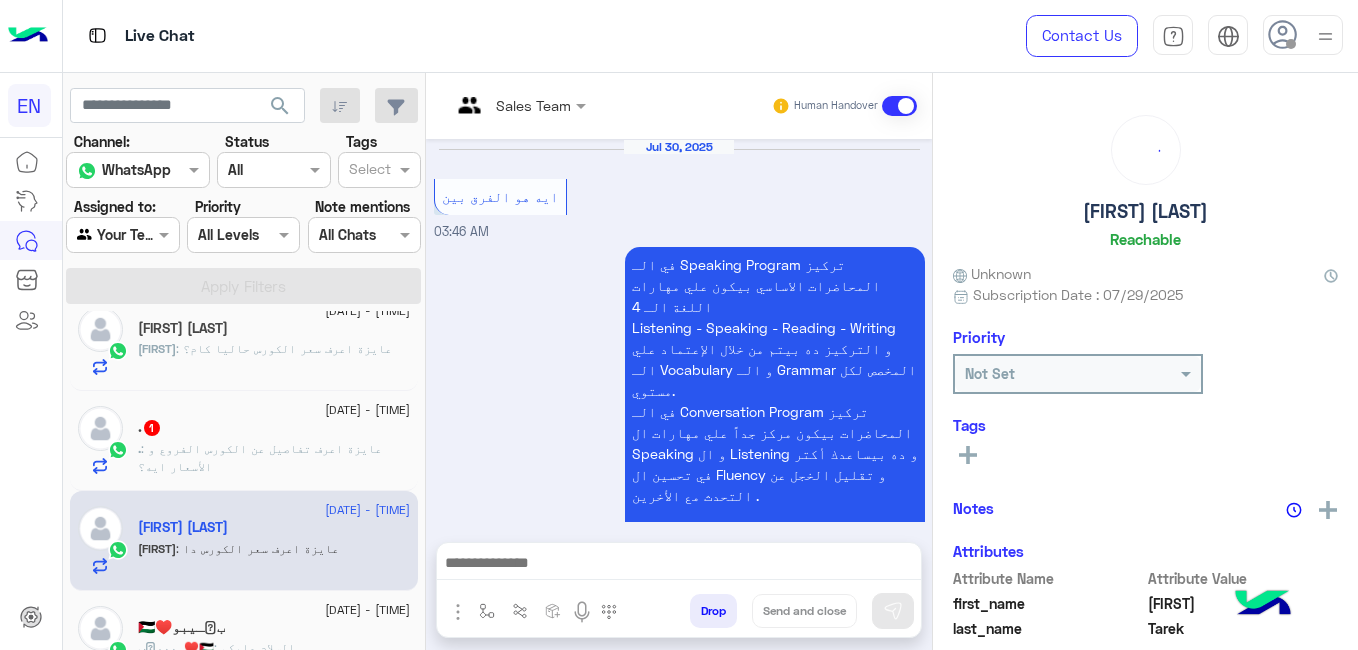 scroll, scrollTop: 1692, scrollLeft: 0, axis: vertical 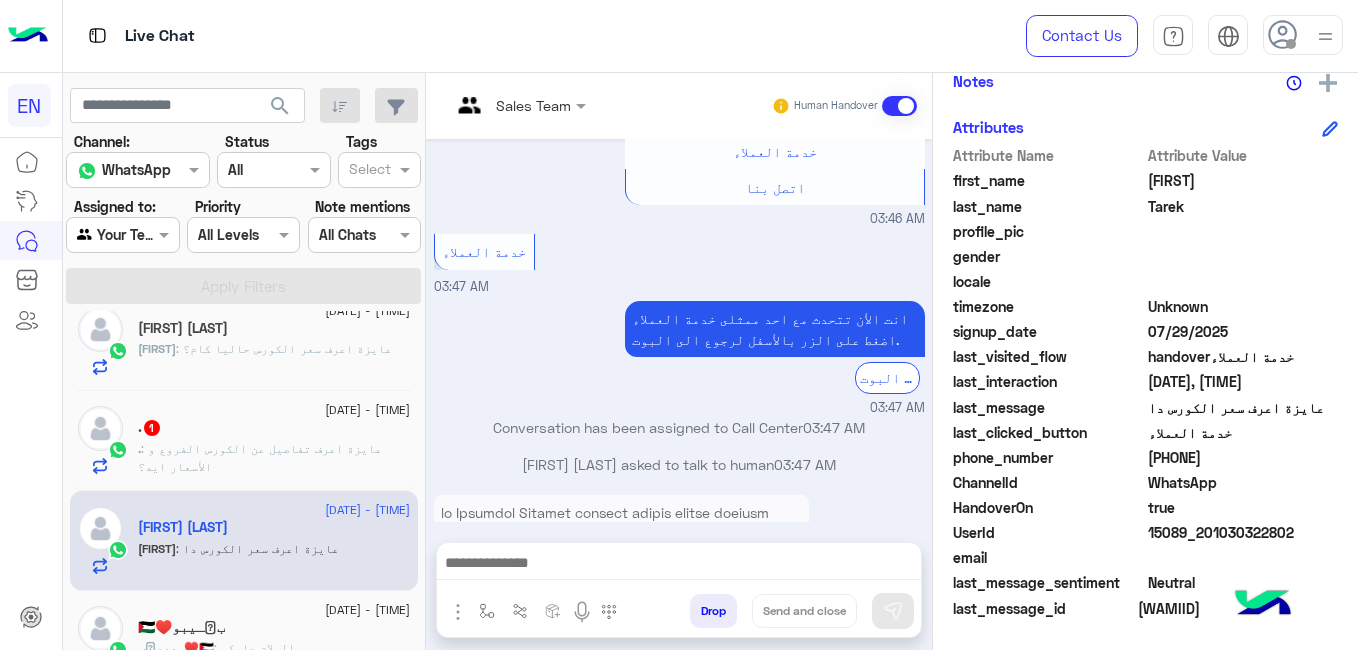 click on "201030322802" 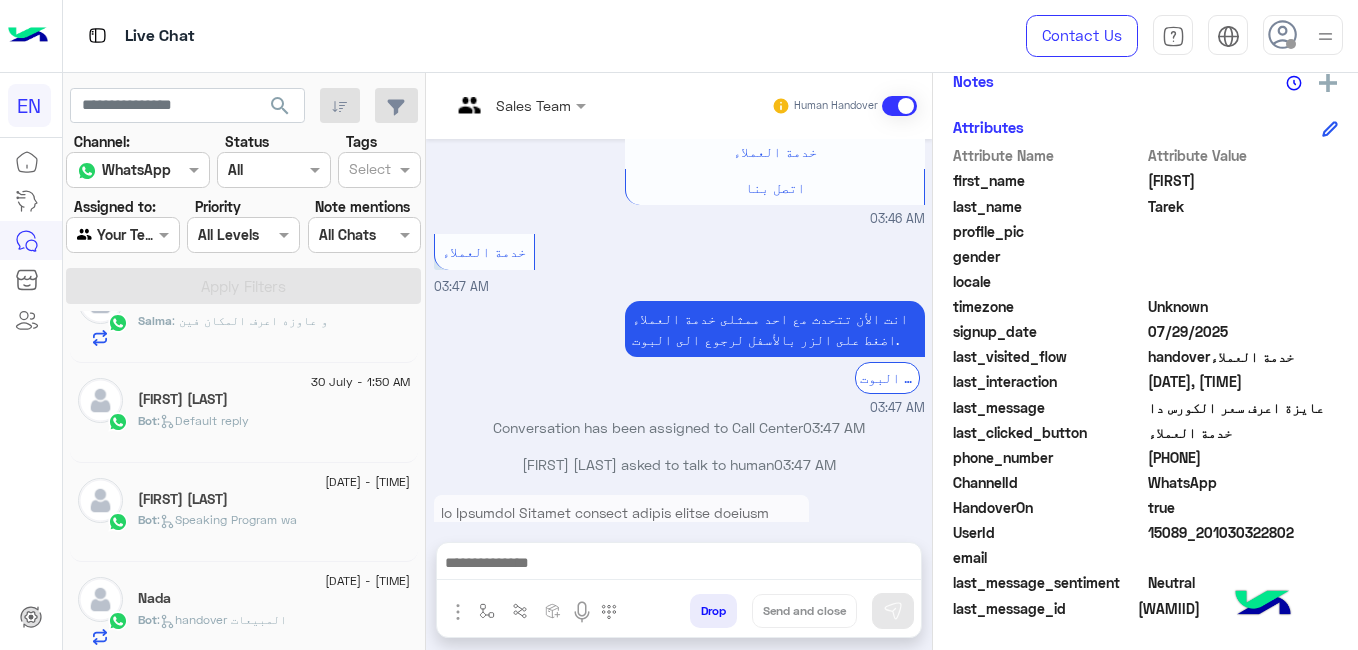 scroll, scrollTop: 757, scrollLeft: 0, axis: vertical 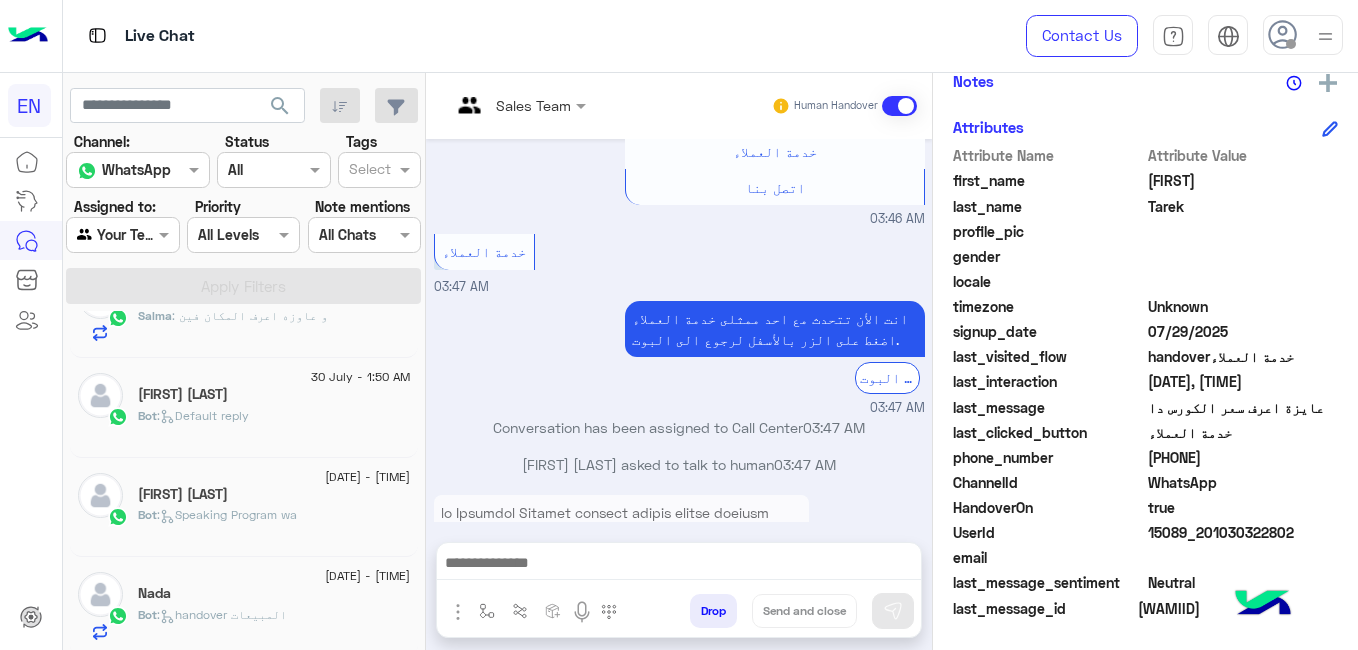 click on "Bot :   Speaking Program wa" 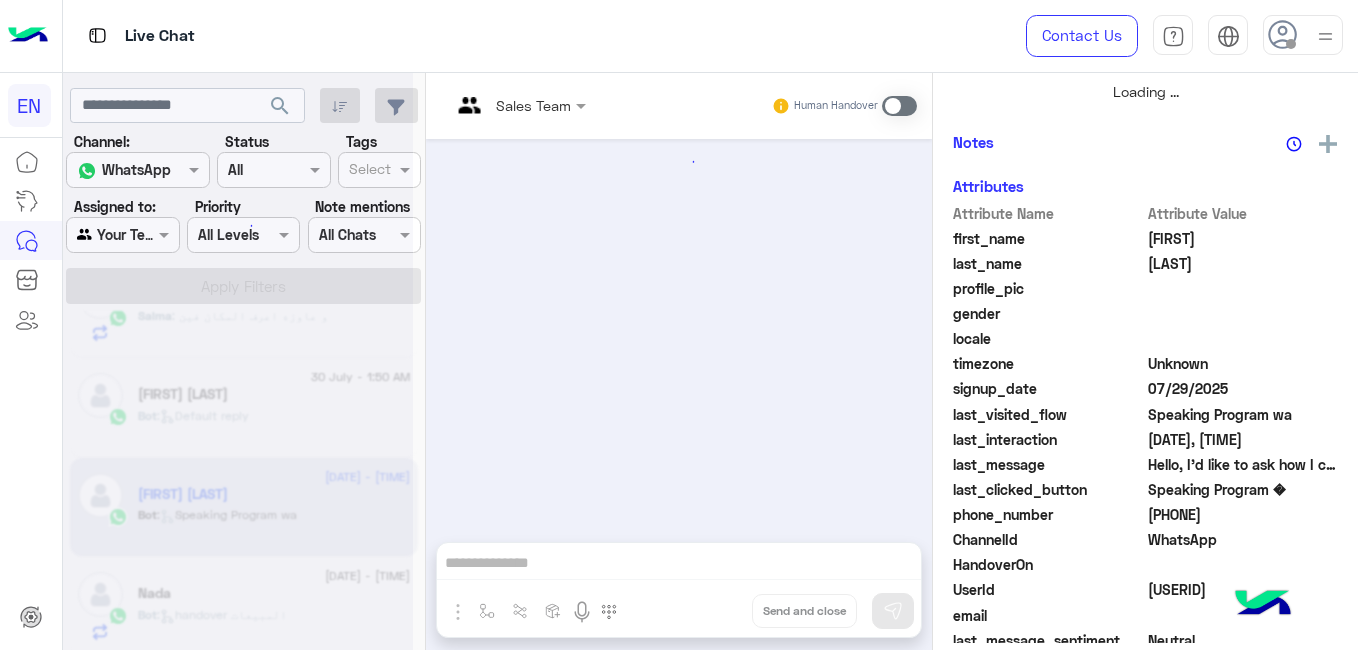 scroll, scrollTop: 484, scrollLeft: 0, axis: vertical 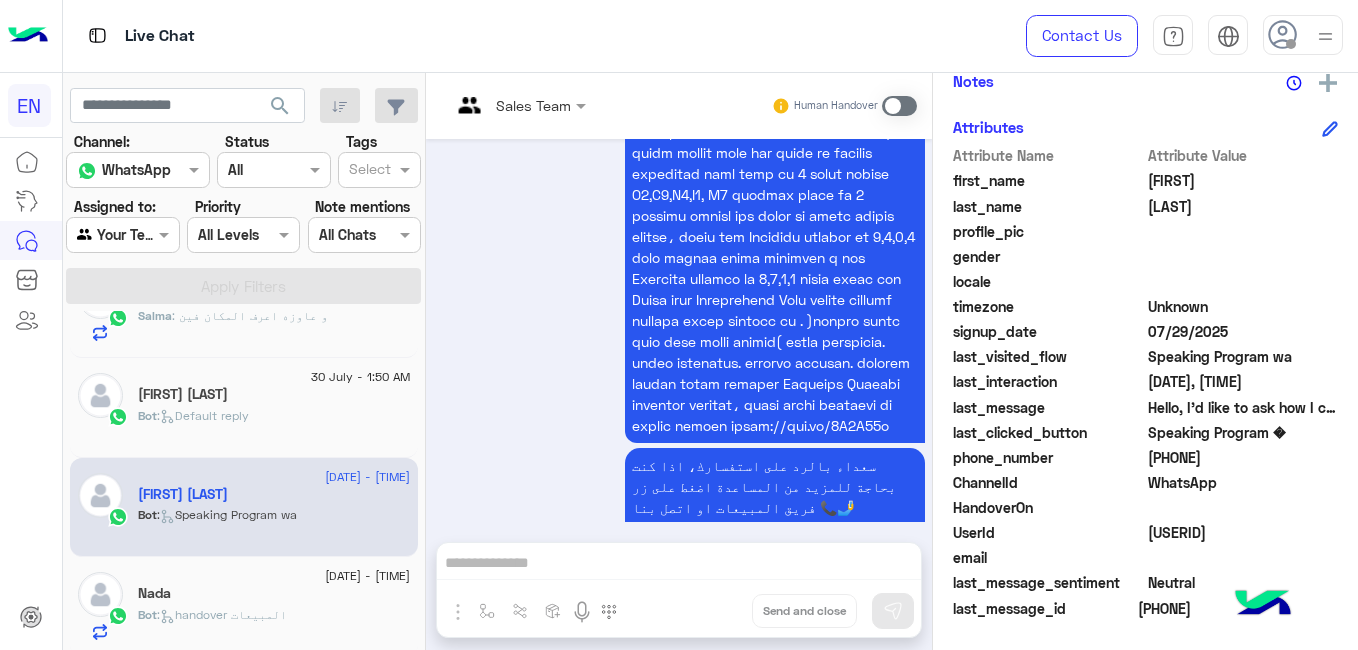 click on "SAMAR DIAB   Reachable   Unknown      Subscription Date : 07/29/2025  Priority Not Set  Tags   See All   Notes  Notes History No notes added yet.  Add note   Attributes  Attribute Name Attribute Value first_name  SAMAR  last_name  DIAB  profile_pic gender    locale    timezone  Unknown signup_date  07/29/2025  last_visited_flow  Speaking Program wa  last_interaction  07/30/2025, 1:49 AM  last_message  Hello, I'd like to ask how I can apply for an English teaching position at English Capsules and what the requirements are.  last_clicked_button  Speaking Program �  phone_number  201145643172  ChannelId  WhatsApp  HandoverOn    UserId  15089_201145643172  email    last_message_sentiment  Neutral  last_message_id  wamid.HBgMMjAxMTQ1NjQzMTcyFQIAEhggM0YxQzk1NEU0RURBMDBGNDhCOUY4MzgxMzQ1NDVGMDQA" 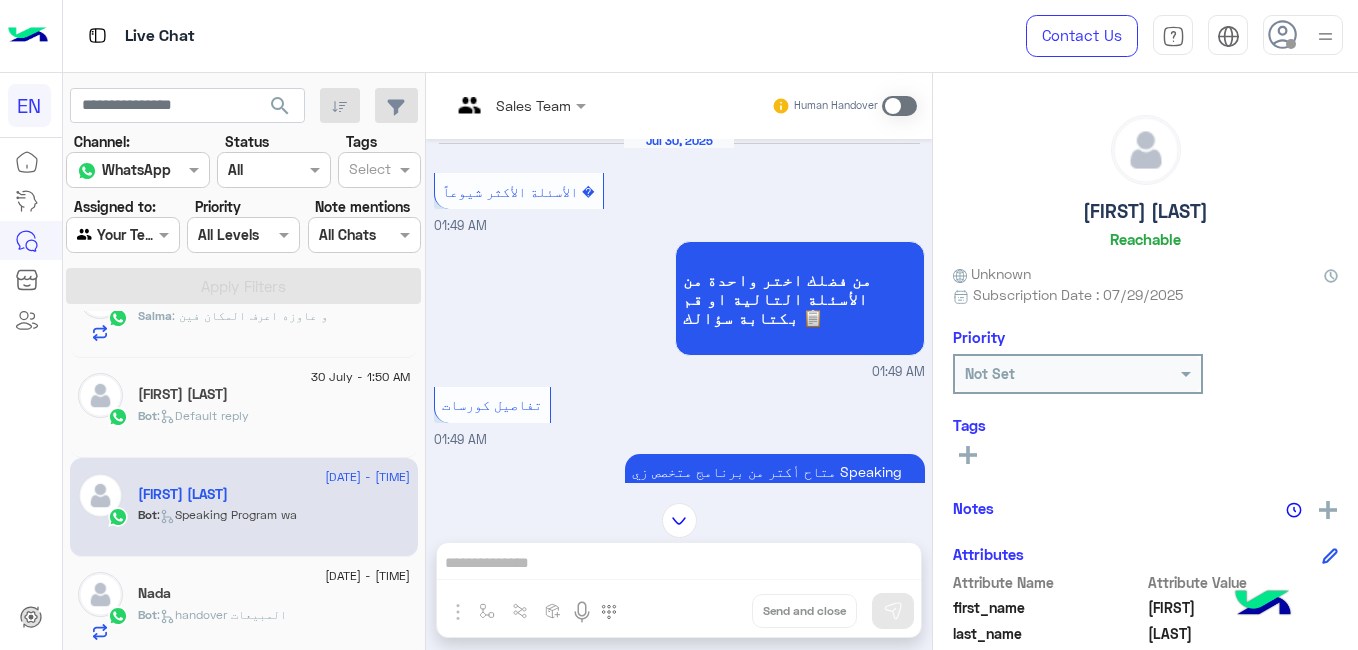 scroll, scrollTop: 0, scrollLeft: 0, axis: both 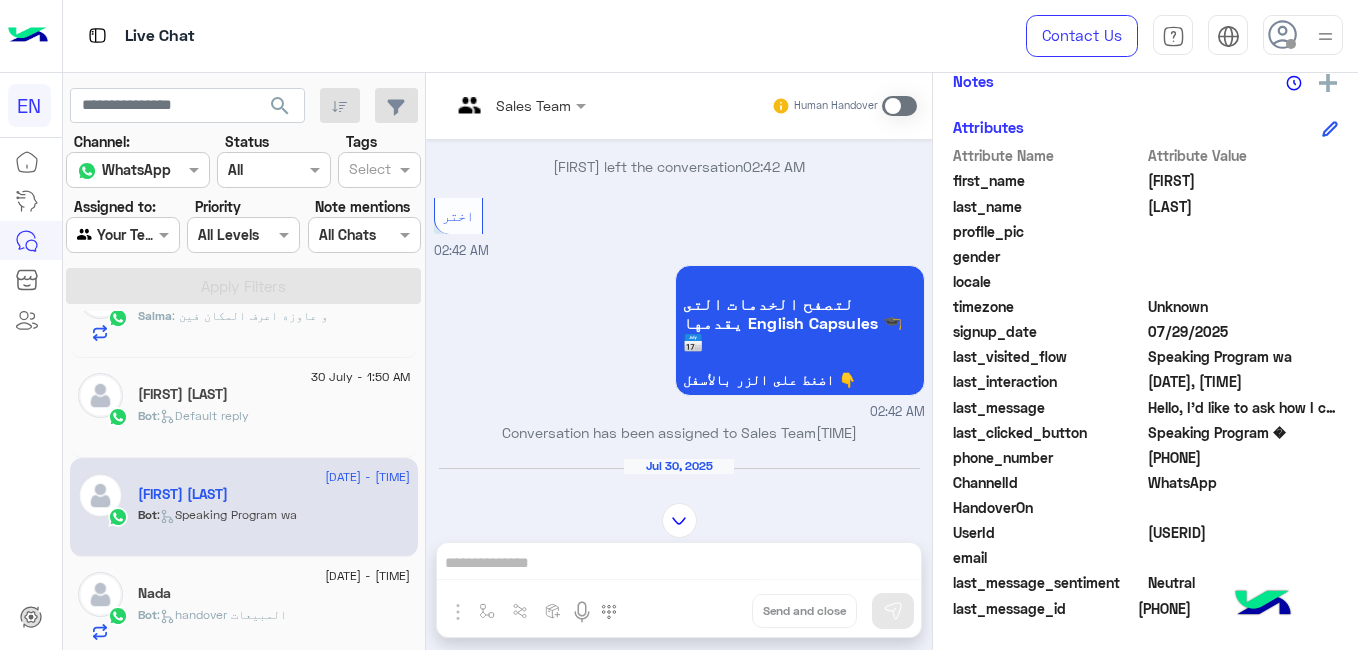 click on "201145643172" 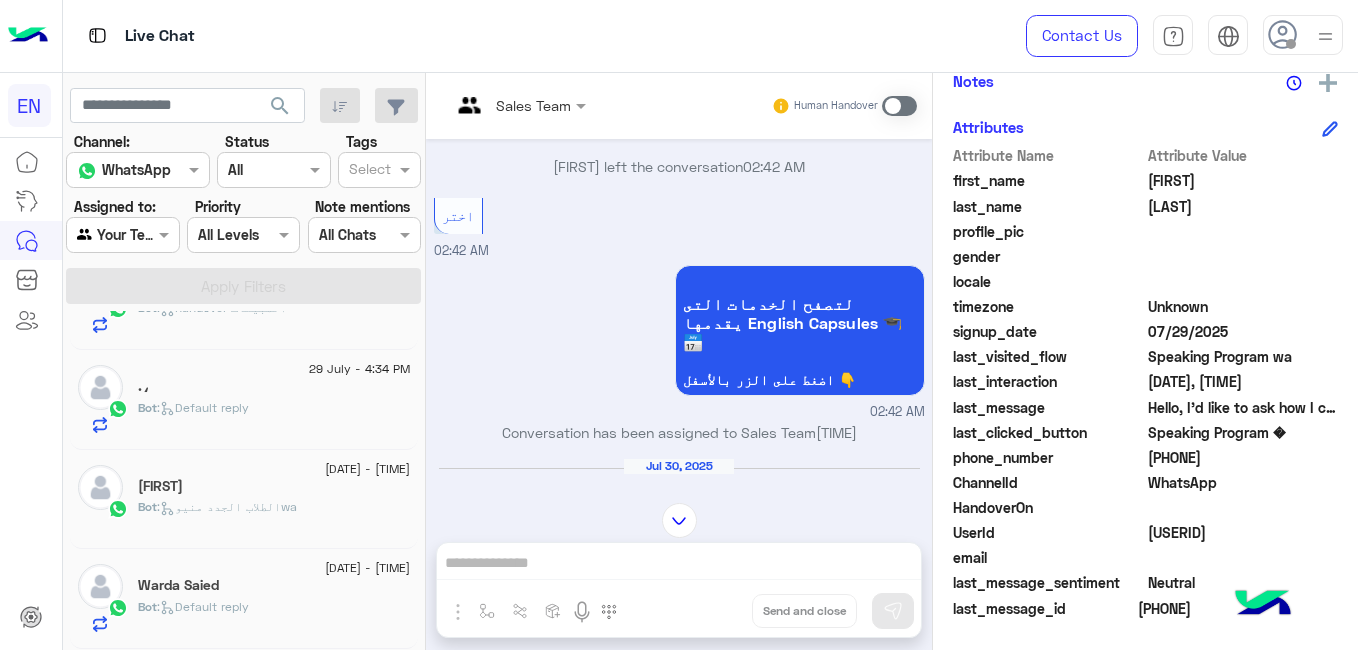 scroll, scrollTop: 1076, scrollLeft: 0, axis: vertical 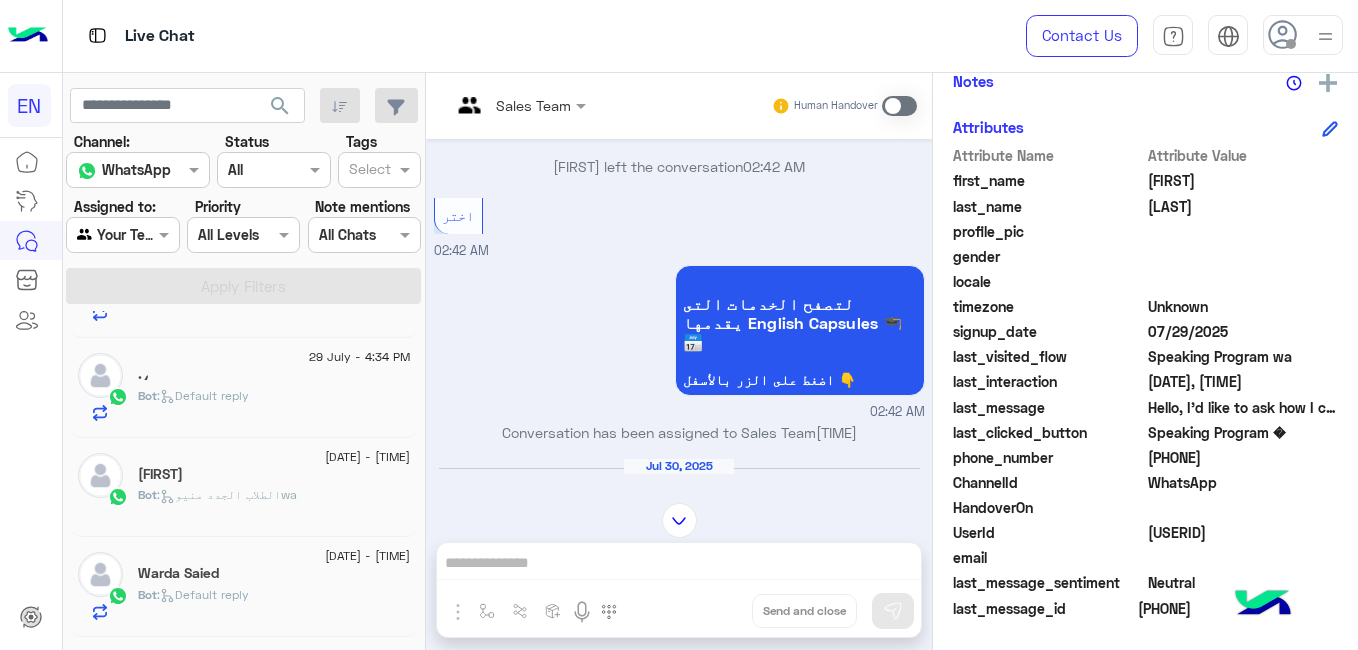 click on "Warda Saied" 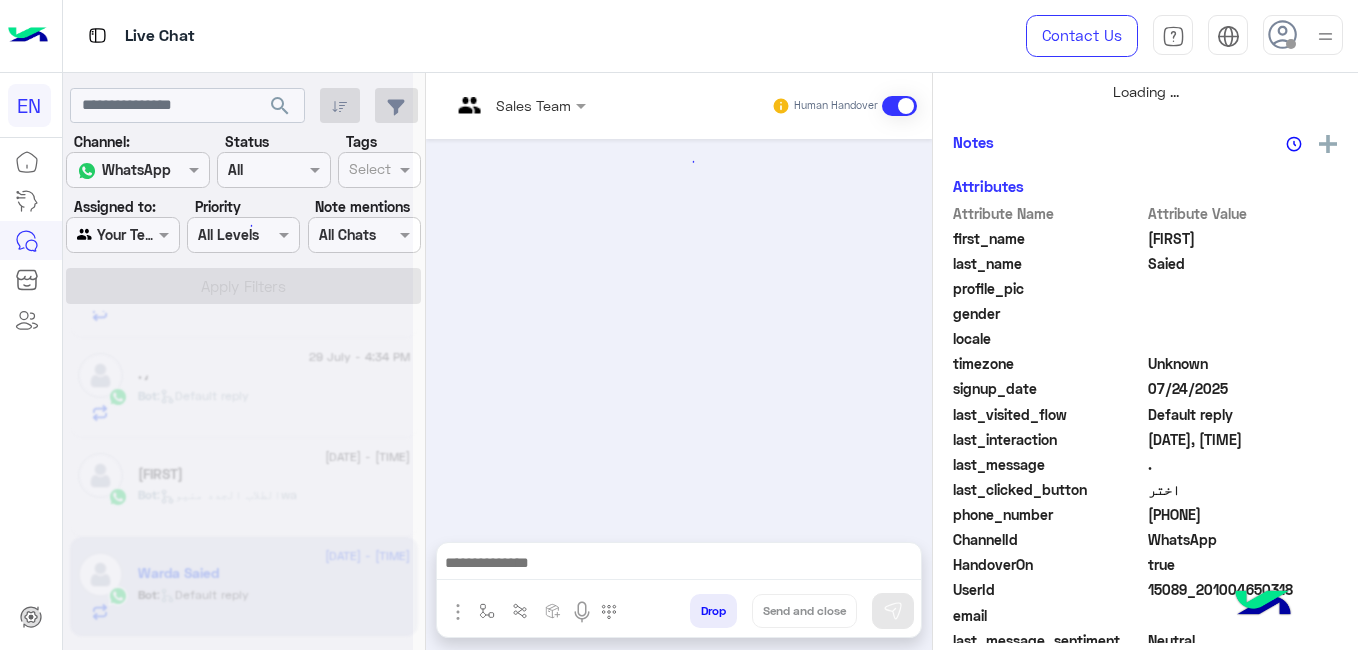 scroll, scrollTop: 484, scrollLeft: 0, axis: vertical 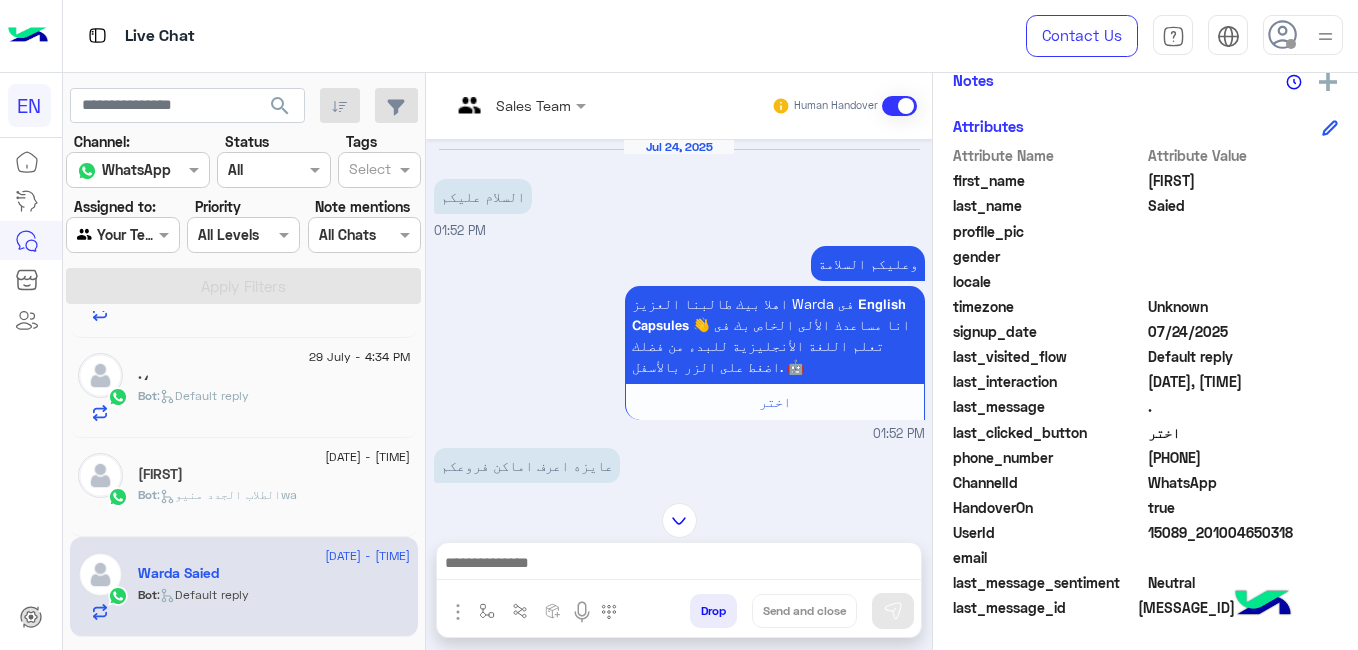click on "201004650318" 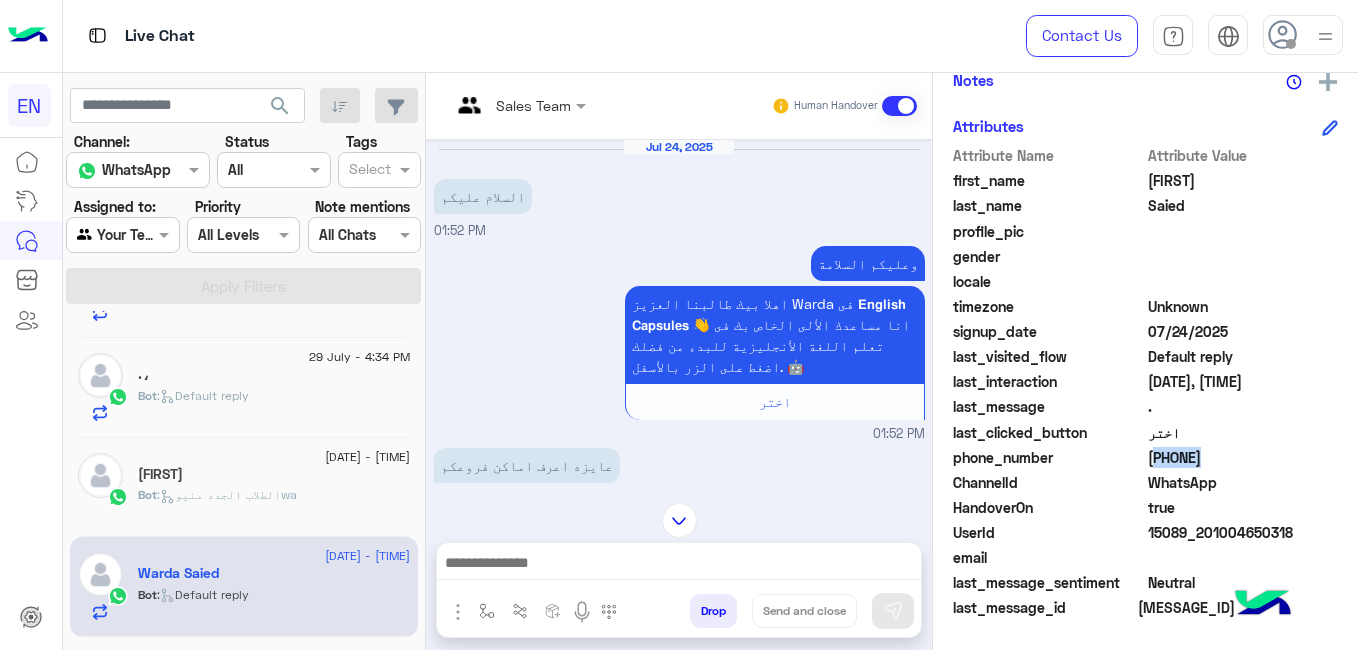 copy on "201004650318" 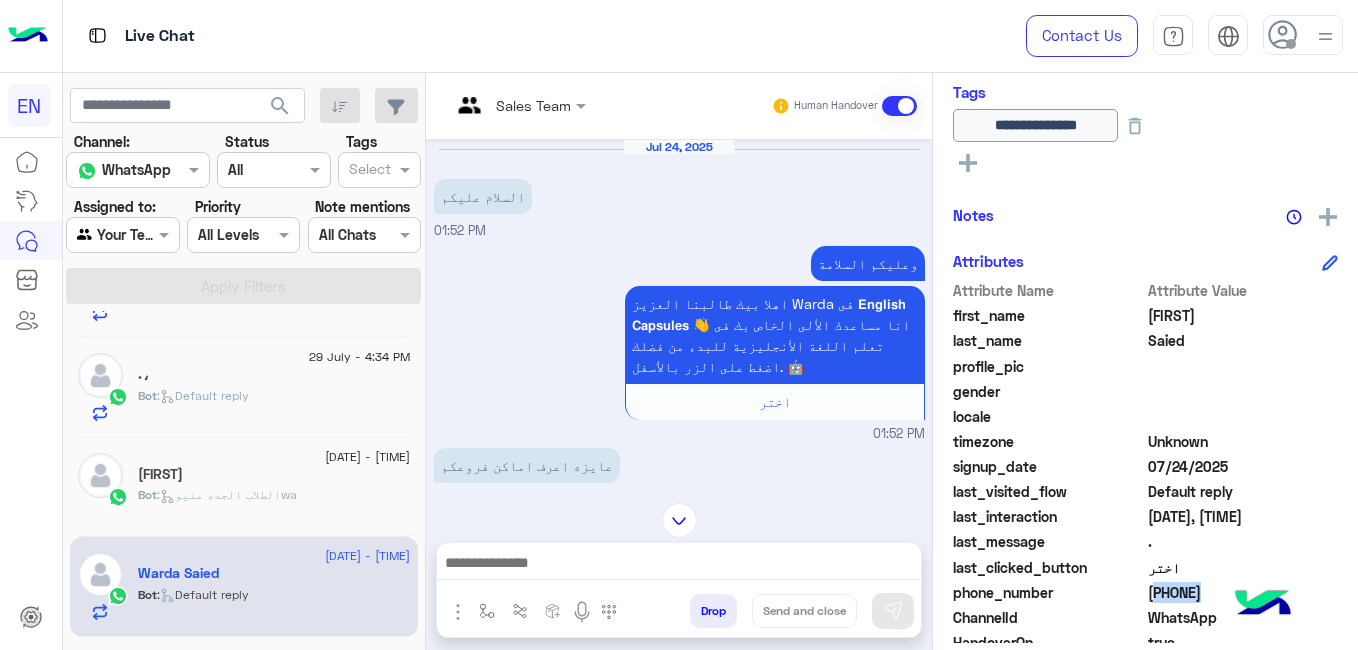 scroll, scrollTop: 316, scrollLeft: 0, axis: vertical 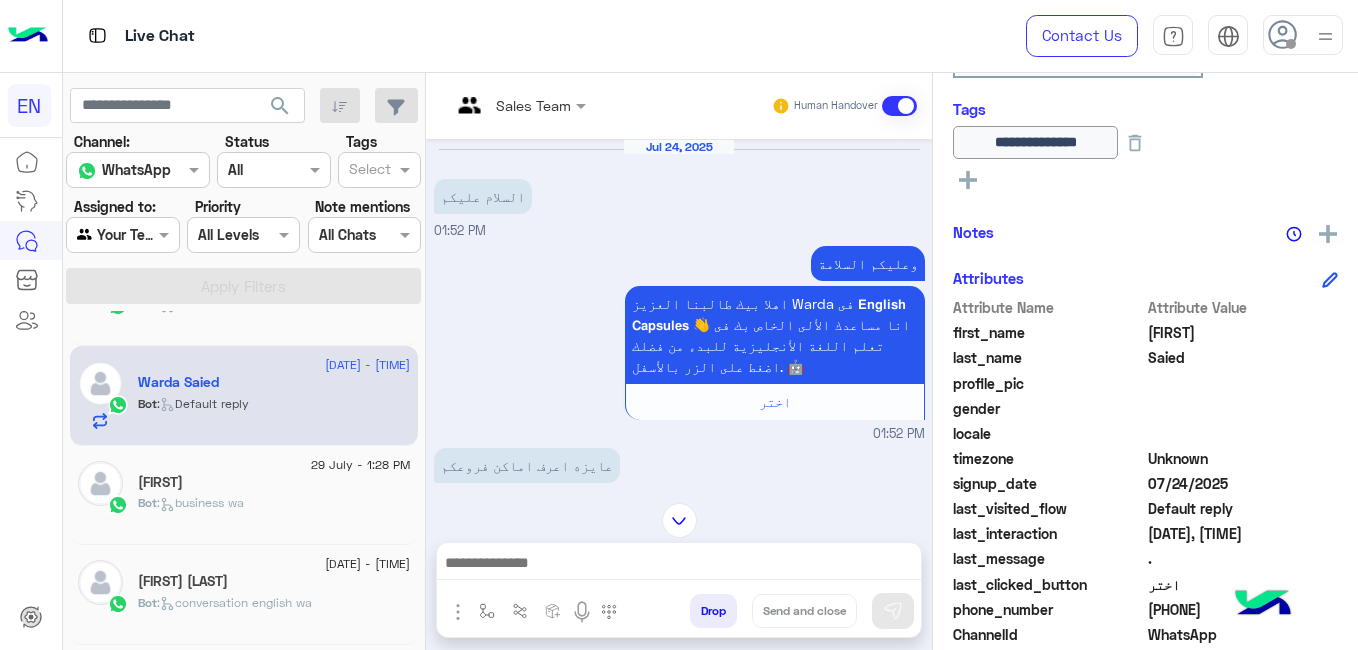 click on "Bot :   business wa" 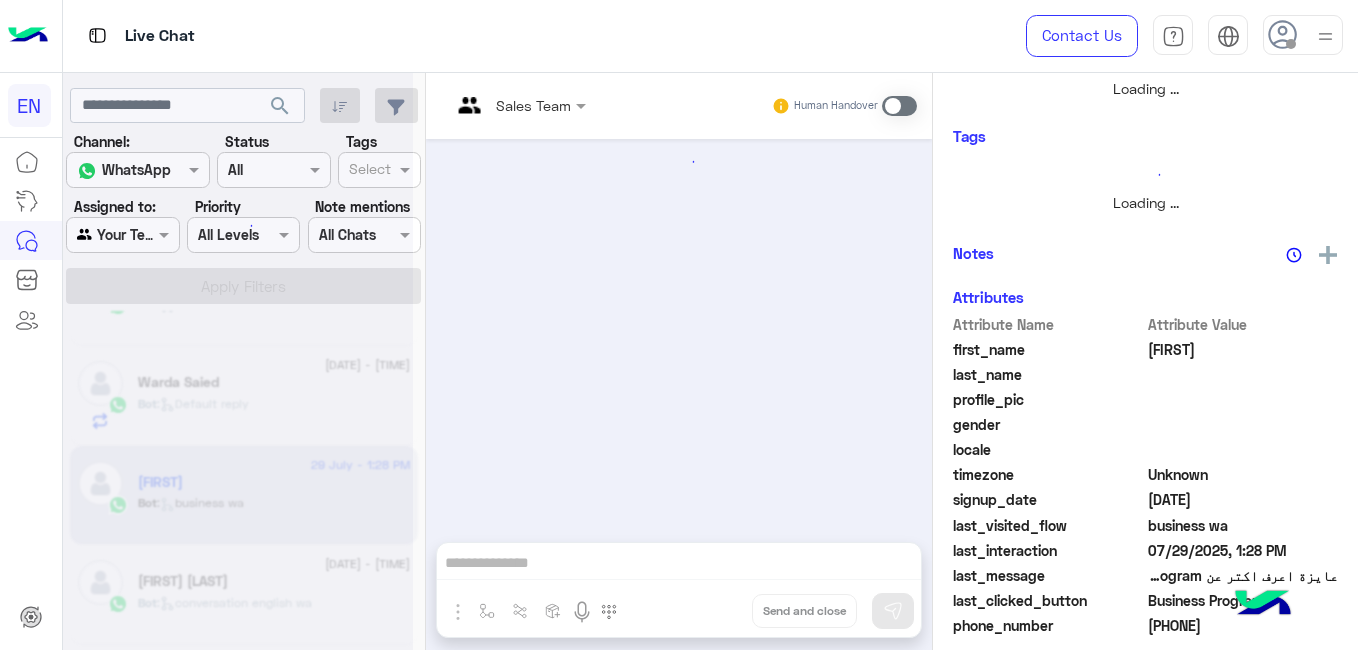 scroll, scrollTop: 383, scrollLeft: 0, axis: vertical 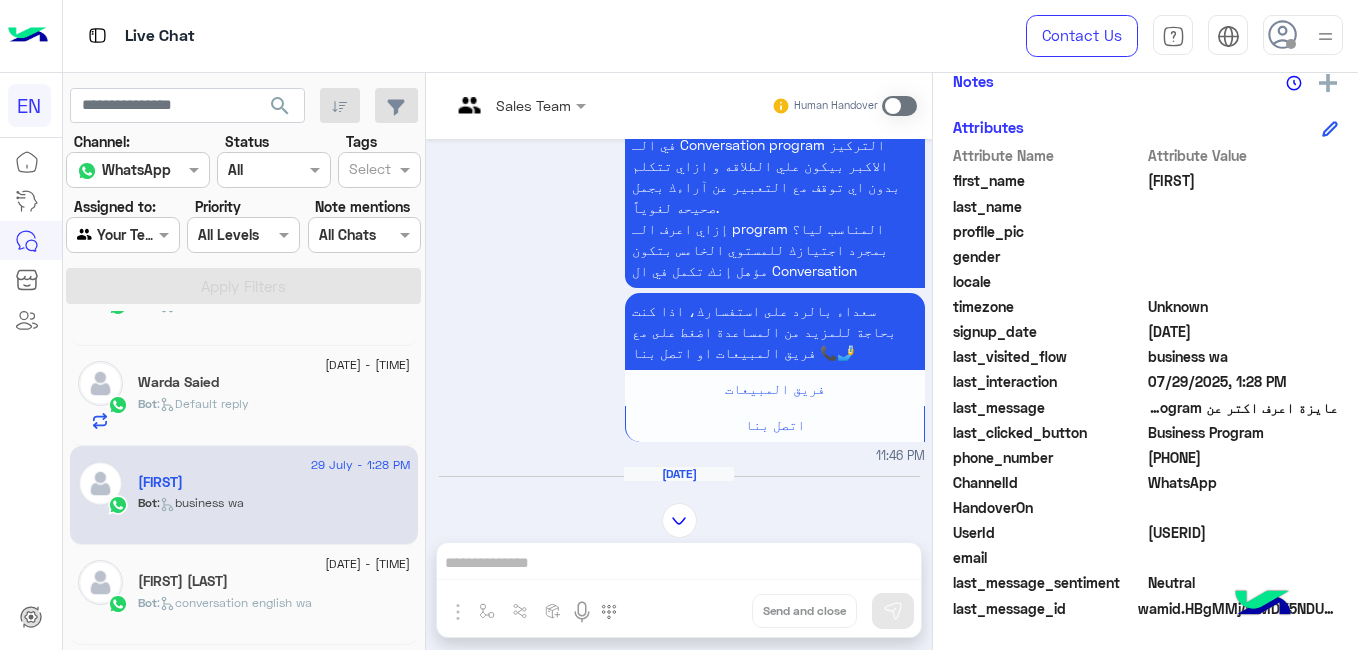 click on "201069451445" 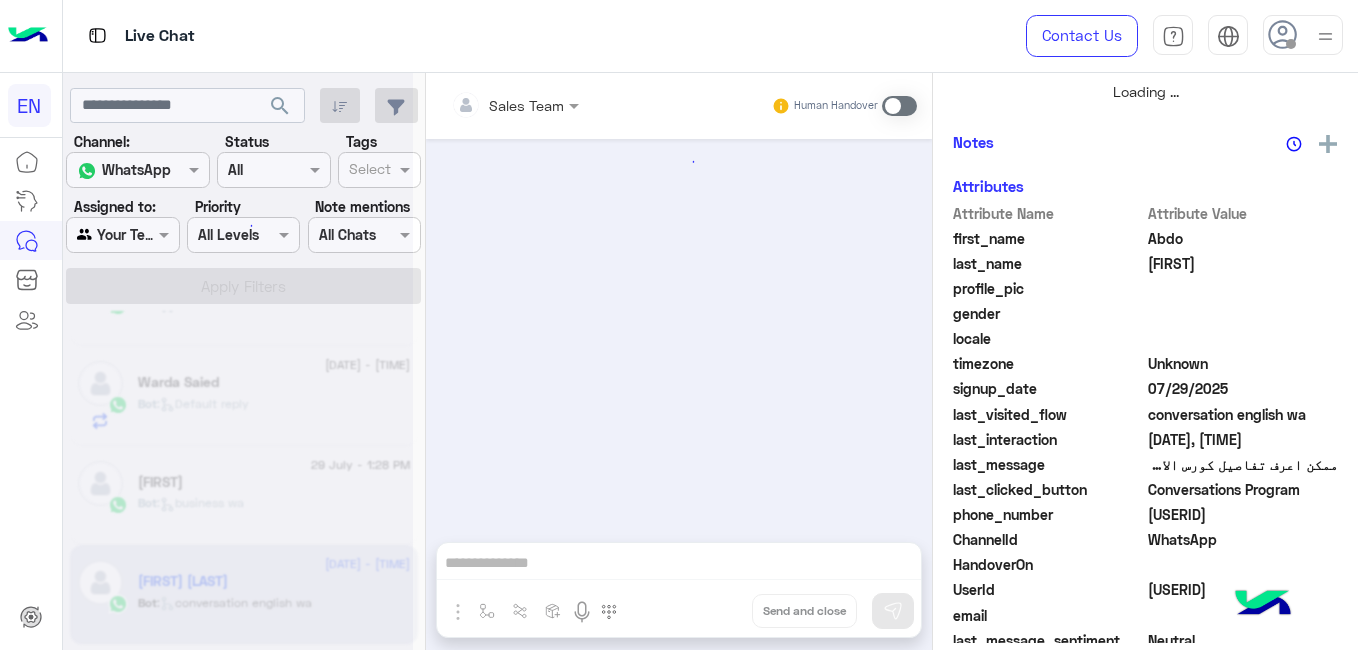 scroll, scrollTop: 484, scrollLeft: 0, axis: vertical 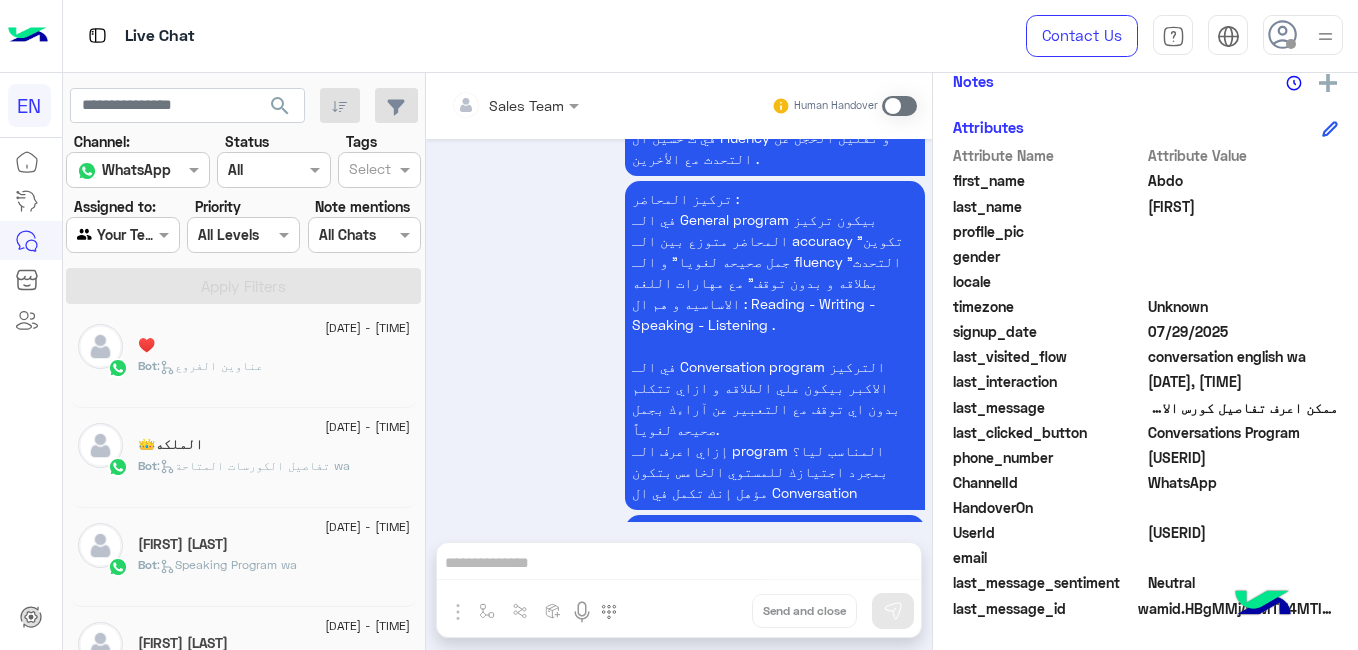 drag, startPoint x: 424, startPoint y: 359, endPoint x: 418, endPoint y: 426, distance: 67.26812 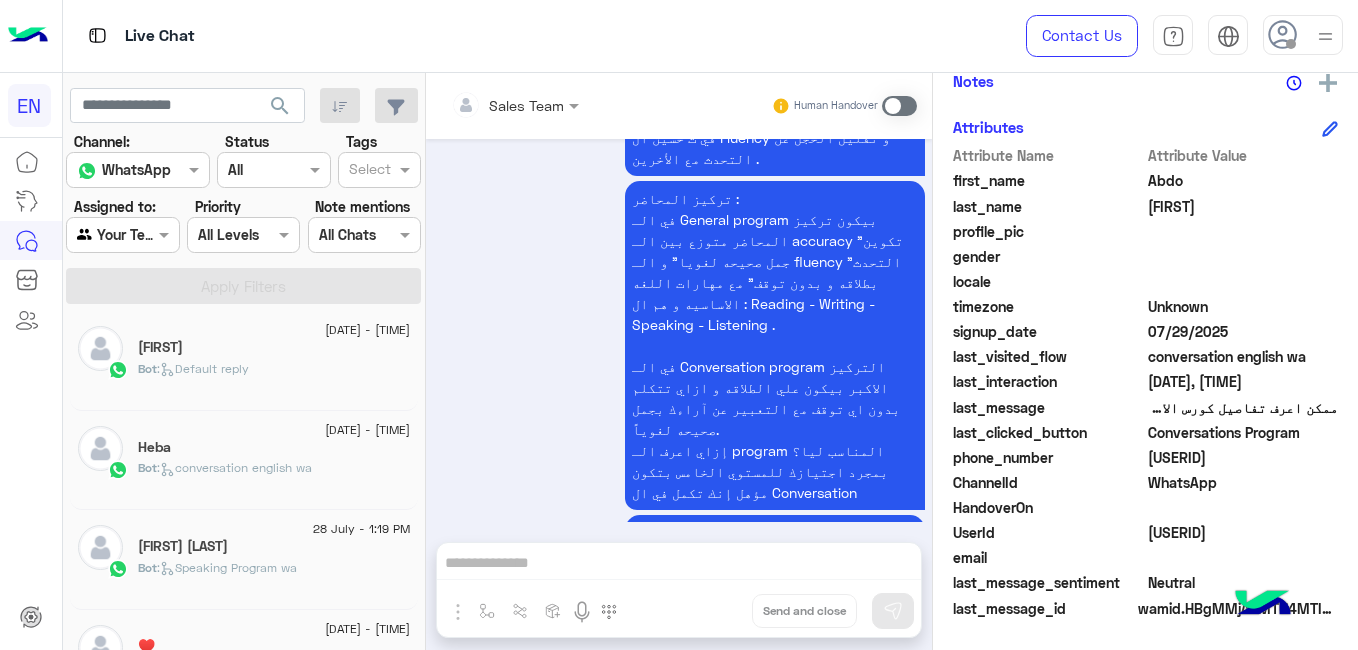 scroll, scrollTop: 810, scrollLeft: 0, axis: vertical 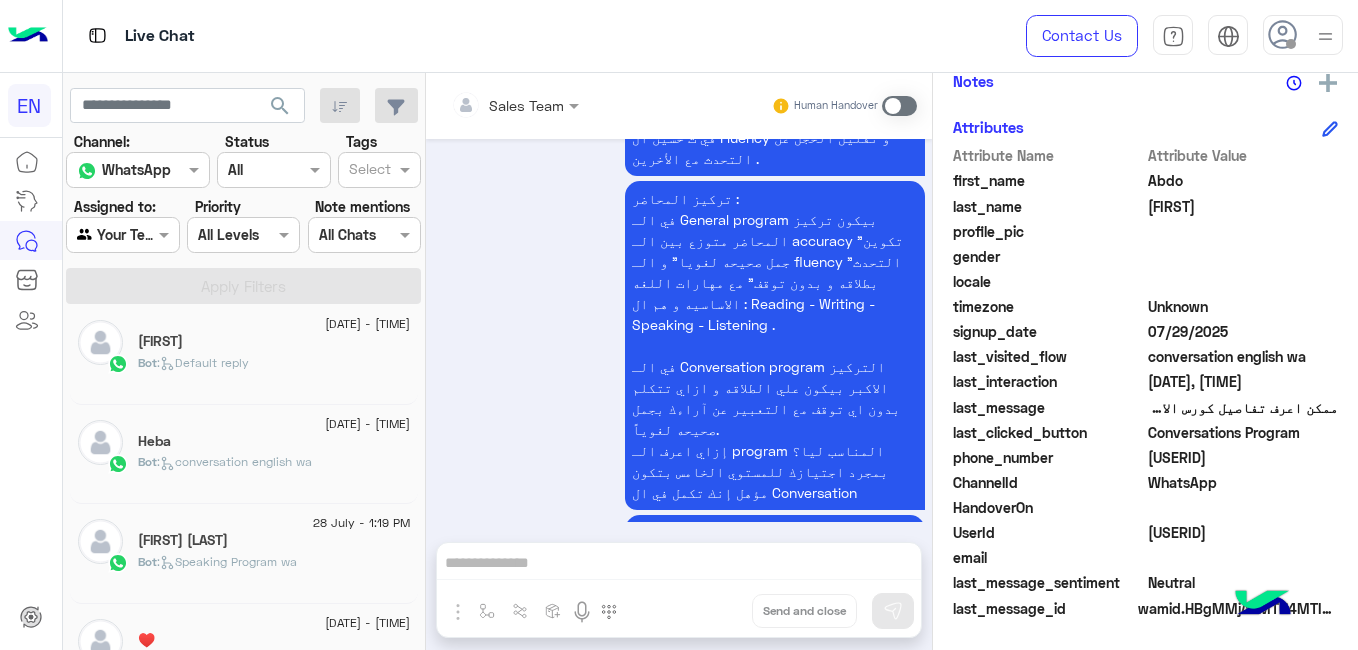 click on "Heba" 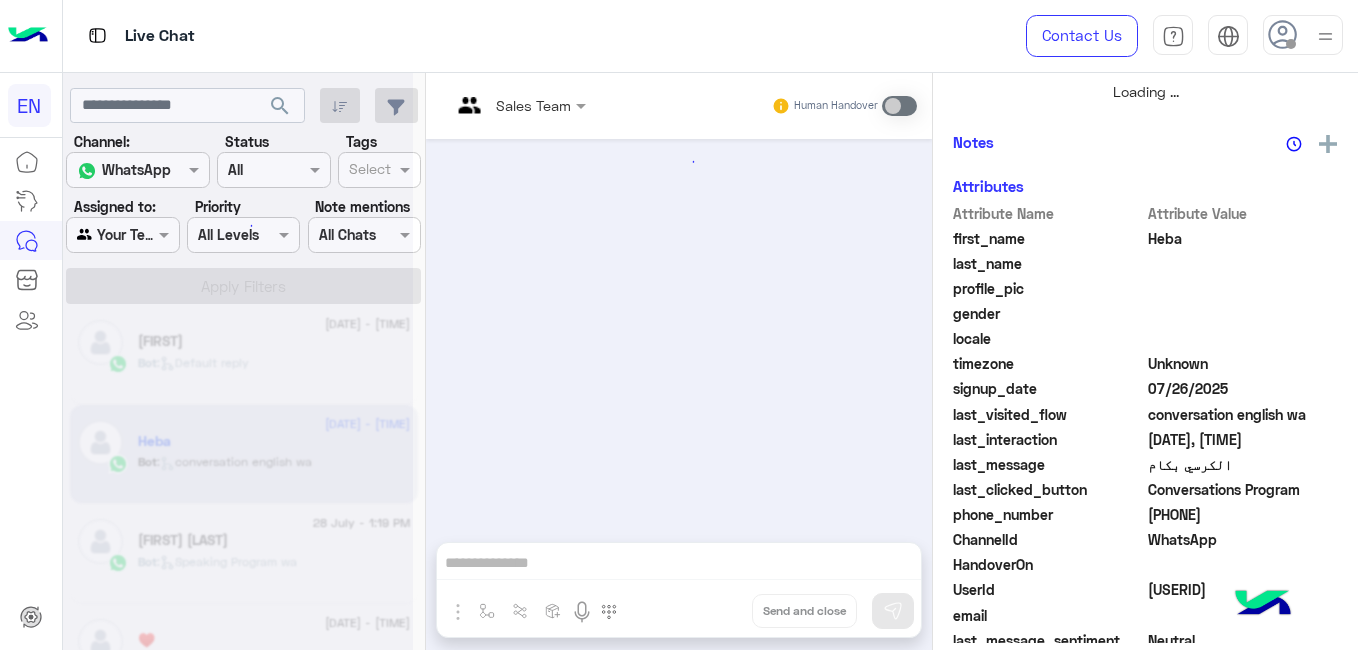 scroll, scrollTop: 484, scrollLeft: 0, axis: vertical 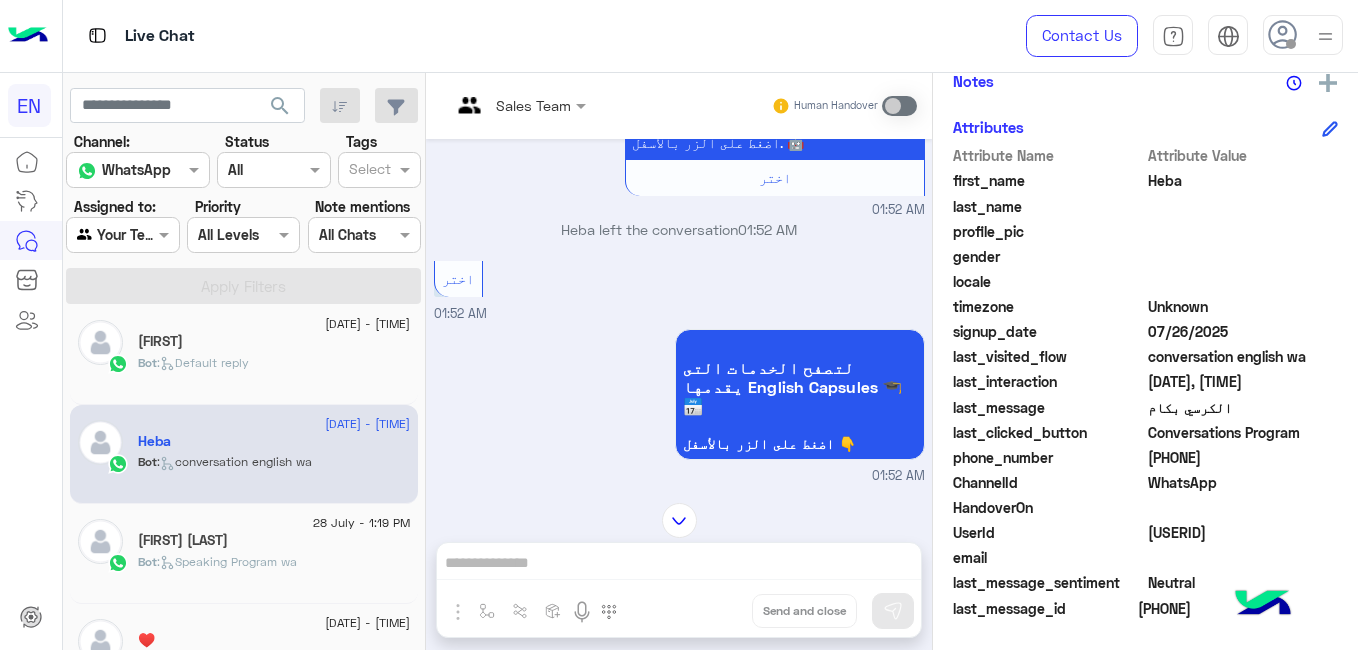 click on "201119416901" 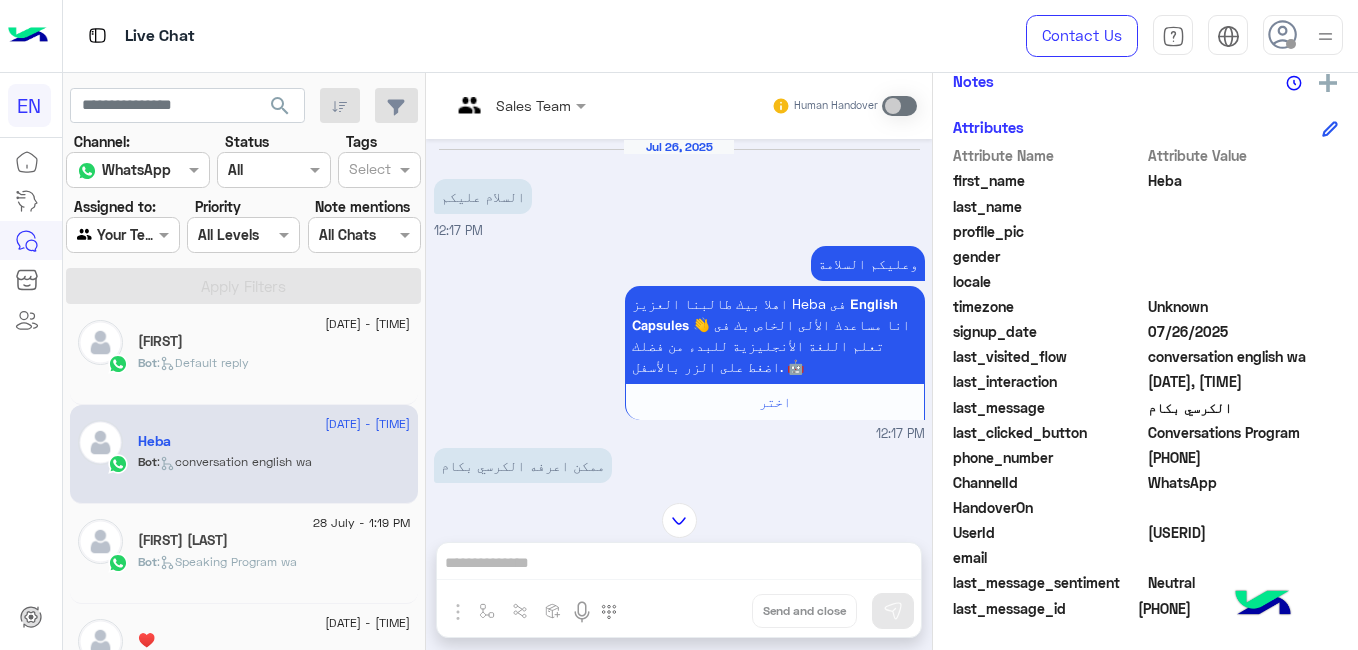 scroll, scrollTop: 0, scrollLeft: 0, axis: both 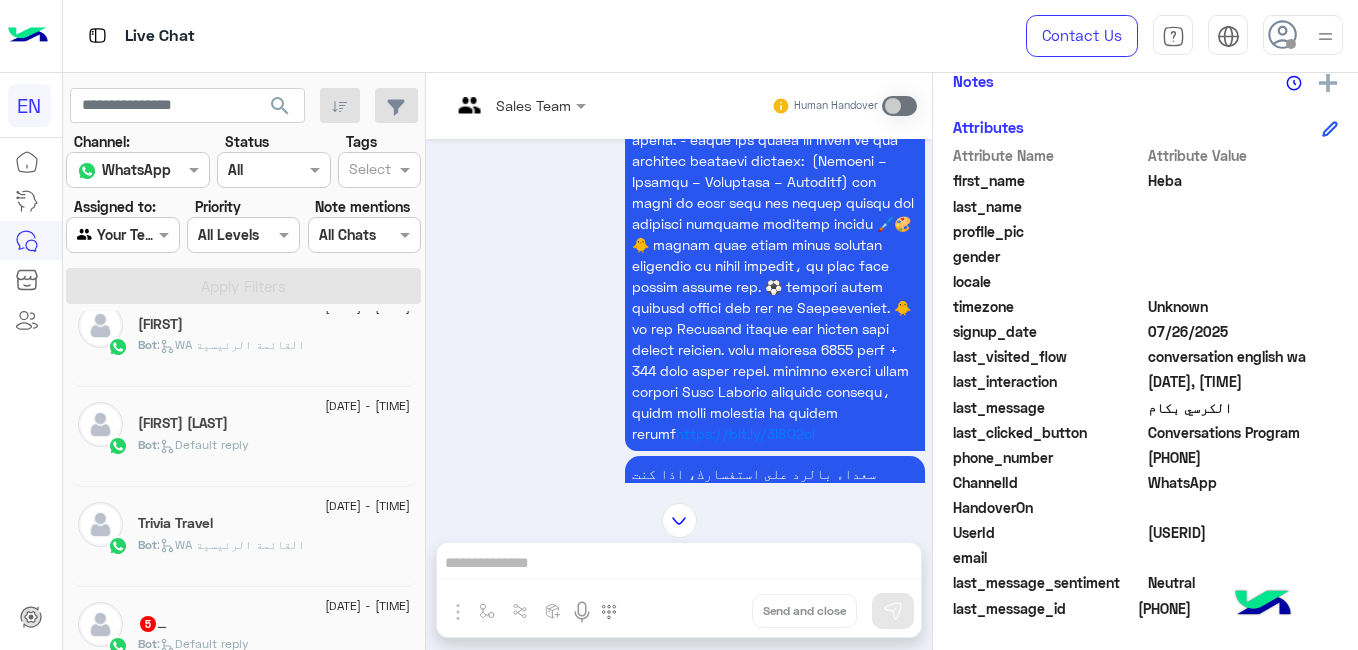 click on "Bot :   WA القائمة الرئيسية" 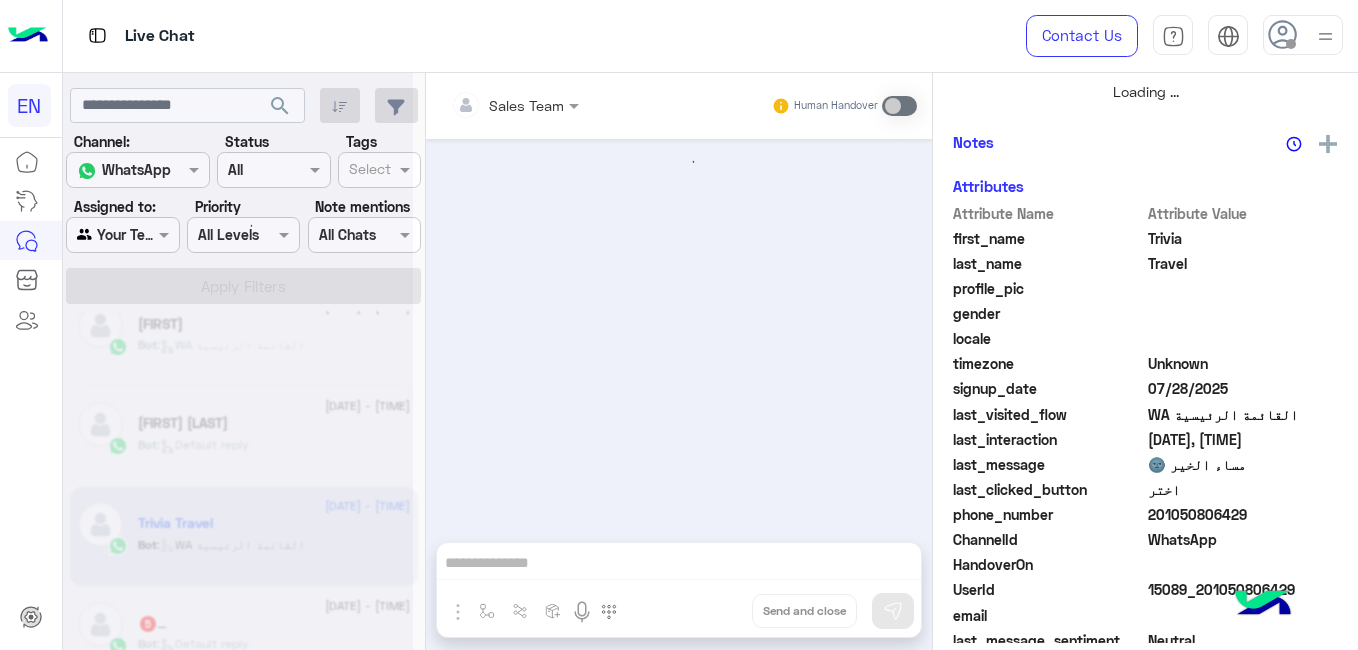 scroll, scrollTop: 484, scrollLeft: 0, axis: vertical 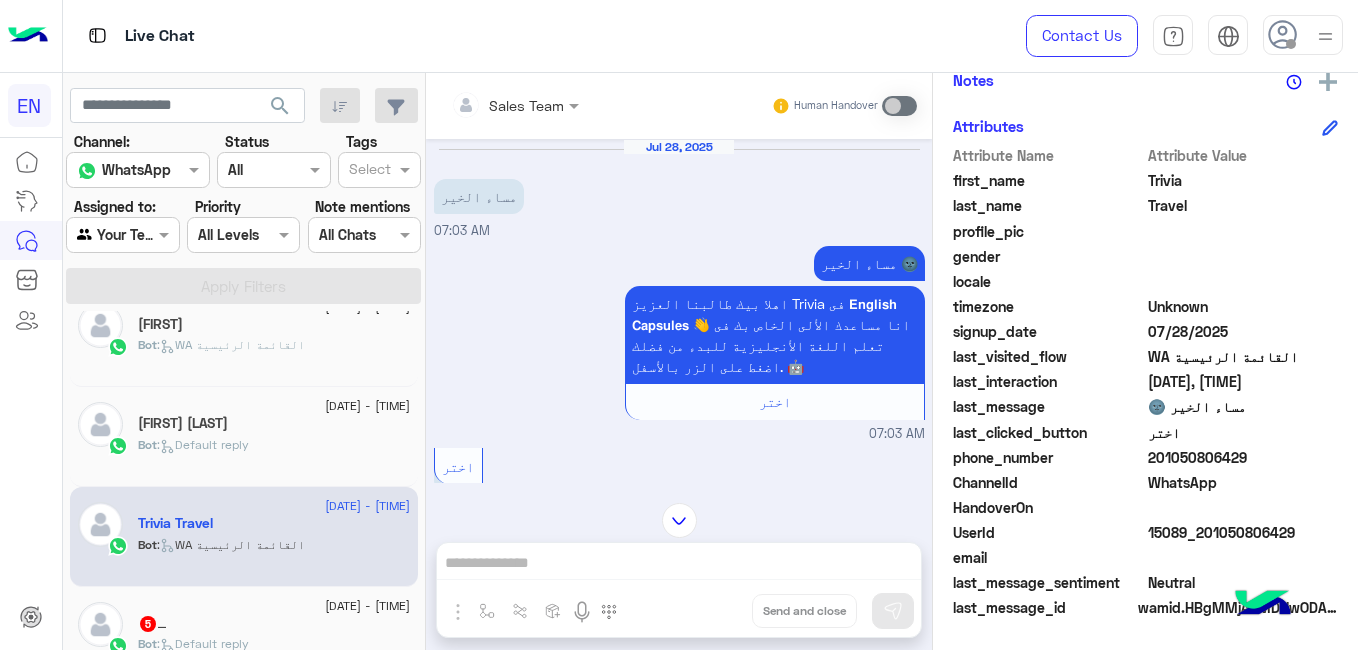 click on "Bot :   Default reply" 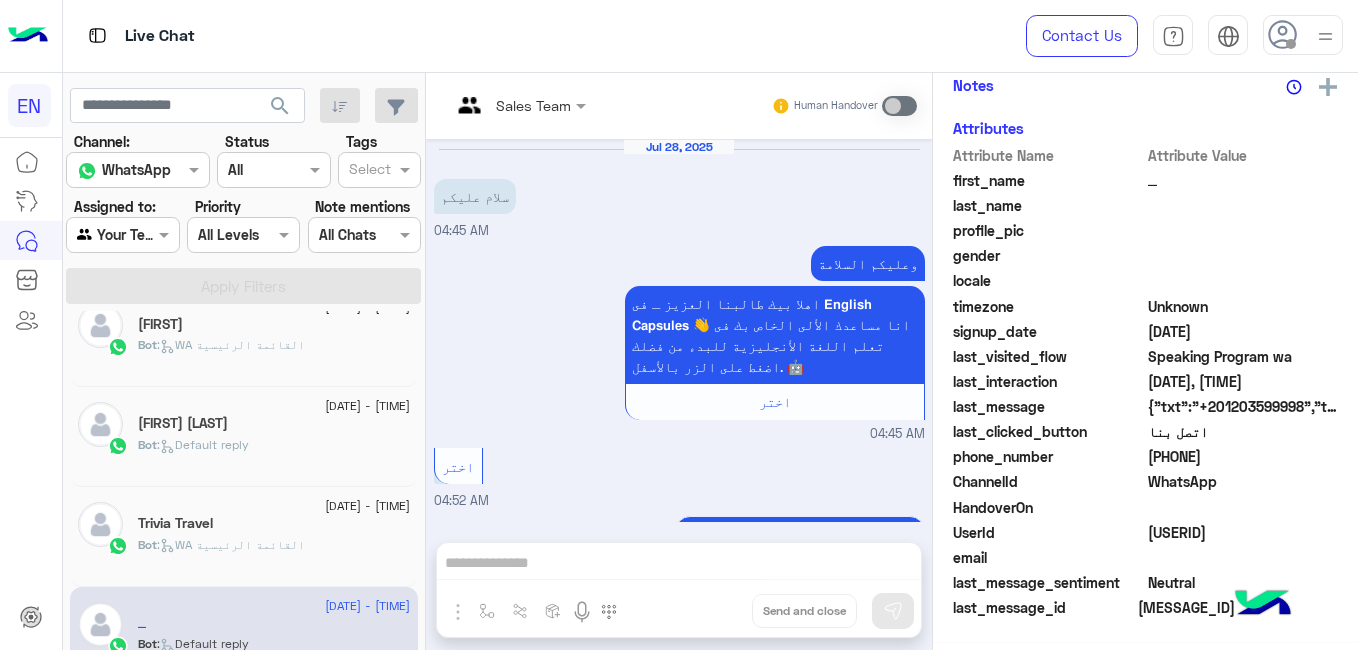 scroll, scrollTop: 423, scrollLeft: 0, axis: vertical 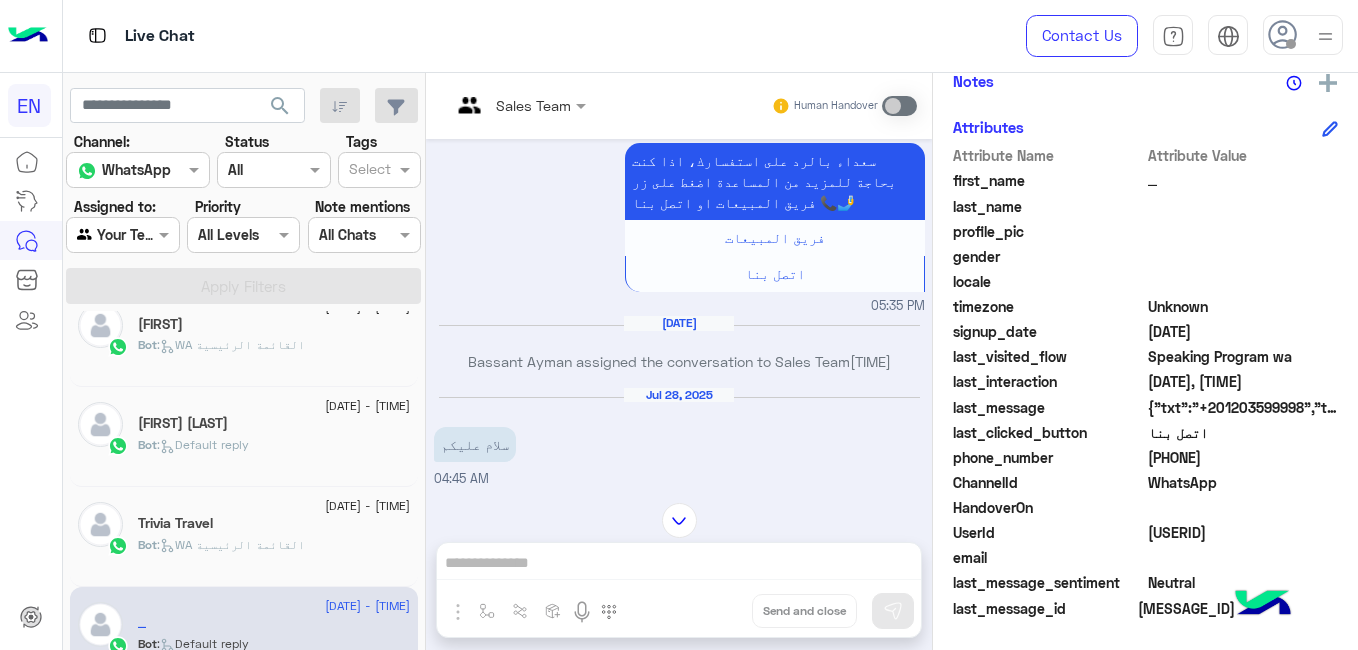 click on "201017451741" 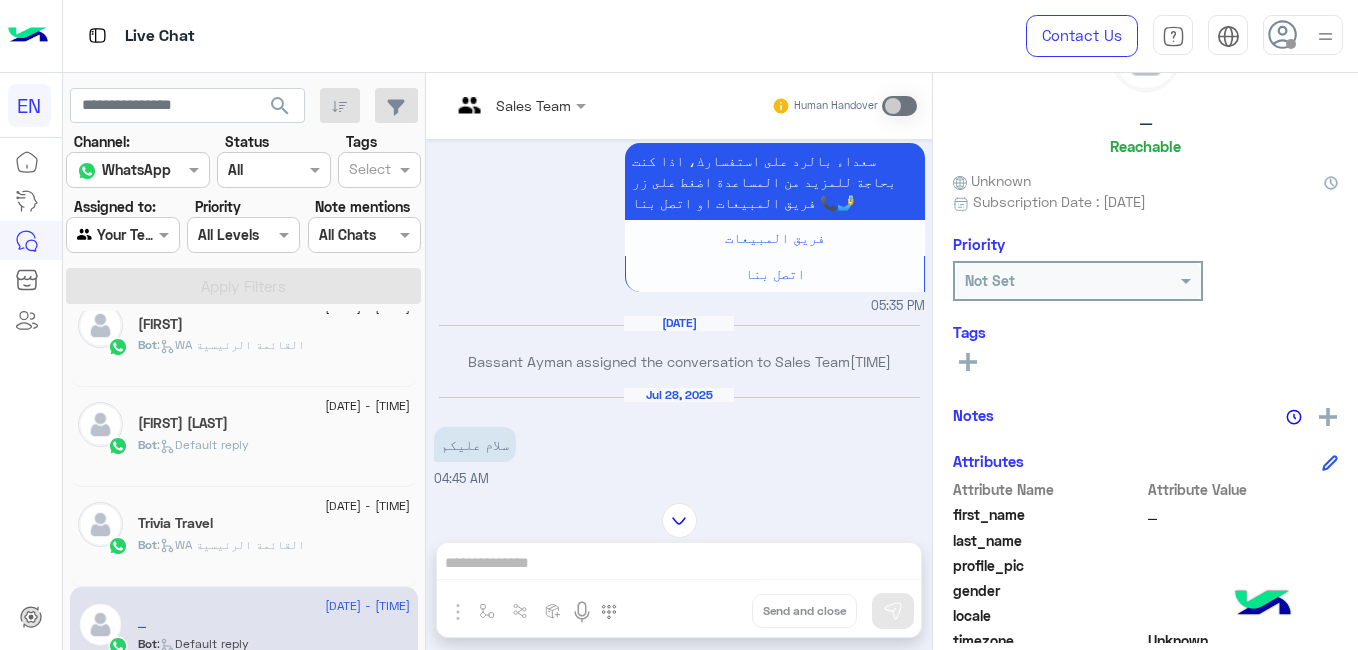scroll, scrollTop: 0, scrollLeft: 0, axis: both 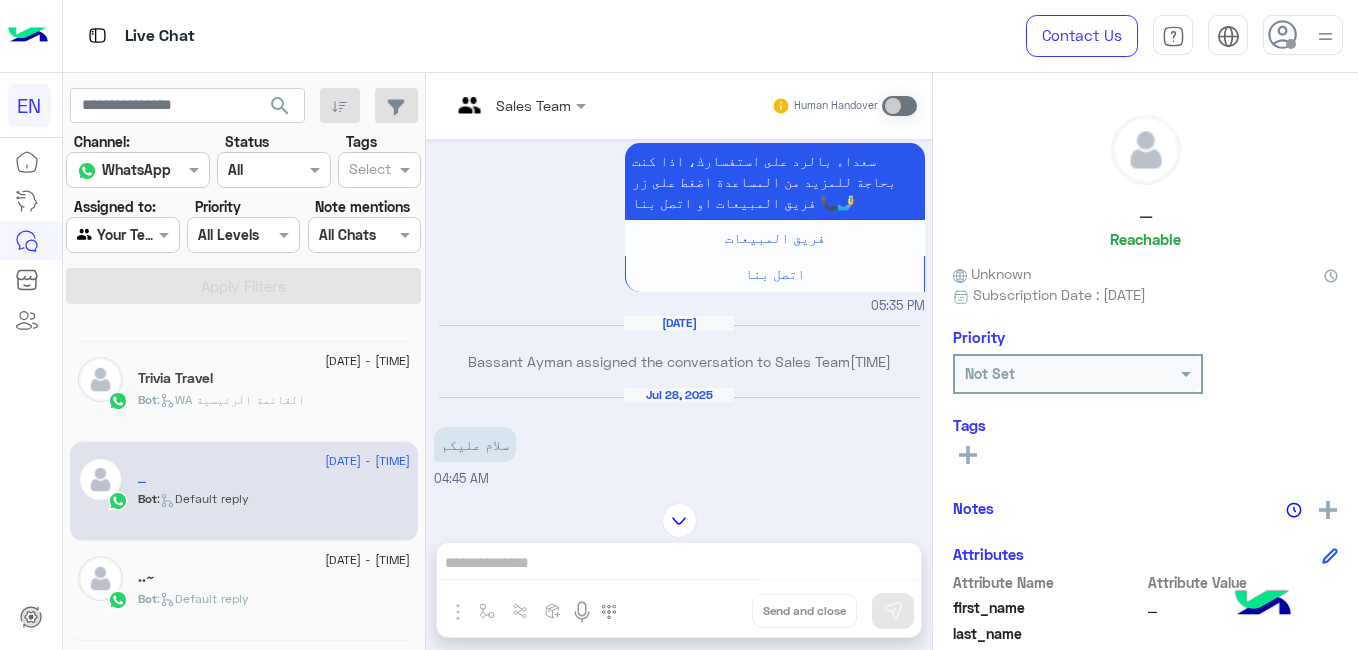click on "Bot :   Default reply" 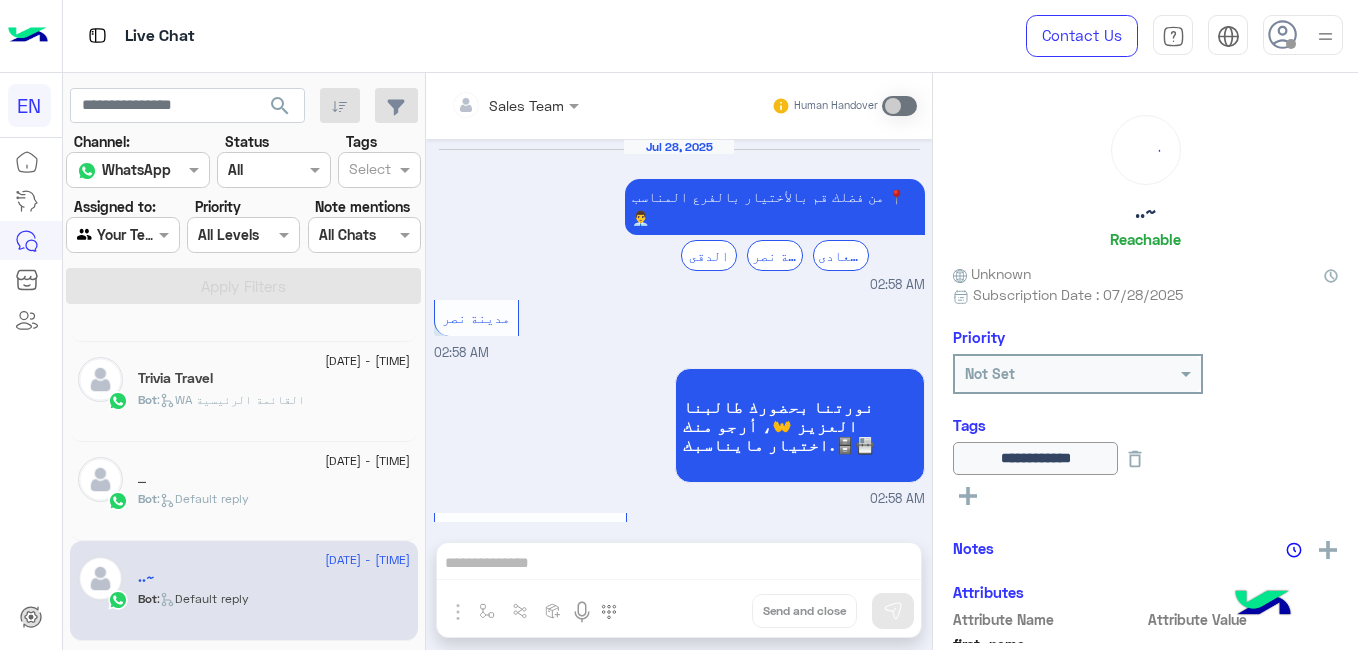 scroll, scrollTop: 1266, scrollLeft: 0, axis: vertical 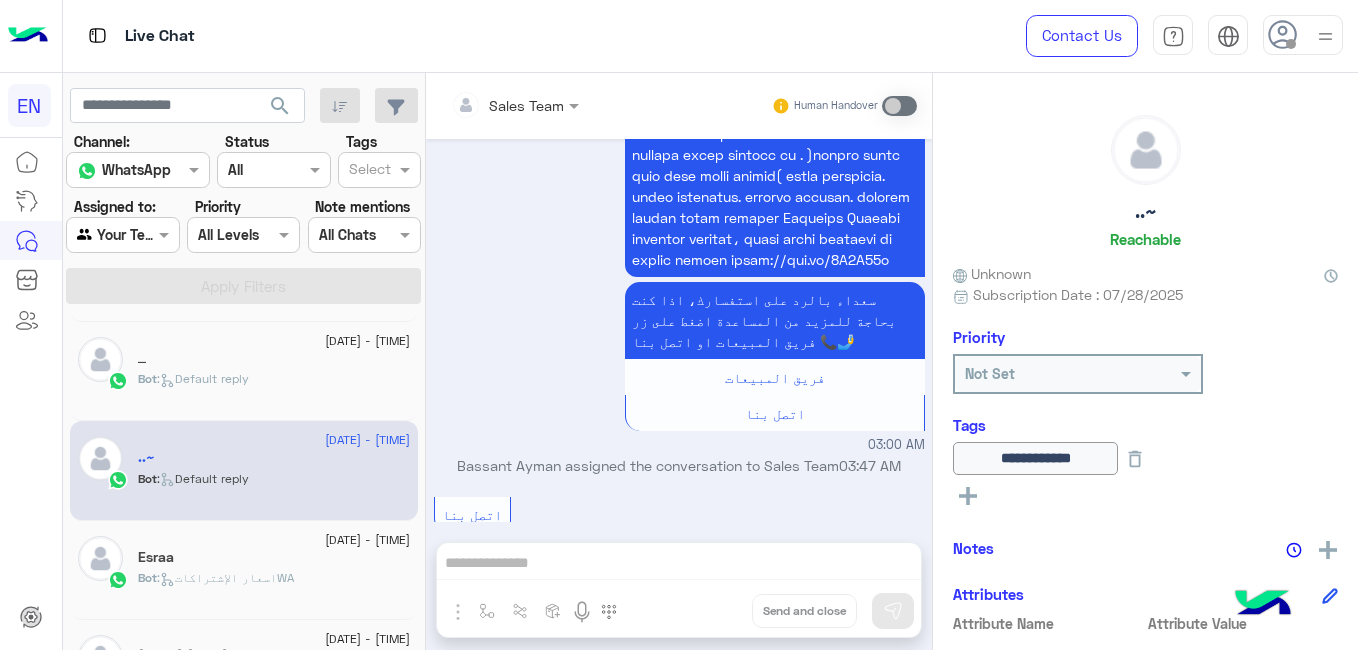 click on "Esraa" 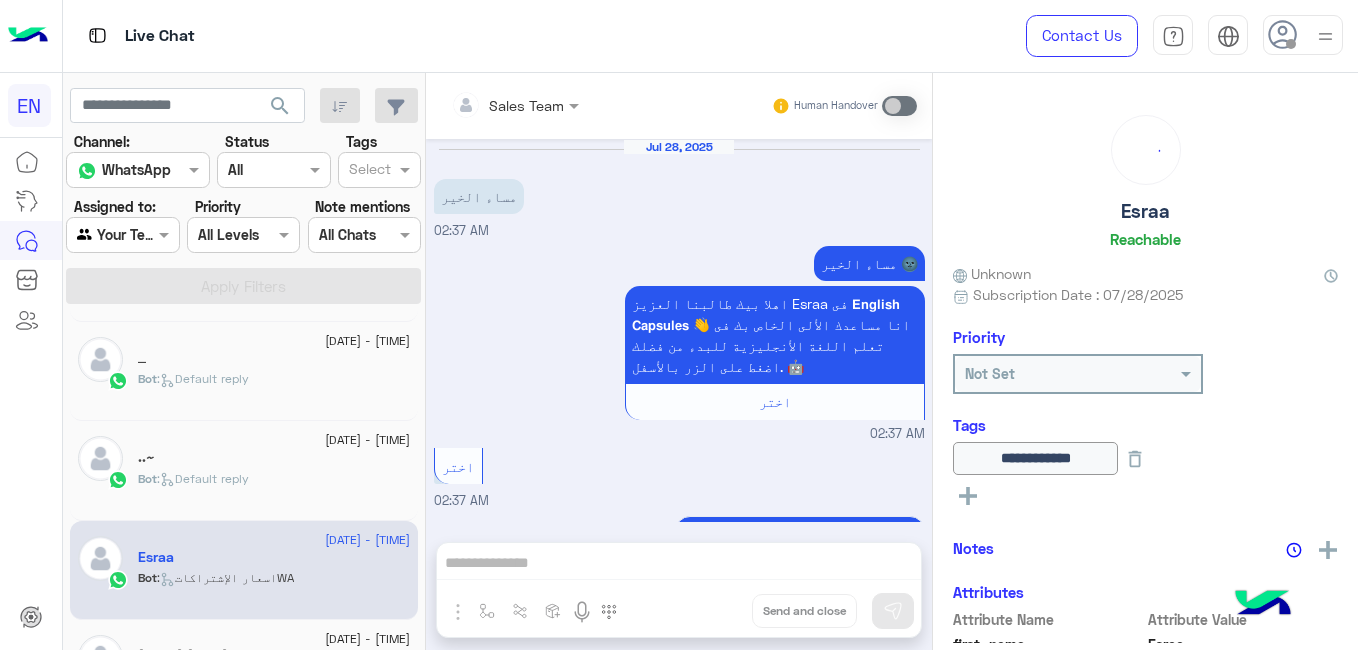 scroll, scrollTop: 721, scrollLeft: 0, axis: vertical 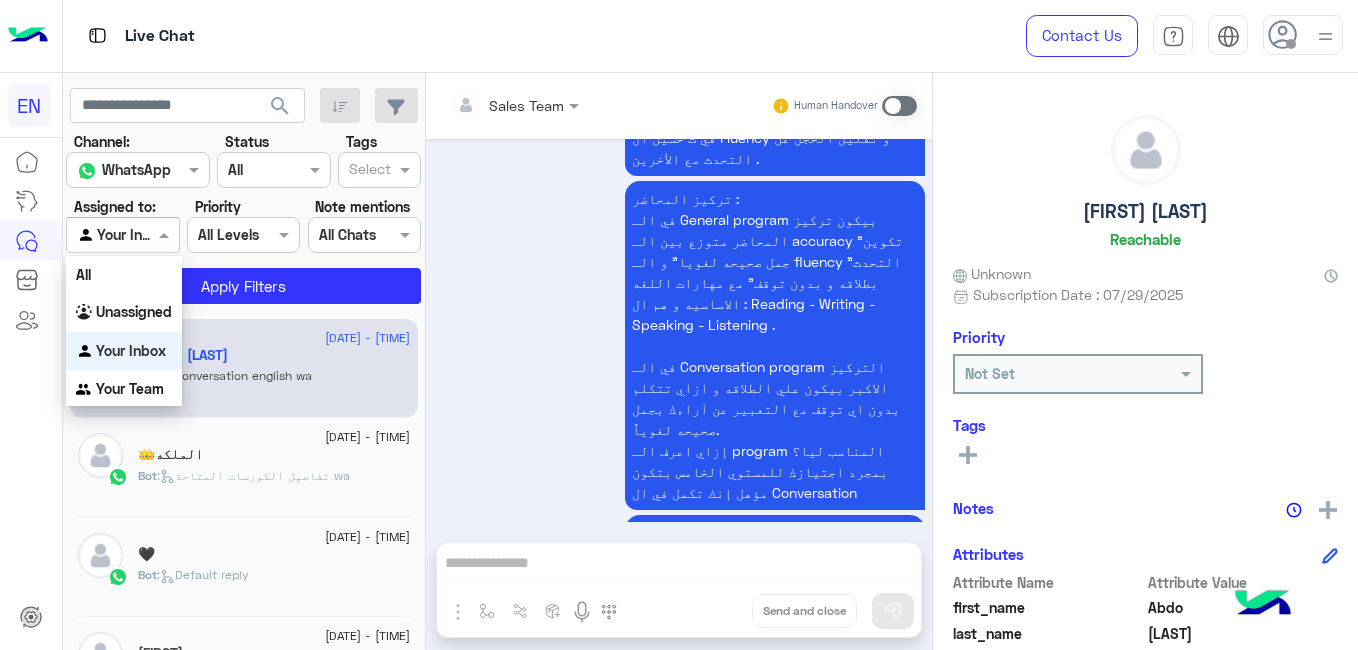 click at bounding box center [122, 234] 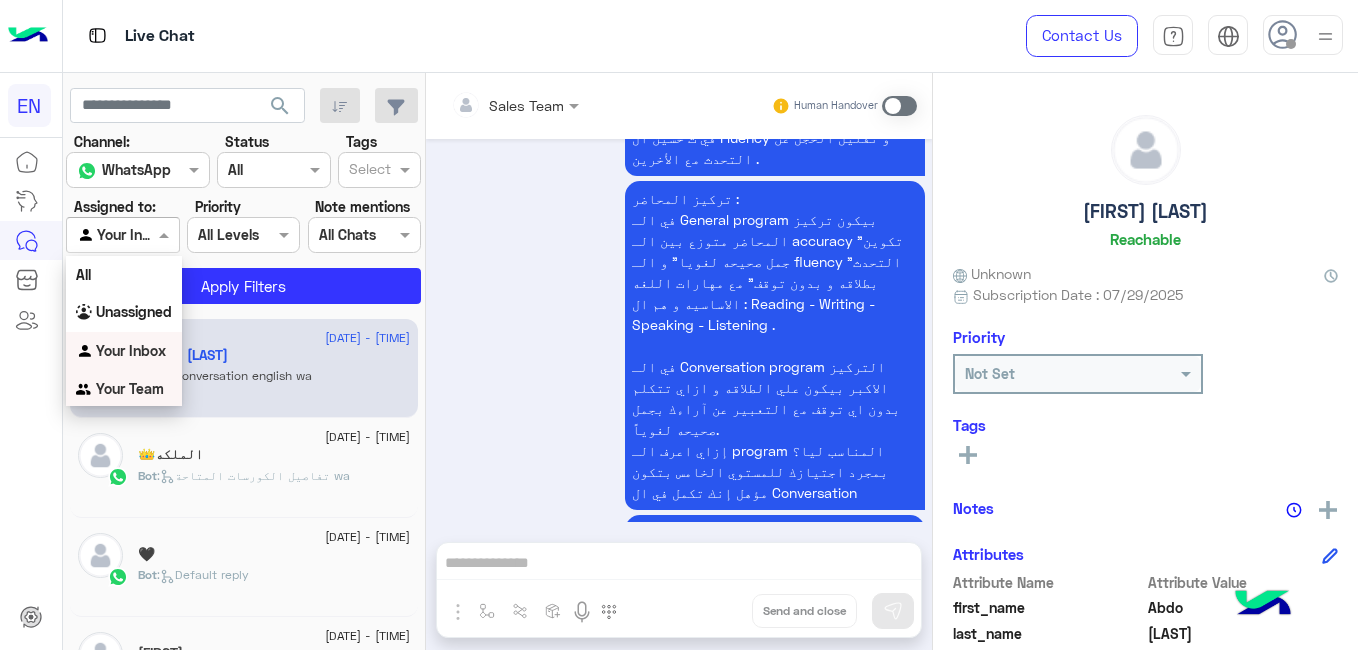 click on "Your Team" at bounding box center [130, 388] 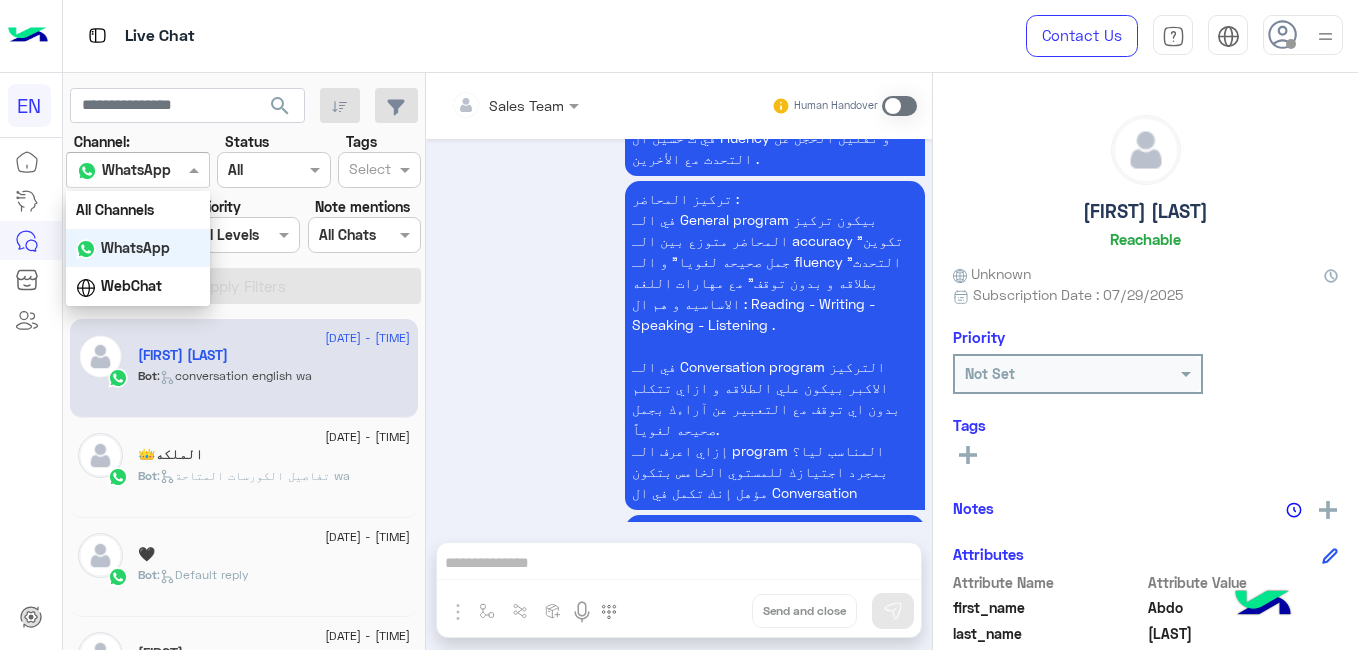click at bounding box center (138, 169) 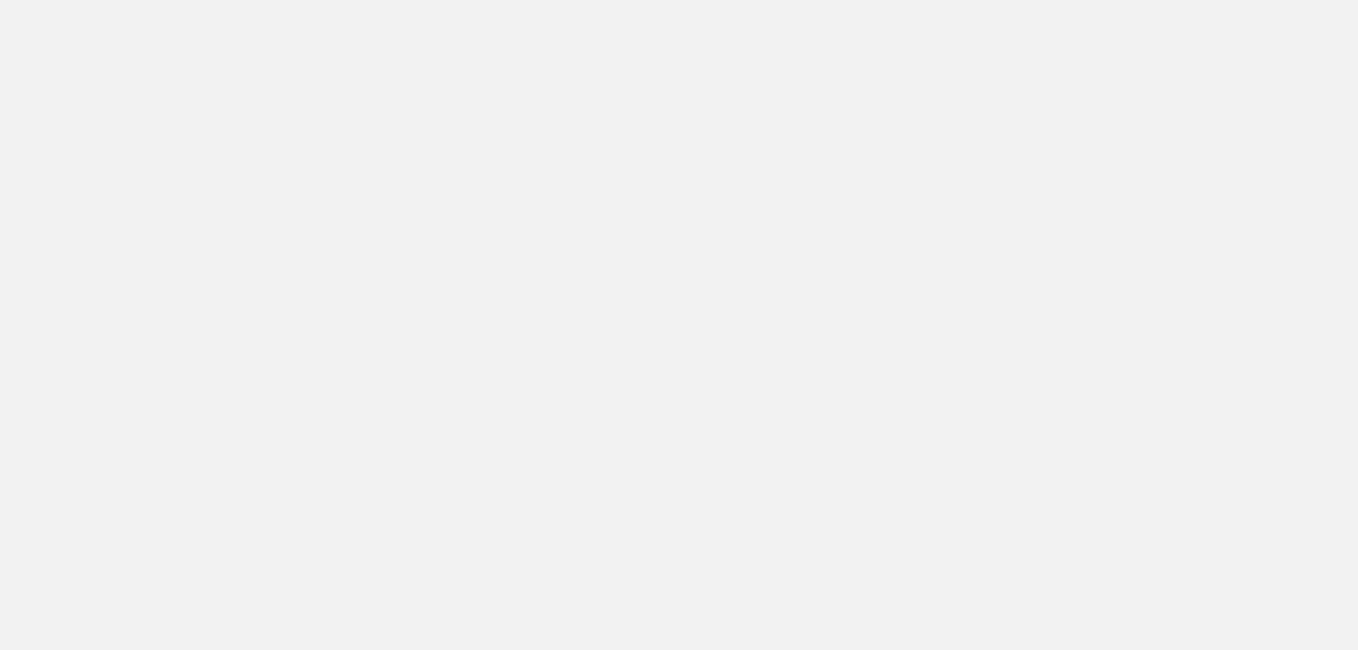 scroll, scrollTop: 0, scrollLeft: 0, axis: both 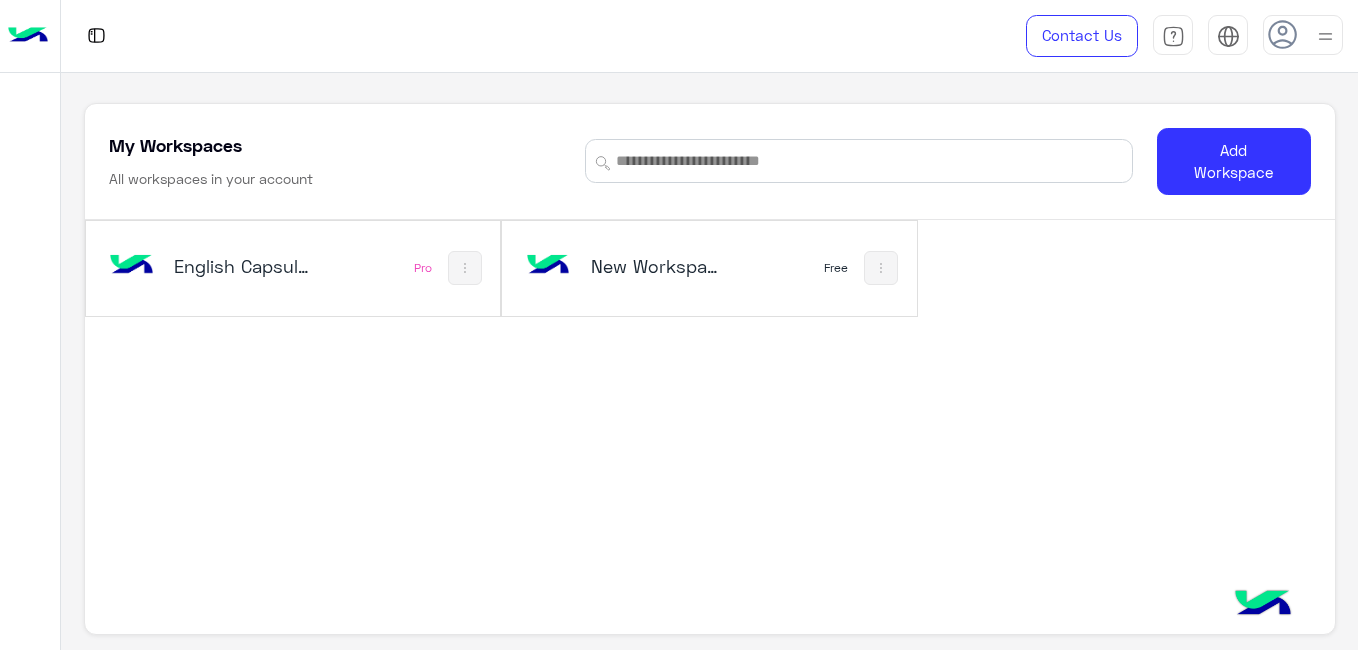 click on "English Capsules" at bounding box center (242, 266) 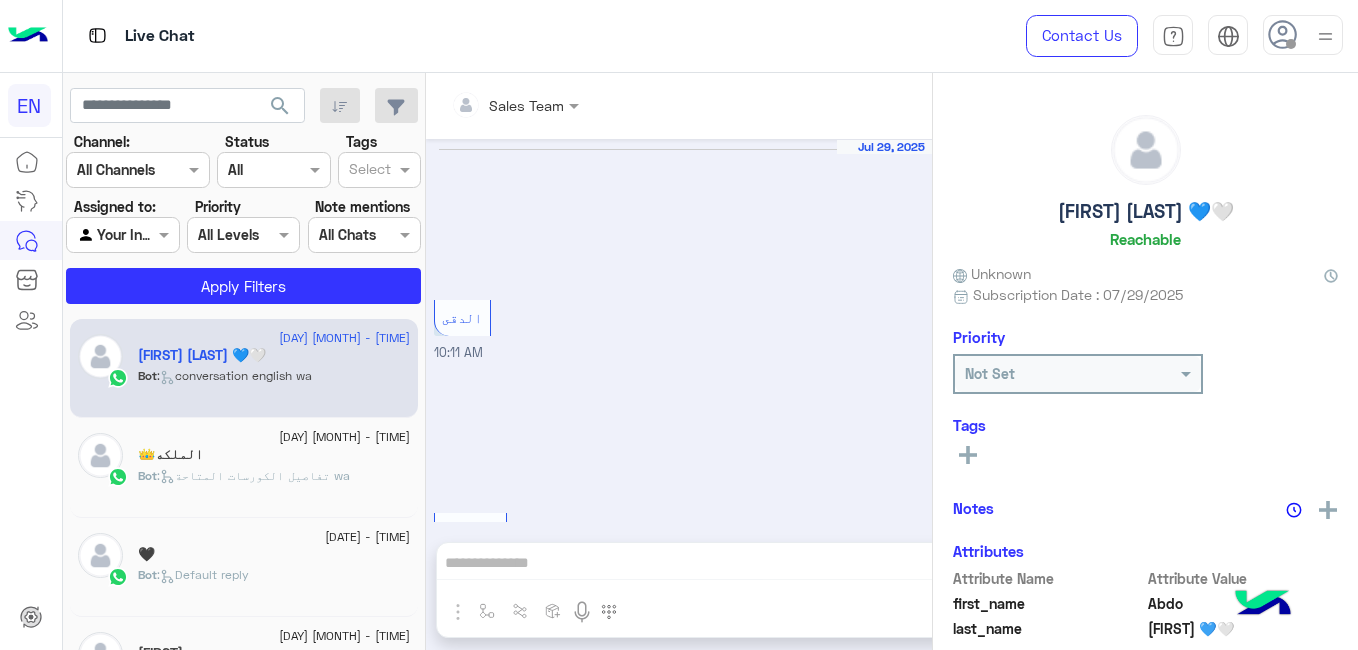 scroll, scrollTop: 1893, scrollLeft: 0, axis: vertical 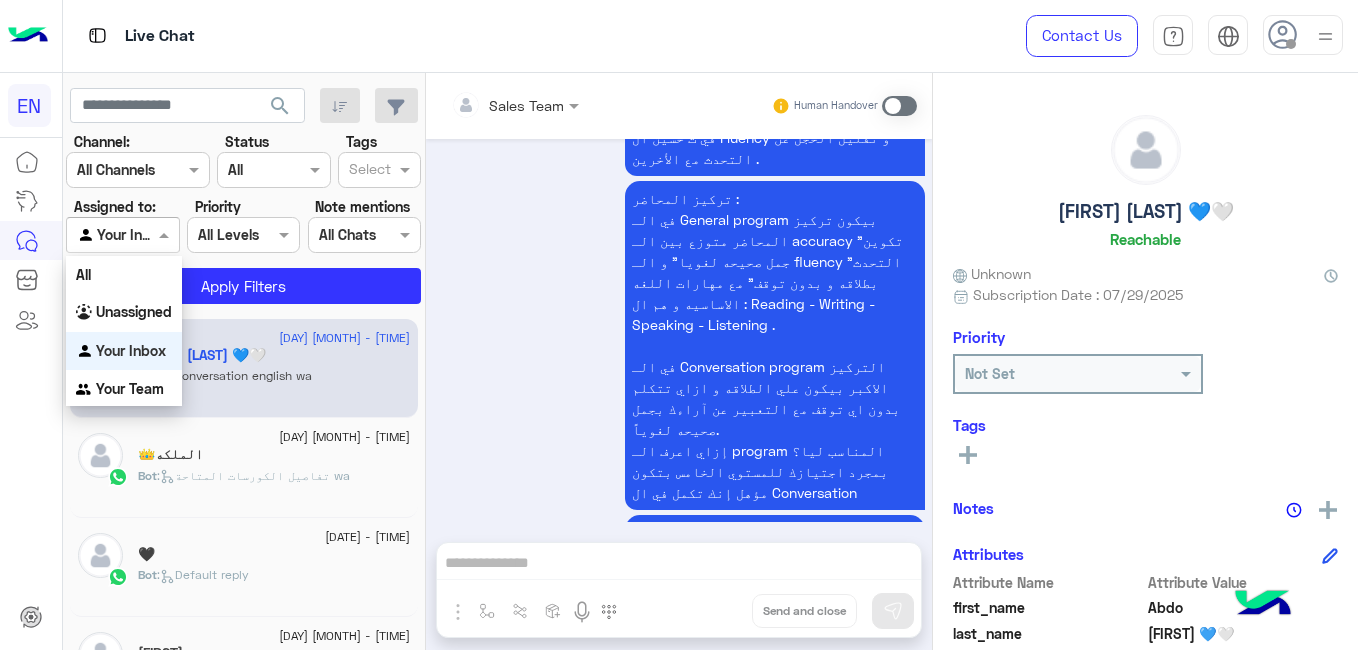 click at bounding box center [100, 235] 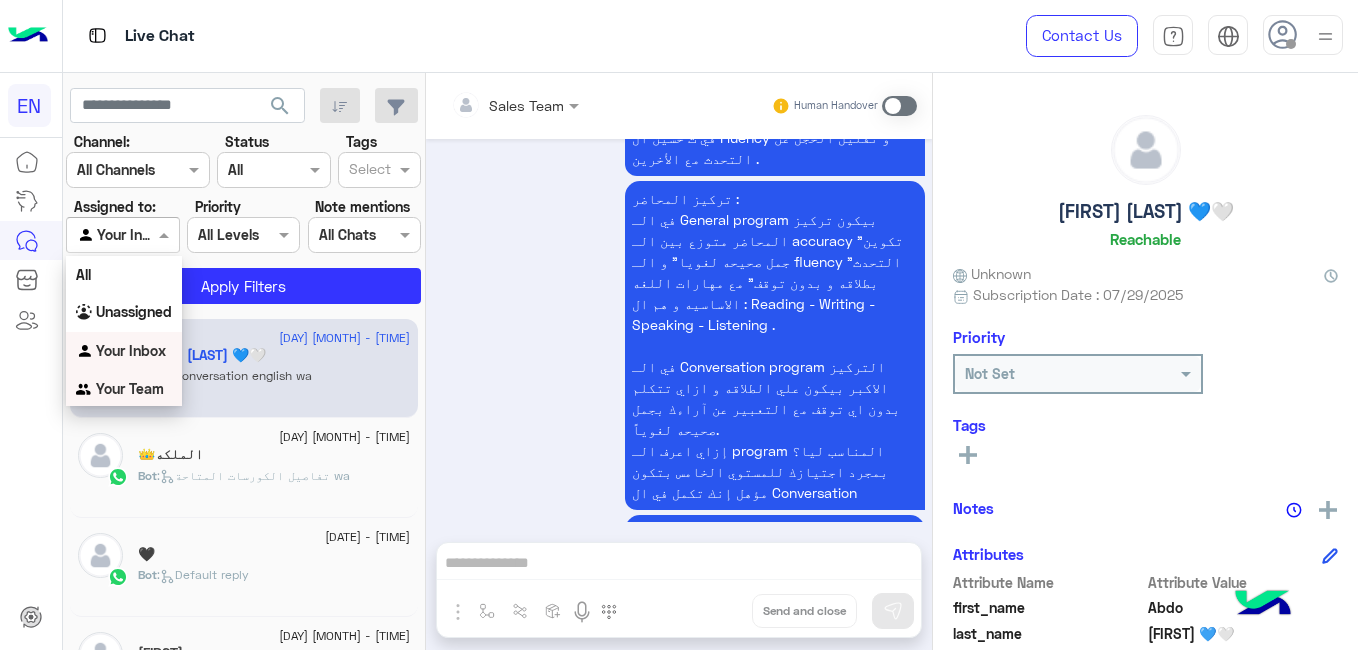 click on "Your Team" at bounding box center [130, 388] 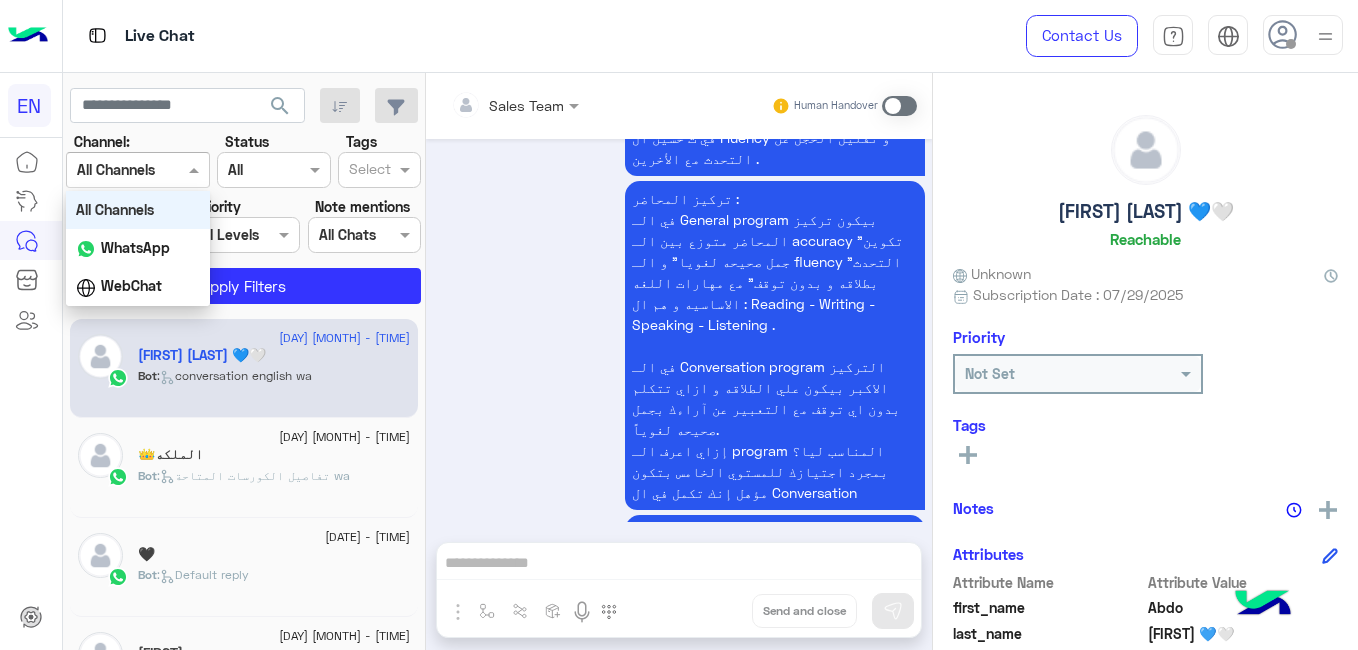 click at bounding box center [138, 169] 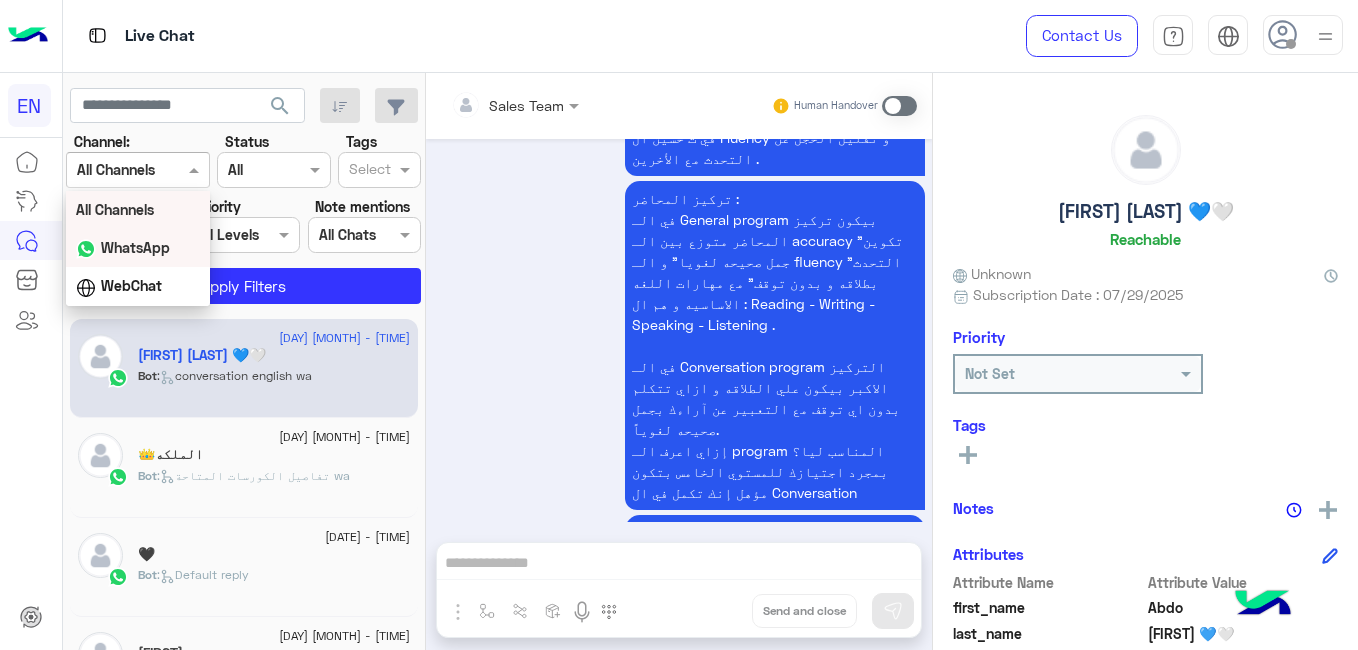 click on "WhatsApp" at bounding box center [135, 247] 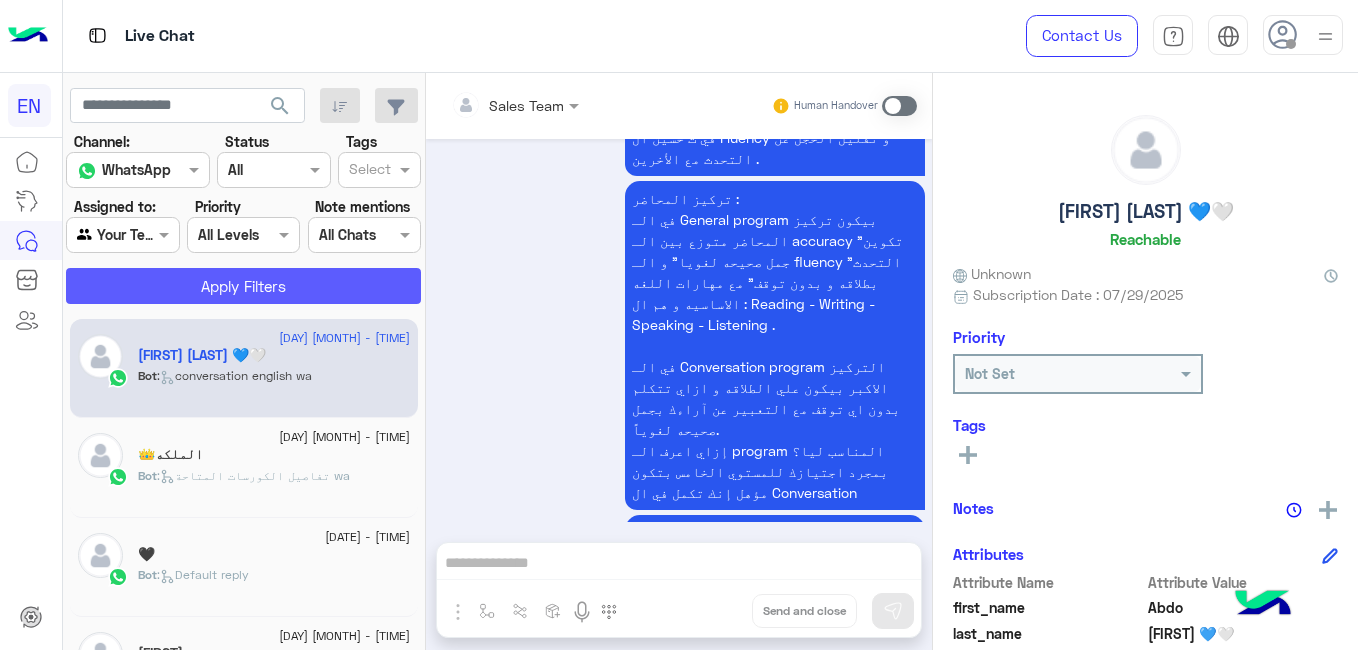 click on "Apply Filters" 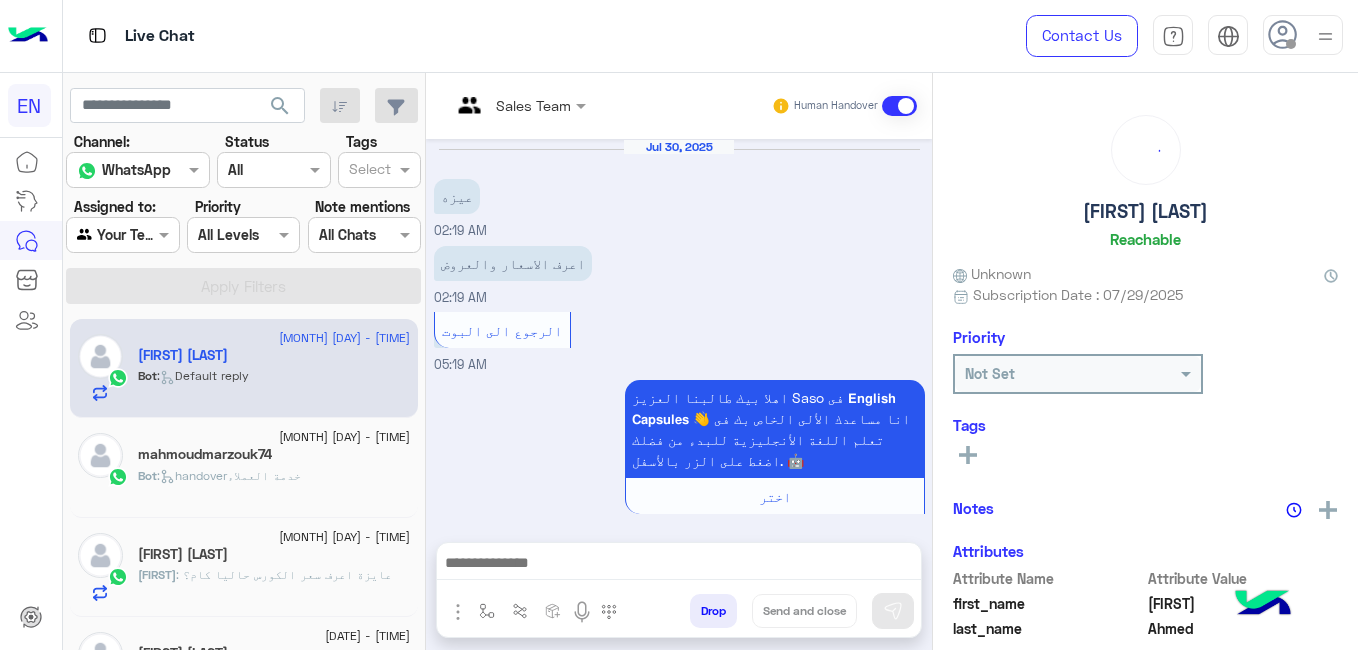 scroll, scrollTop: 349, scrollLeft: 0, axis: vertical 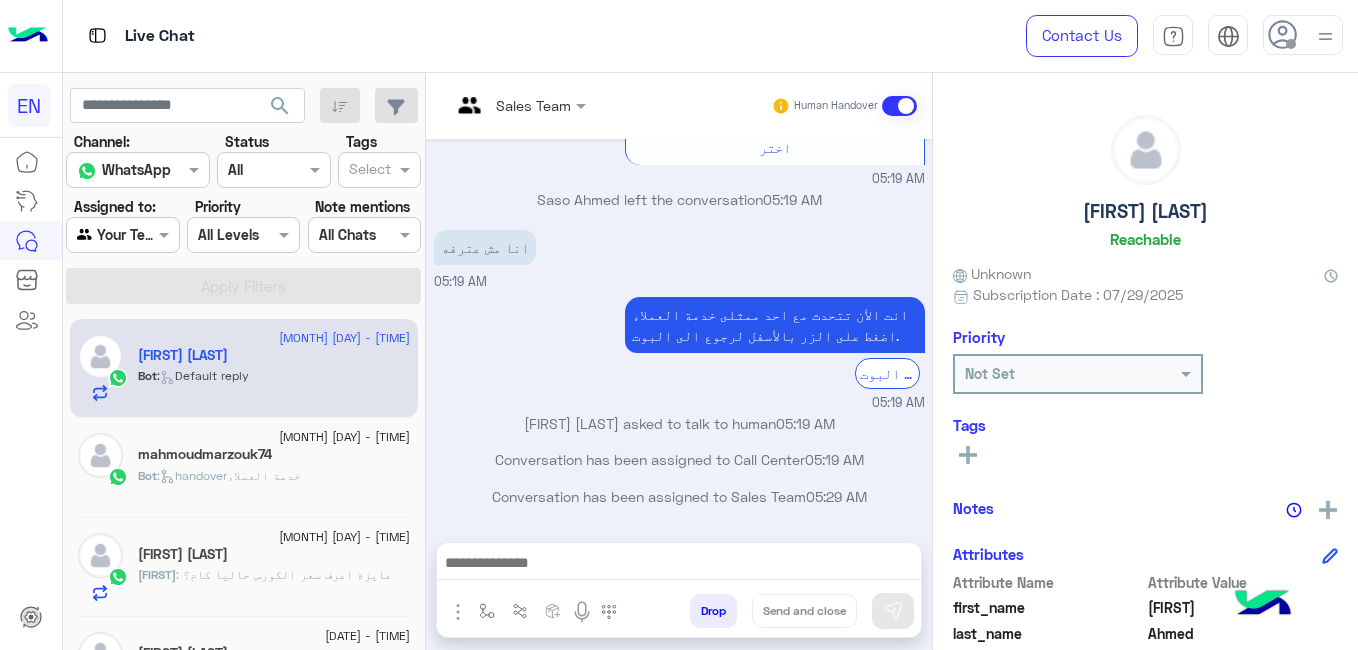 click on "30 July - 5:04 AM  mahmoudmarzouk74   Bot :   handoverخدمة العملاء" 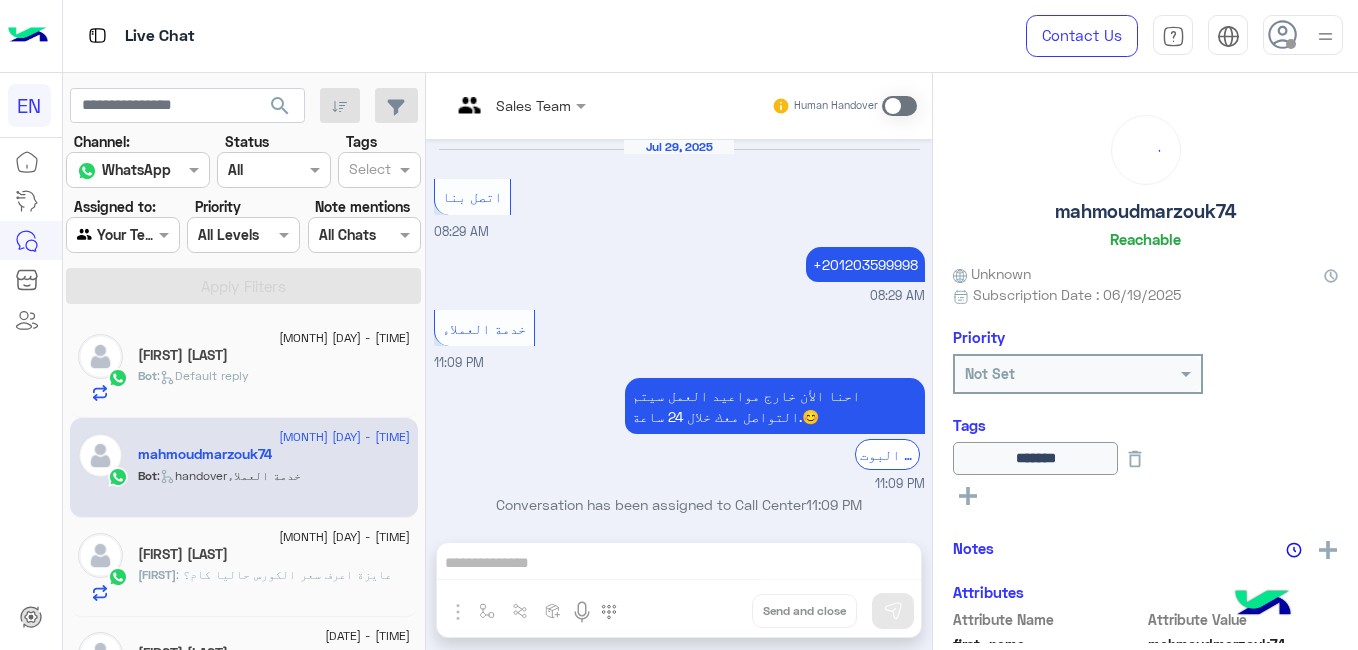 scroll, scrollTop: 384, scrollLeft: 0, axis: vertical 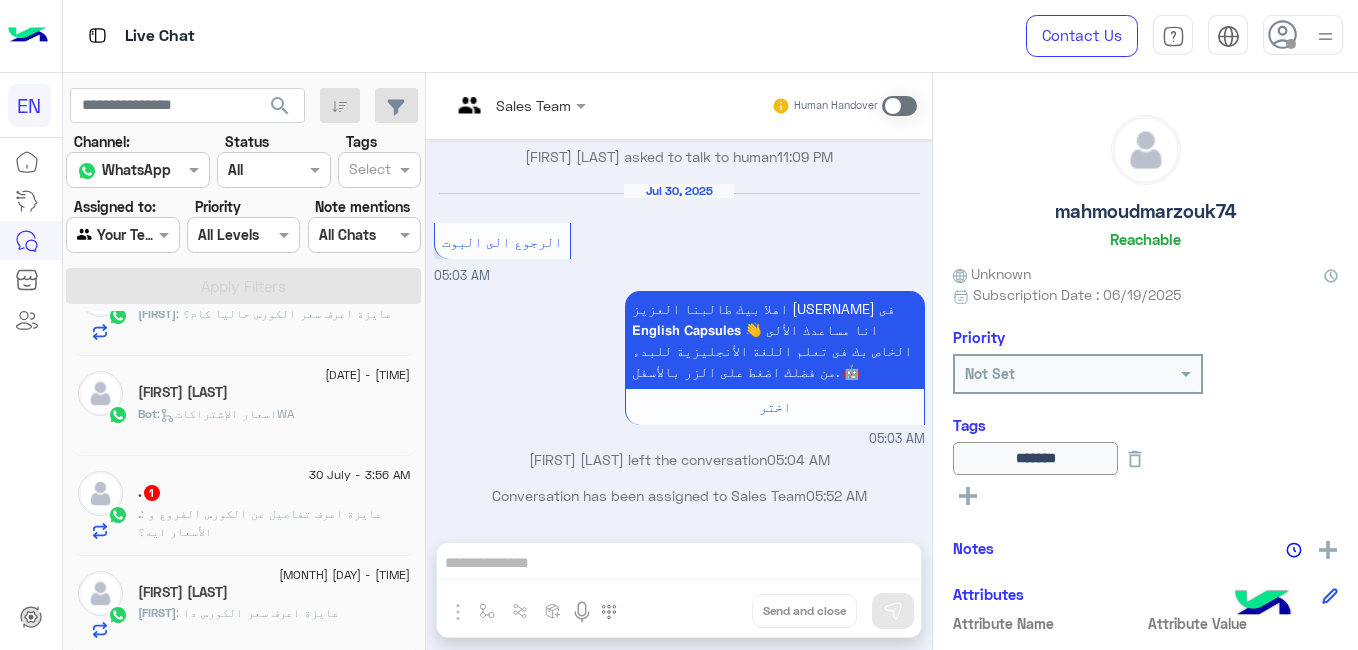 click on "[FIRST] [LAST]" 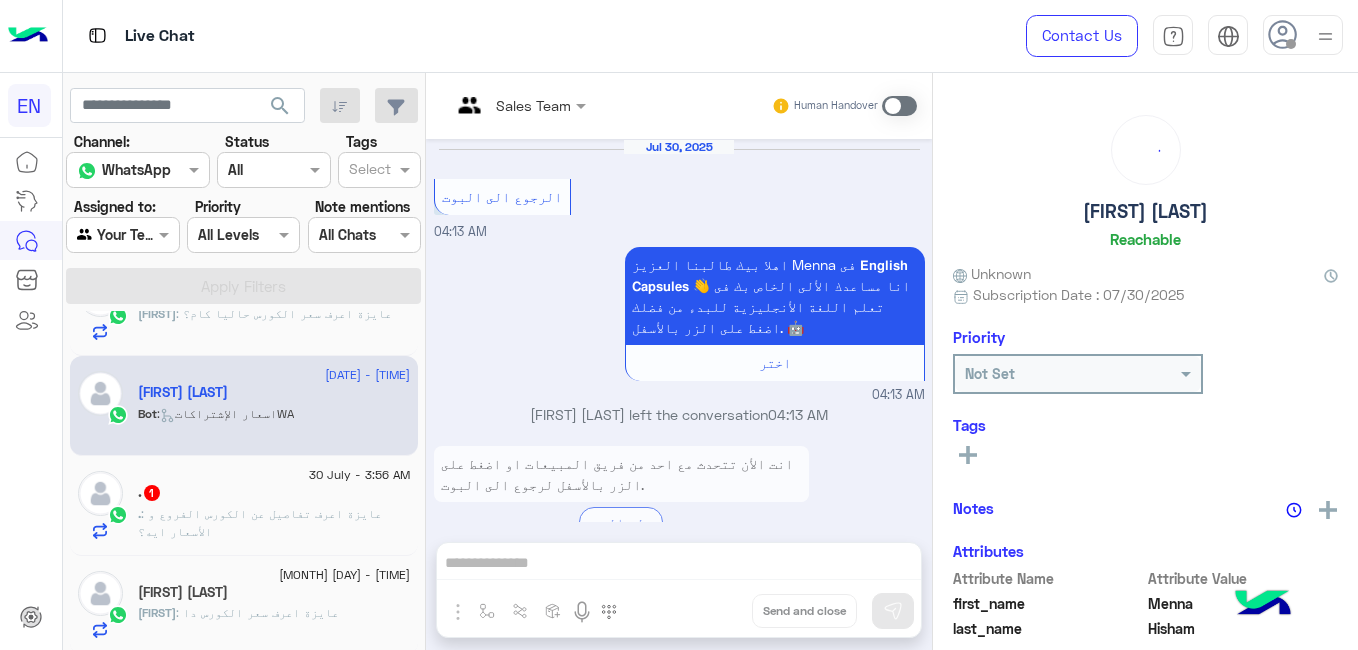 scroll, scrollTop: 1541, scrollLeft: 0, axis: vertical 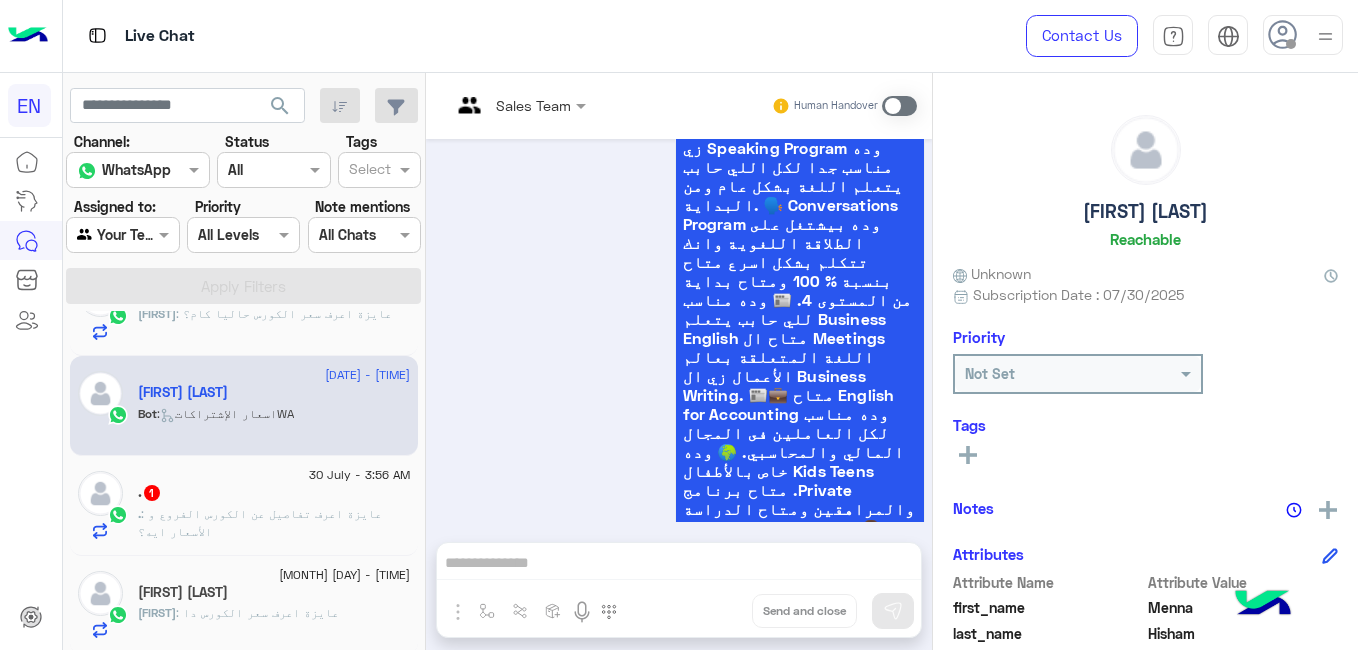 drag, startPoint x: 924, startPoint y: 470, endPoint x: 921, endPoint y: 346, distance: 124.036285 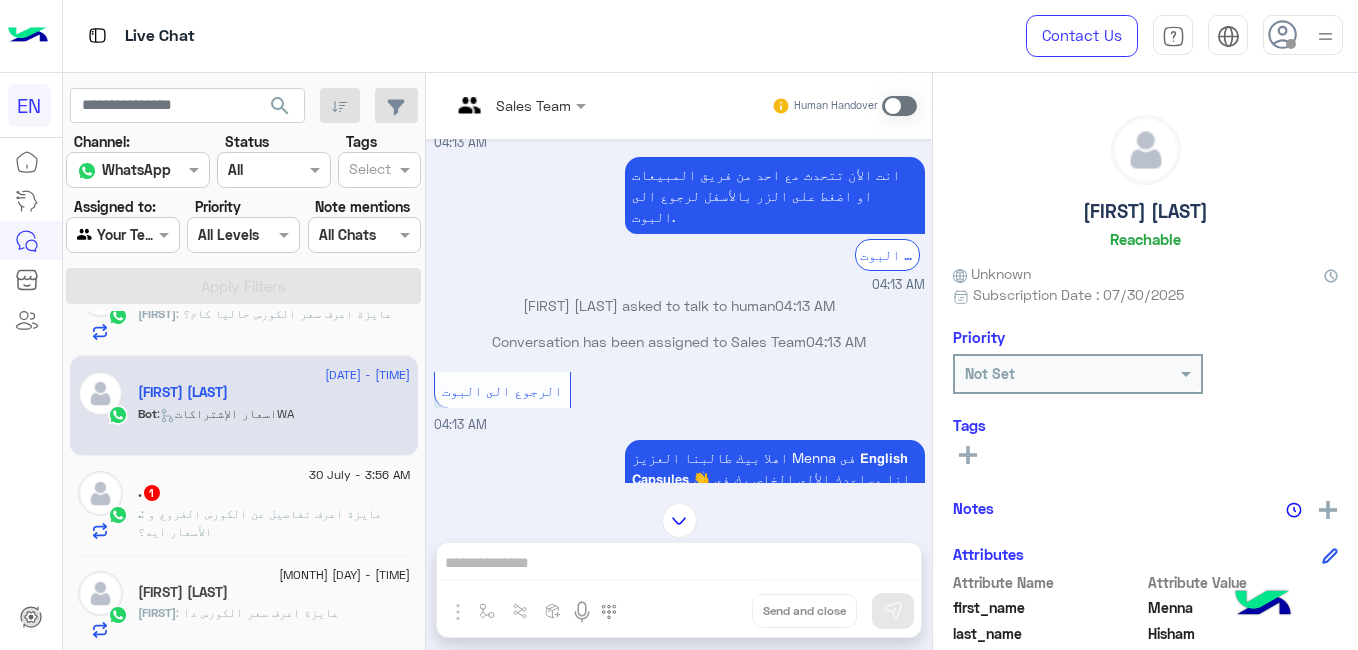 scroll, scrollTop: 4008, scrollLeft: 0, axis: vertical 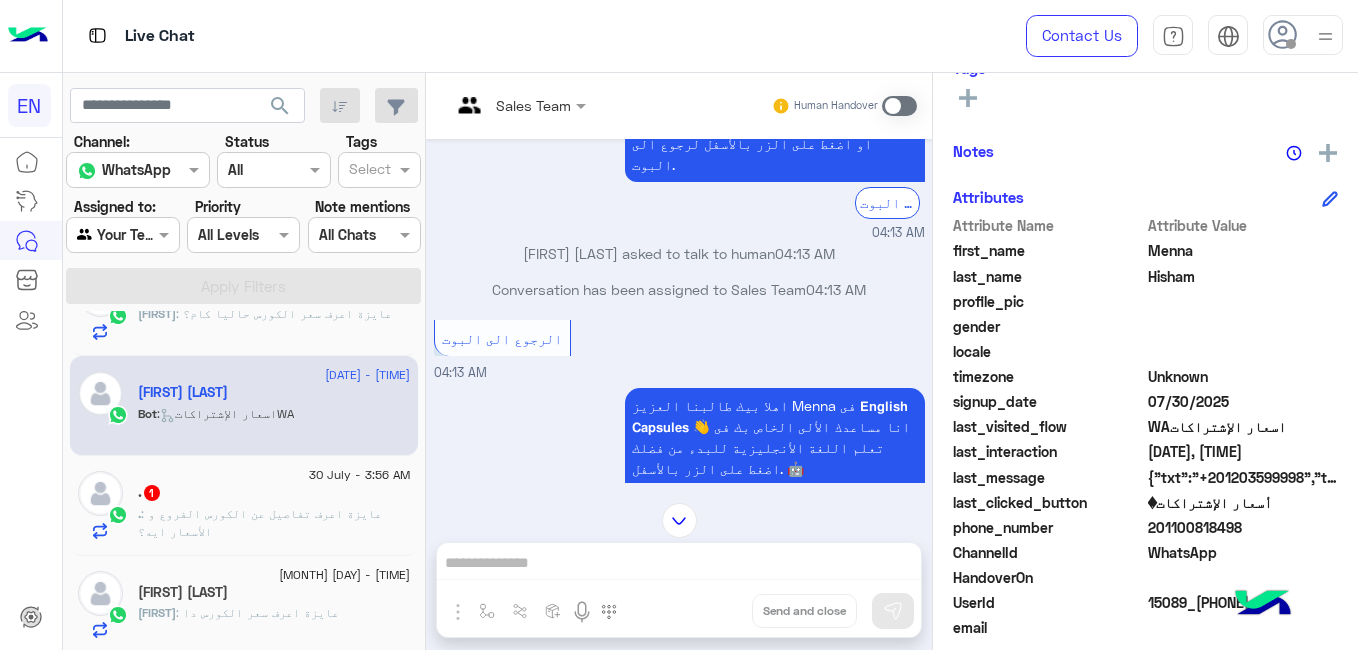 click on "201100818498" 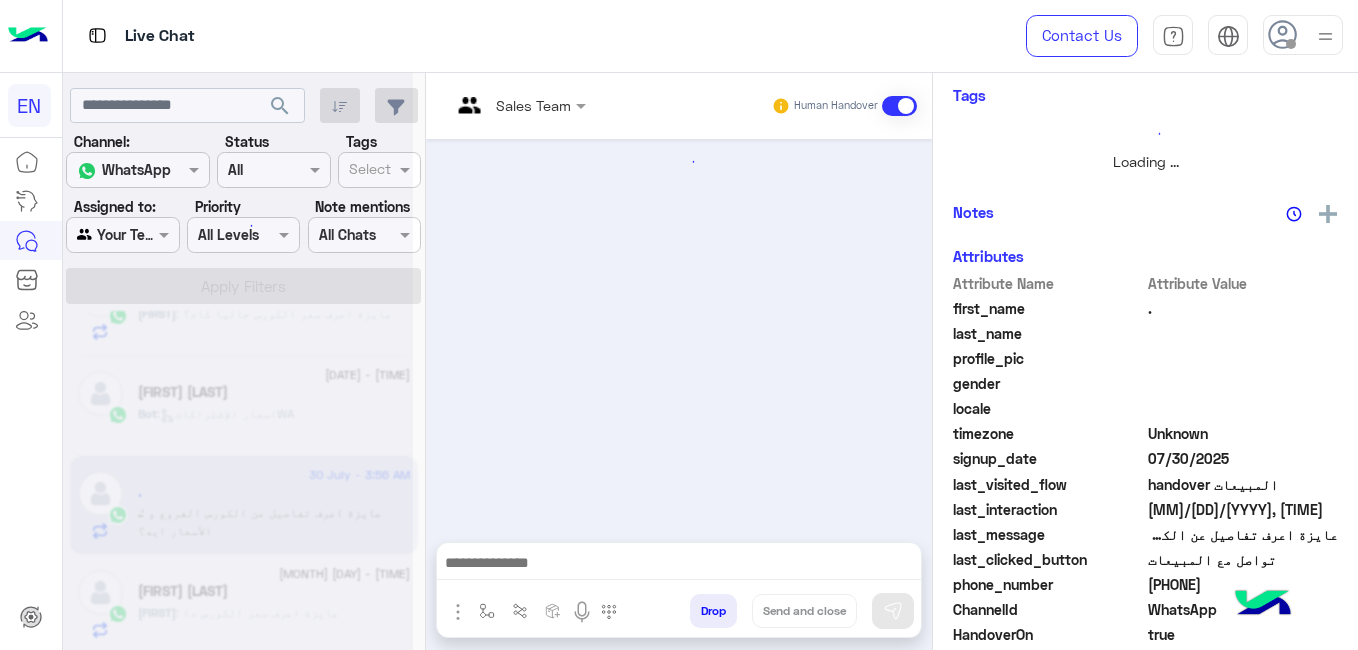 scroll, scrollTop: 383, scrollLeft: 0, axis: vertical 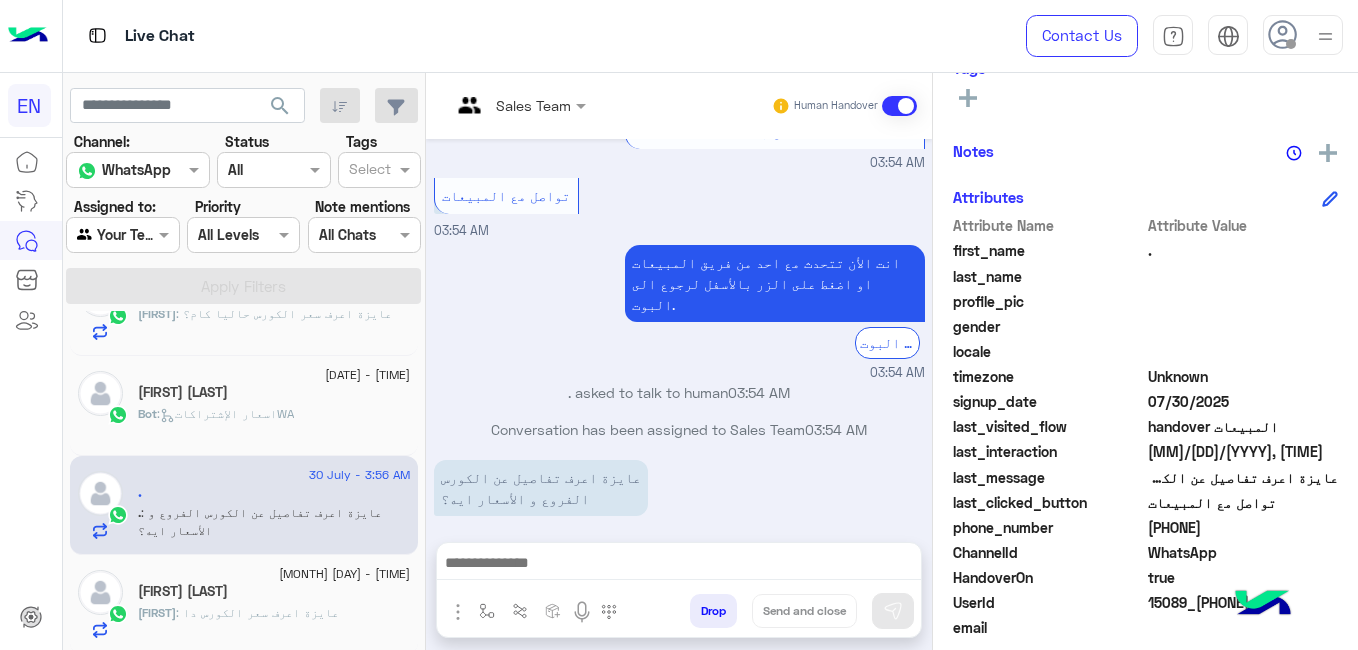 click on "[FIRST] [LAST]" 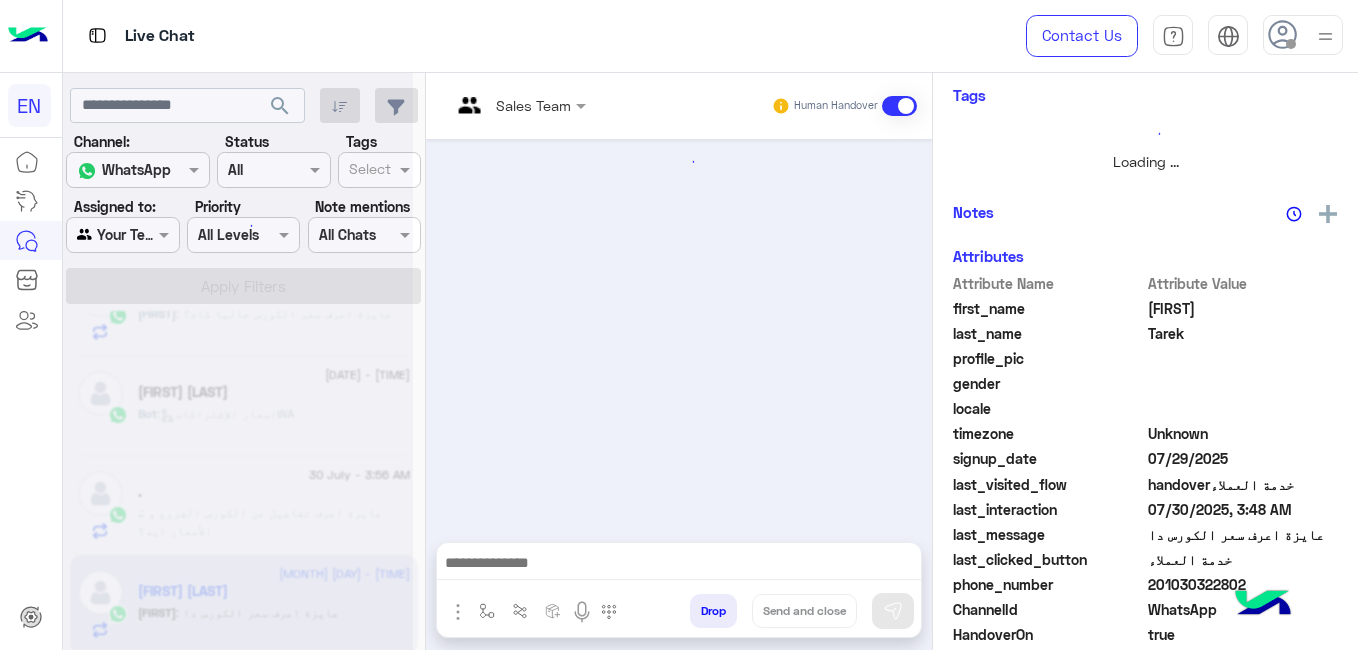 scroll, scrollTop: 383, scrollLeft: 0, axis: vertical 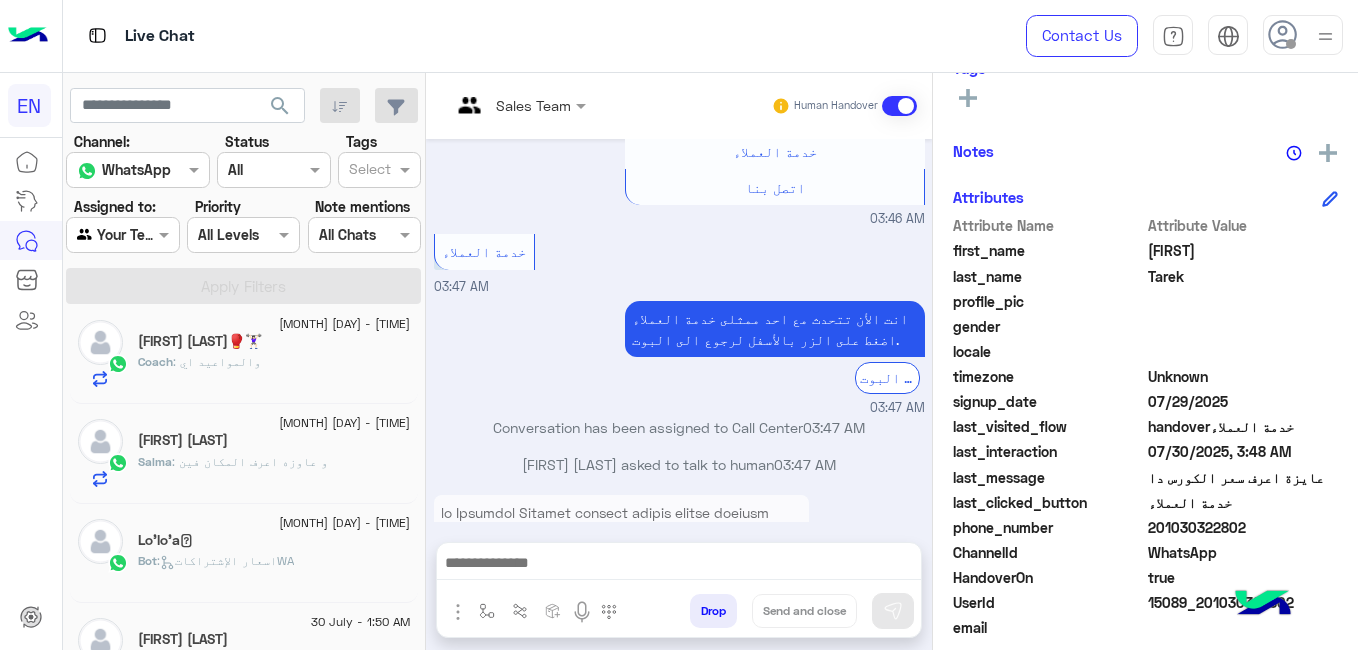 click on "Salma : و عاوزه اعرف المكان فين" 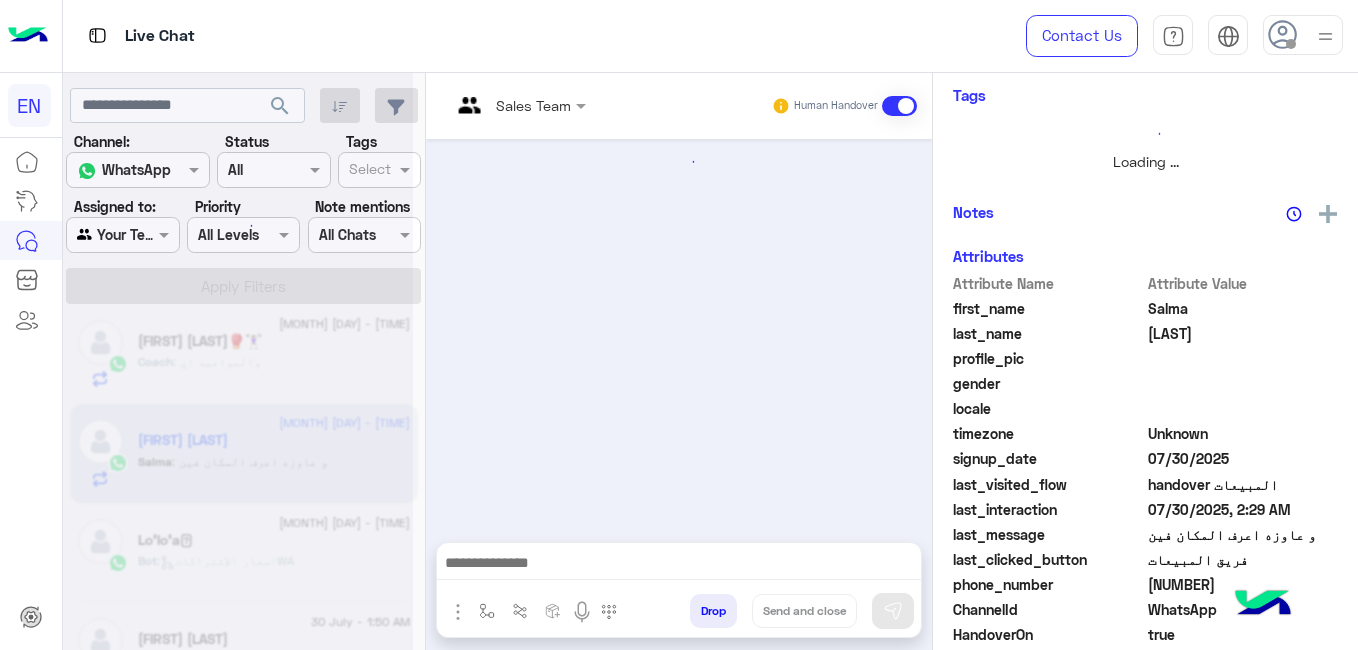 scroll, scrollTop: 383, scrollLeft: 0, axis: vertical 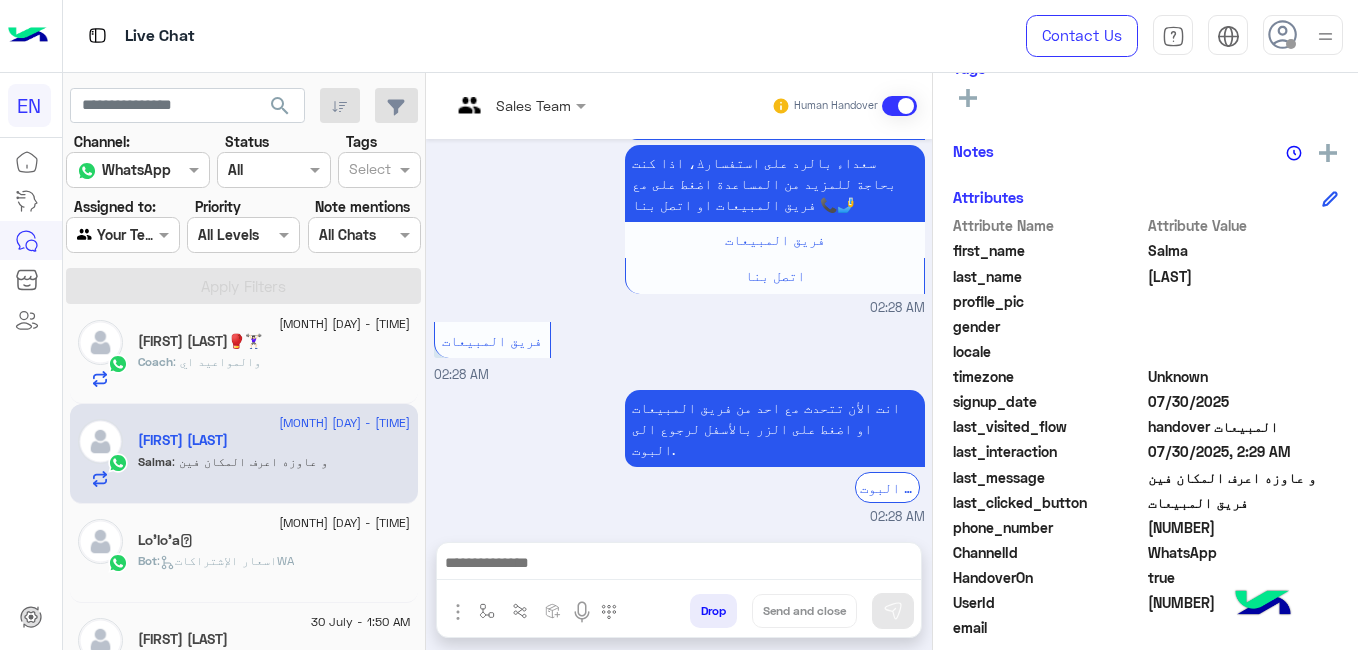 click on "Salma Elgohary   Reachable   Unknown      Subscription Date : 07/30/2025  Priority Not Set  Tags   See All   Notes  Notes History No notes added yet.  Add note   Attributes  Attribute Name Attribute Value first_name  Salma  last_name  Elgohary  profile_pic gender    locale    timezone  Unknown signup_date  07/30/2025  last_visited_flow  handover المبيعات  last_interaction  07/30/2025, 2:29 AM  last_message  و عاوزه اعرف المكان فين  last_clicked_button  فريق المبيعات  phone_number  201008025839  ChannelId  WhatsApp  HandoverOn  true  UserId  15089_201008025839  email    last_message_sentiment  Neutral  last_message_id  wamid.HBgMMjAxMDA4MDI1ODM5FQIAEhggNzk2MjEwNzhGQzExNDlCRDdFQjAwMzk5OTVBNERFOTIA" 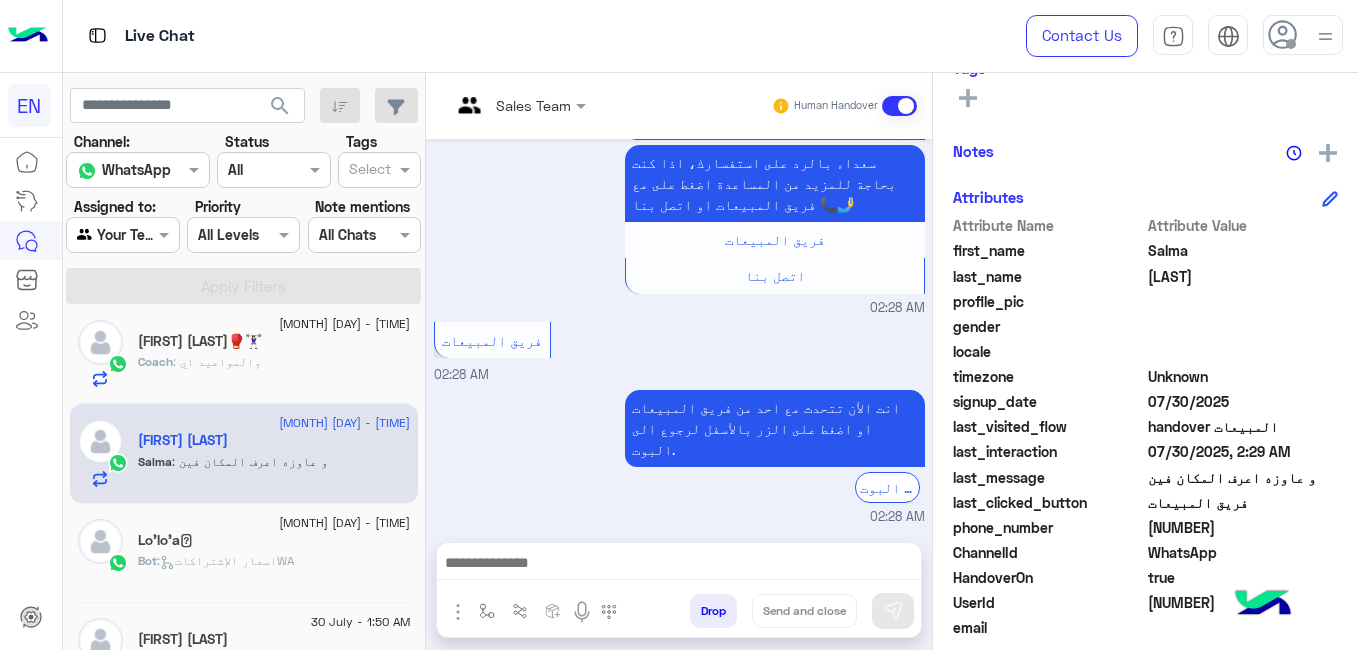 click on "201008025839" 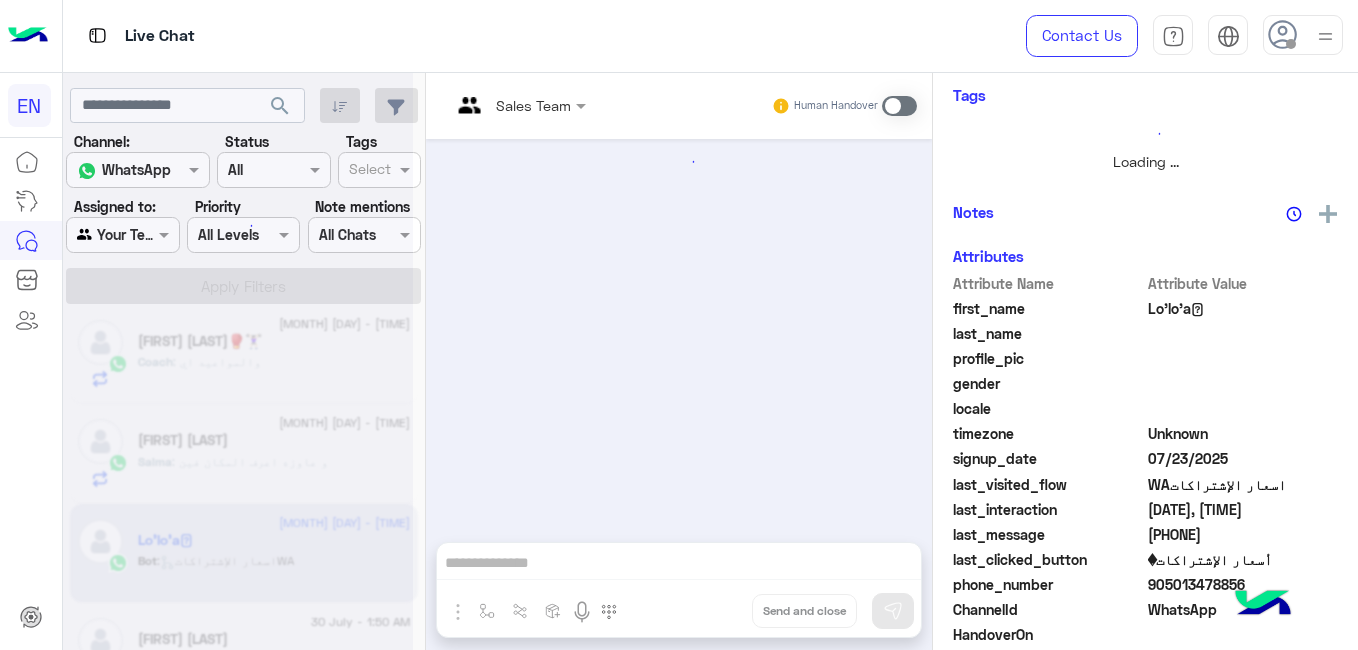 scroll, scrollTop: 383, scrollLeft: 0, axis: vertical 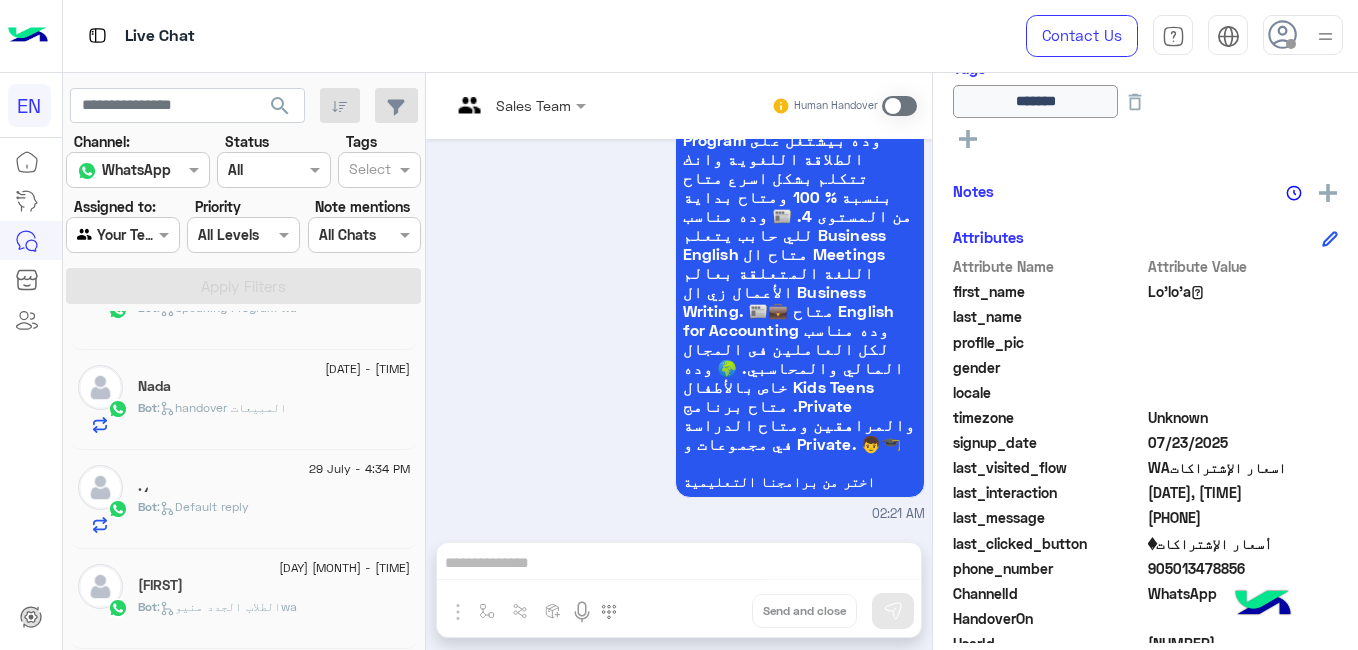 click on "Bot :   Default reply" 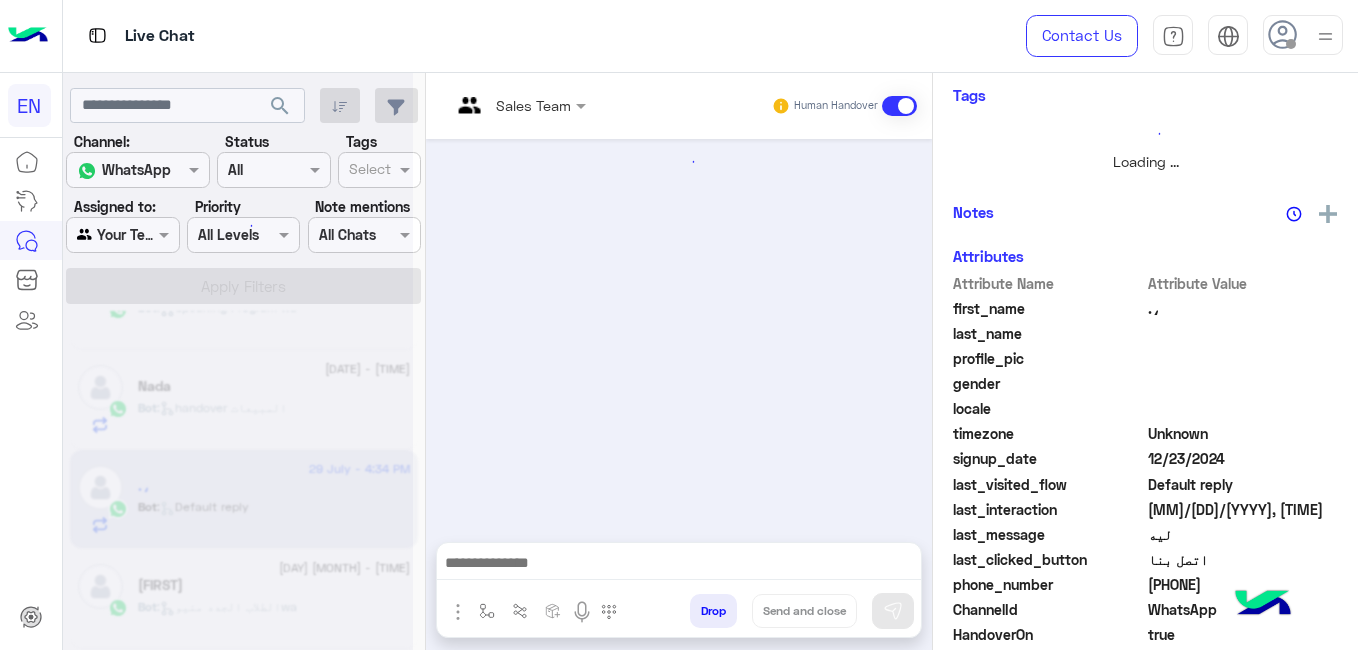 scroll, scrollTop: 383, scrollLeft: 0, axis: vertical 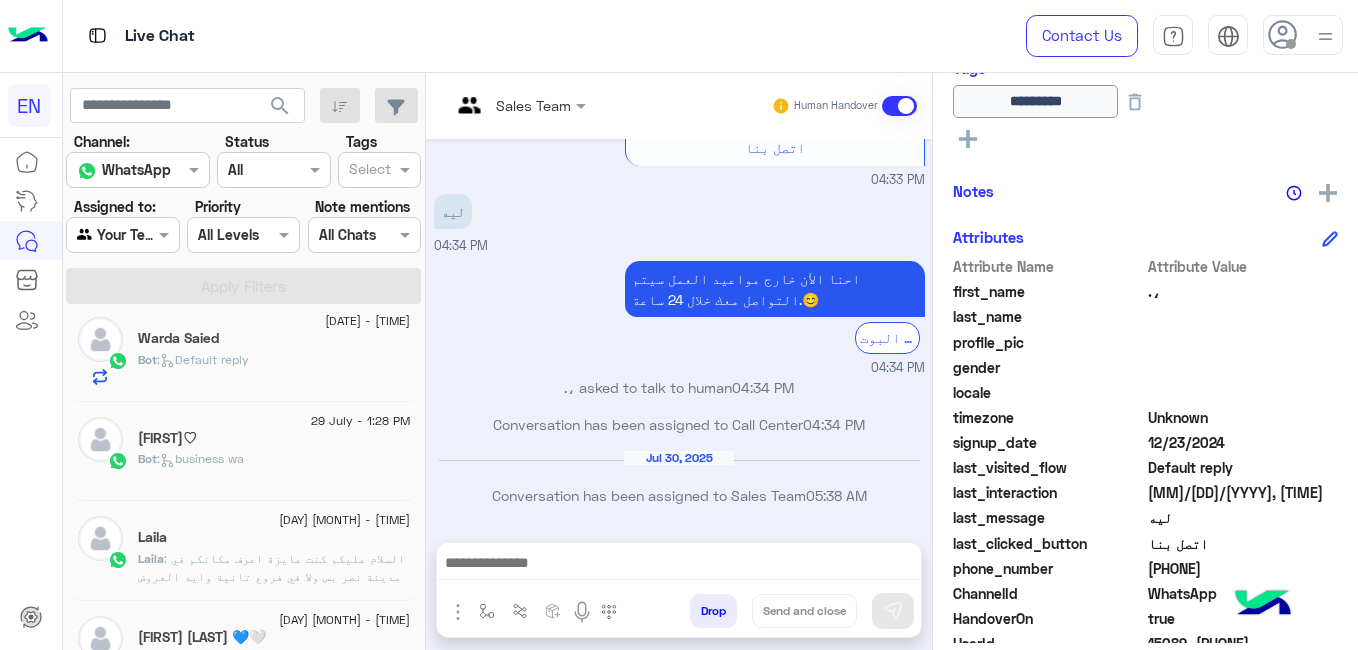 click on ": السلام عليكم
كنت عايزة اعرف مكانكم في مدينة نصر بس ولا في فروع تانية وايه العروض المتاحه دلوقتي على كورس الإنجليزي" 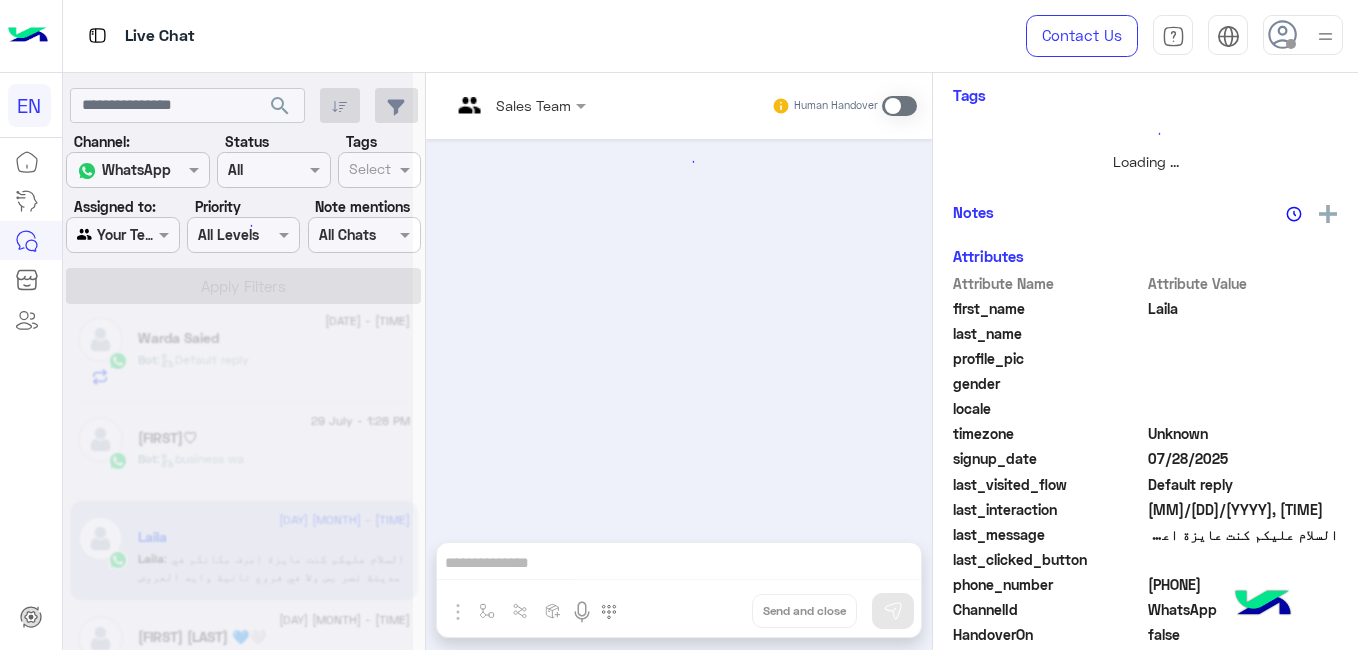 scroll, scrollTop: 383, scrollLeft: 0, axis: vertical 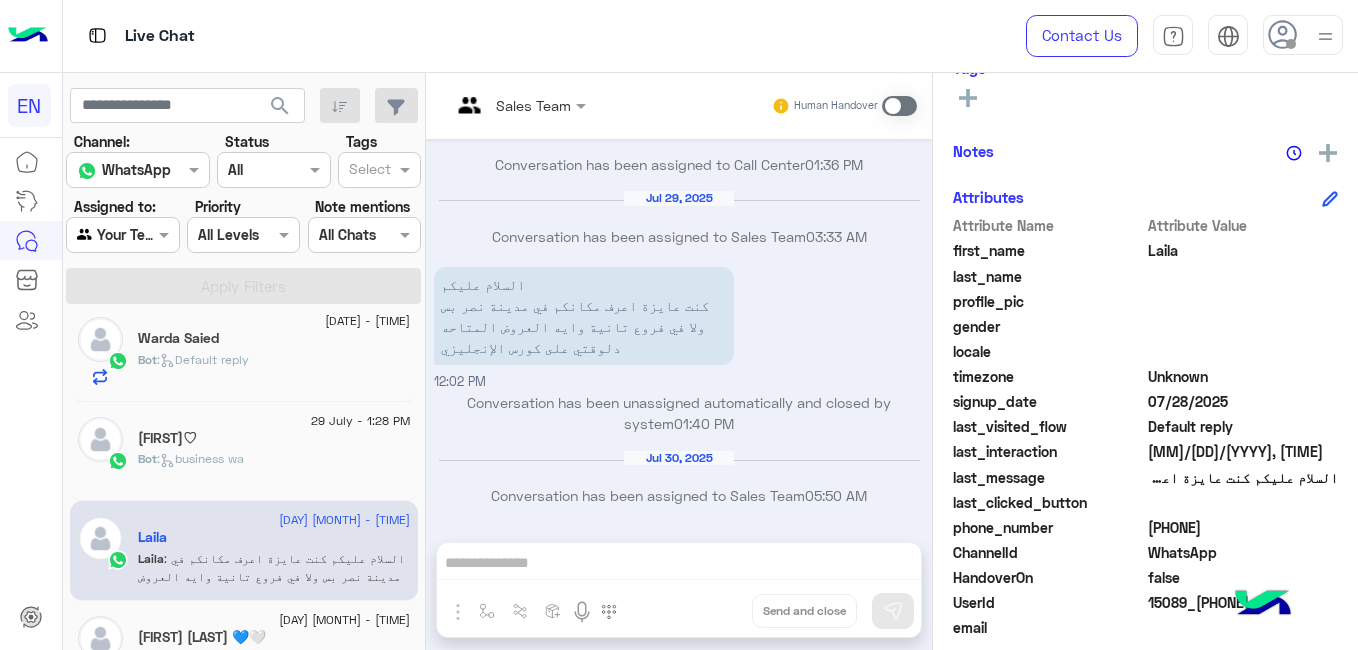 click on "201155024657" 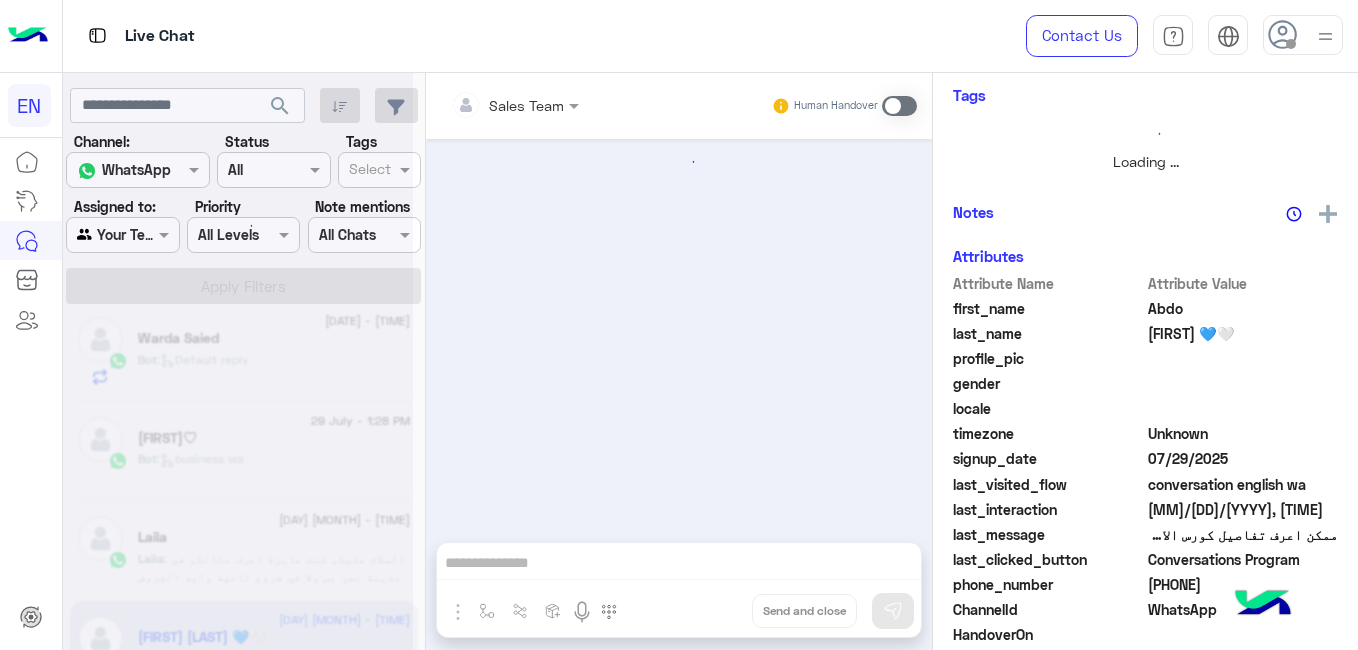 scroll, scrollTop: 383, scrollLeft: 0, axis: vertical 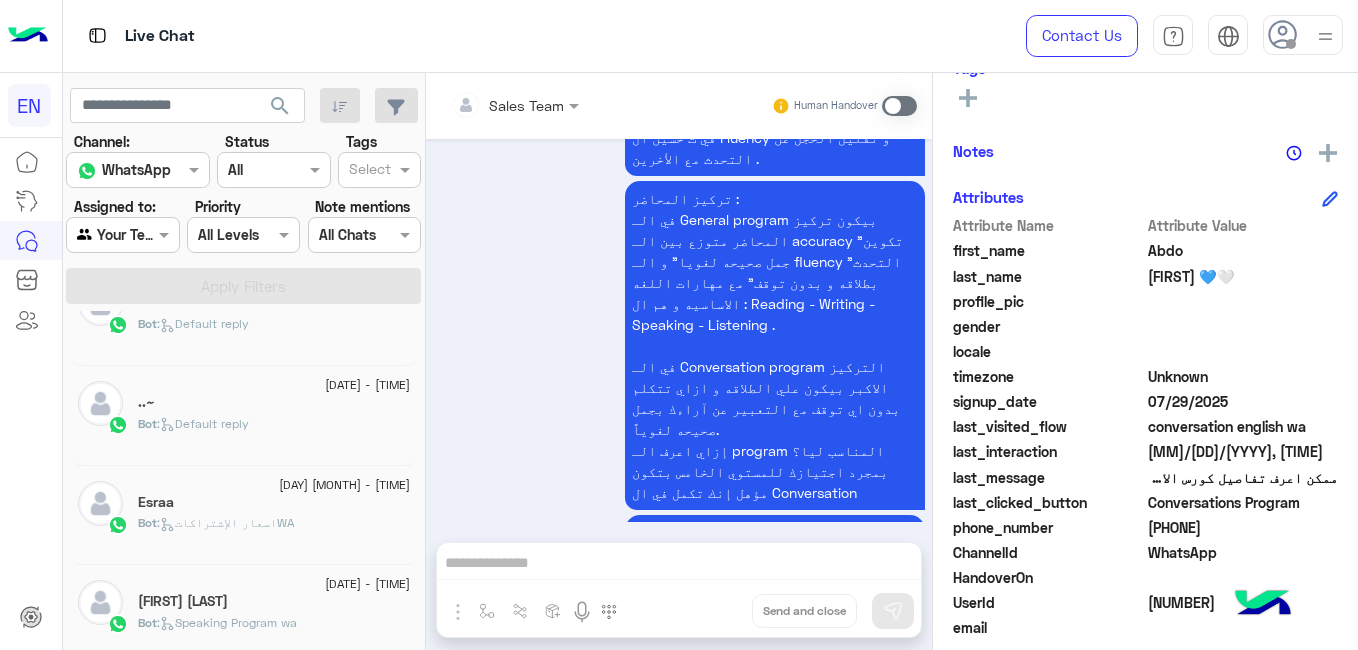 click on "[FIRST] [LAST]" 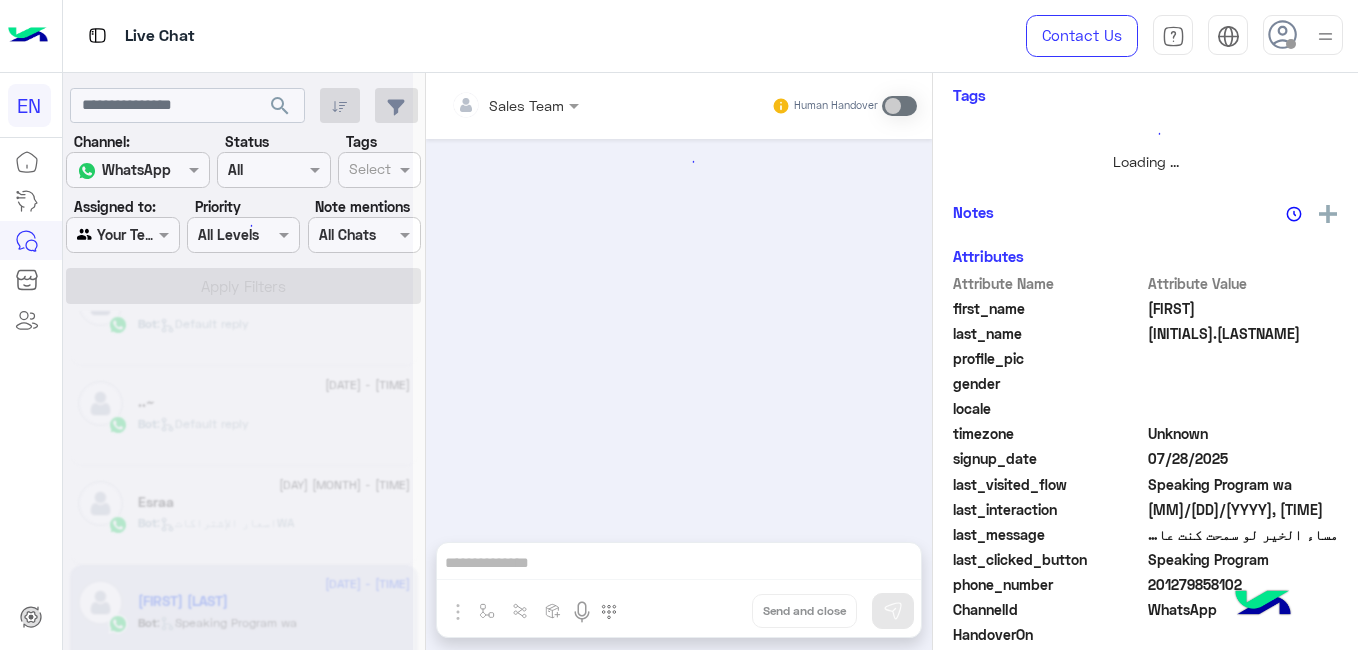 scroll, scrollTop: 383, scrollLeft: 0, axis: vertical 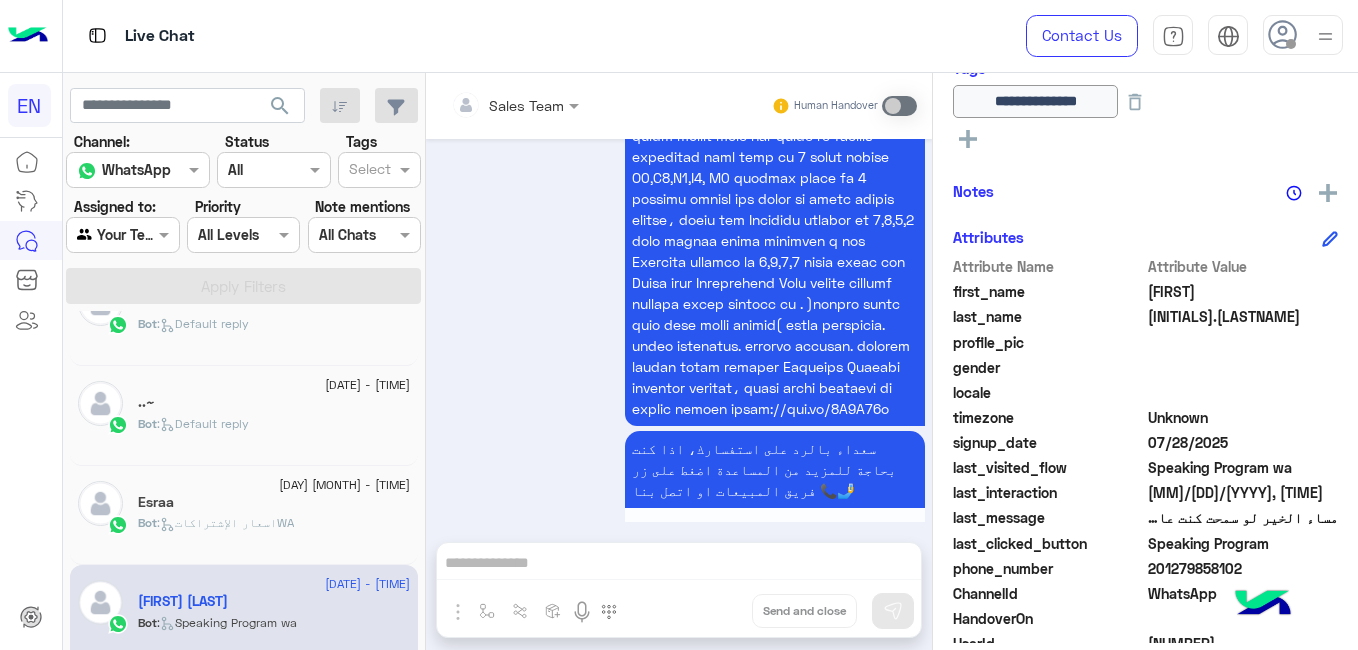 click on "search Channel: Channel WhatsApp Status Channel All Tags Select Assigned to: Agent Filter Your Team Priority All Levels All Levels Note mentions Select All Chats Apply Filters 29 July - 8:38 AM  الملكه👑   Bot :   تفاصيل الكورسات المتاحة wa  29 July - 7:22 AM  Youssef Ahmed  Bot :   Speaking Program wa  29 July - 6:53 AM  Abdalla Reda  Bot :   Default reply  29 July - 6:30 AM  Hala   Hala : I need more details about speaking program 29 July - 4:25 AM  🖤   Bot :   Default reply  29 July - 4:02 AM  Nourhann   Bot :   Default reply  29 July - 2:07 AM  ranamoghazy   Bot :   Default reply  29 July - 2:03 AM  Heba   Bot :   conversation english wa  28 July - 1:19 PM  Mohamed Tarek  Bot :   Speaking Program wa  28 July - 10:00 AM  ♥️   Bot :   مواعيد تحديد المستوى wa  28 July - 8:23 AM  Samar Amer  Bot :   مواعيد تحديد المستوى  28 July - 8:16 AM  Aliaa🌷   Bot :   WA القائمة الرئيسية  28 July - 7:28 AM  Menna Mohamed  Bot :  Bot" 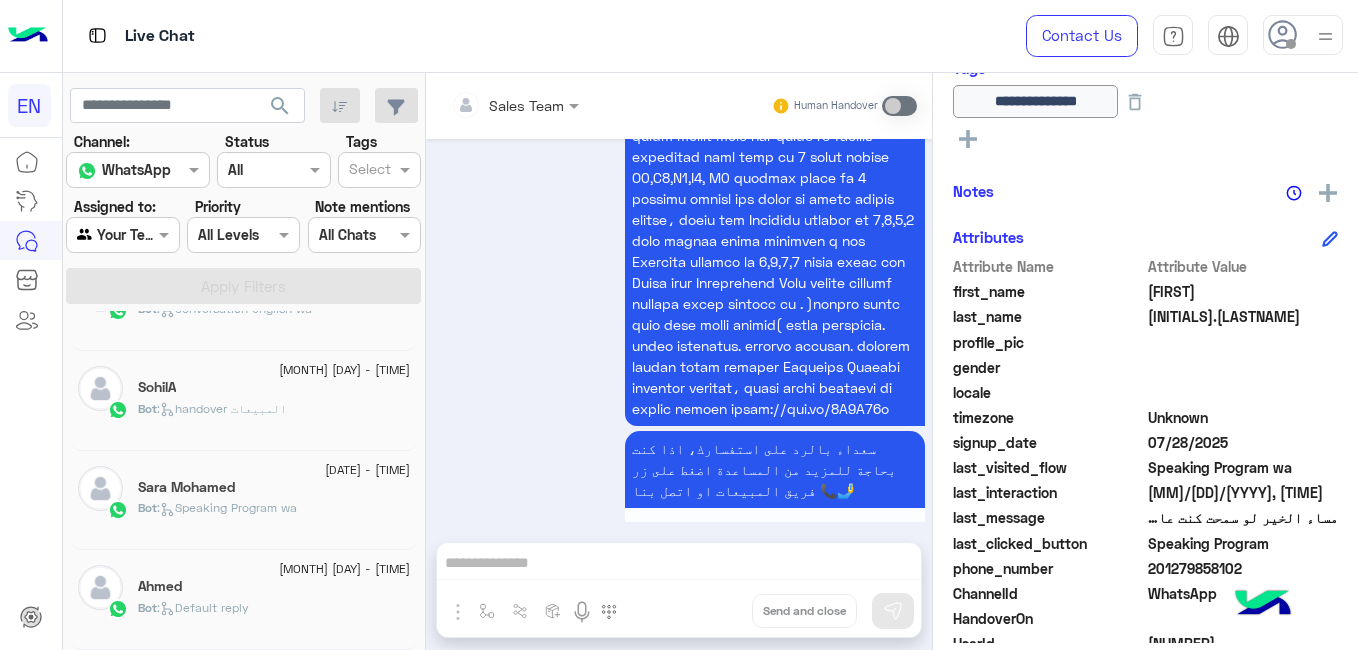 scroll, scrollTop: 10, scrollLeft: 0, axis: vertical 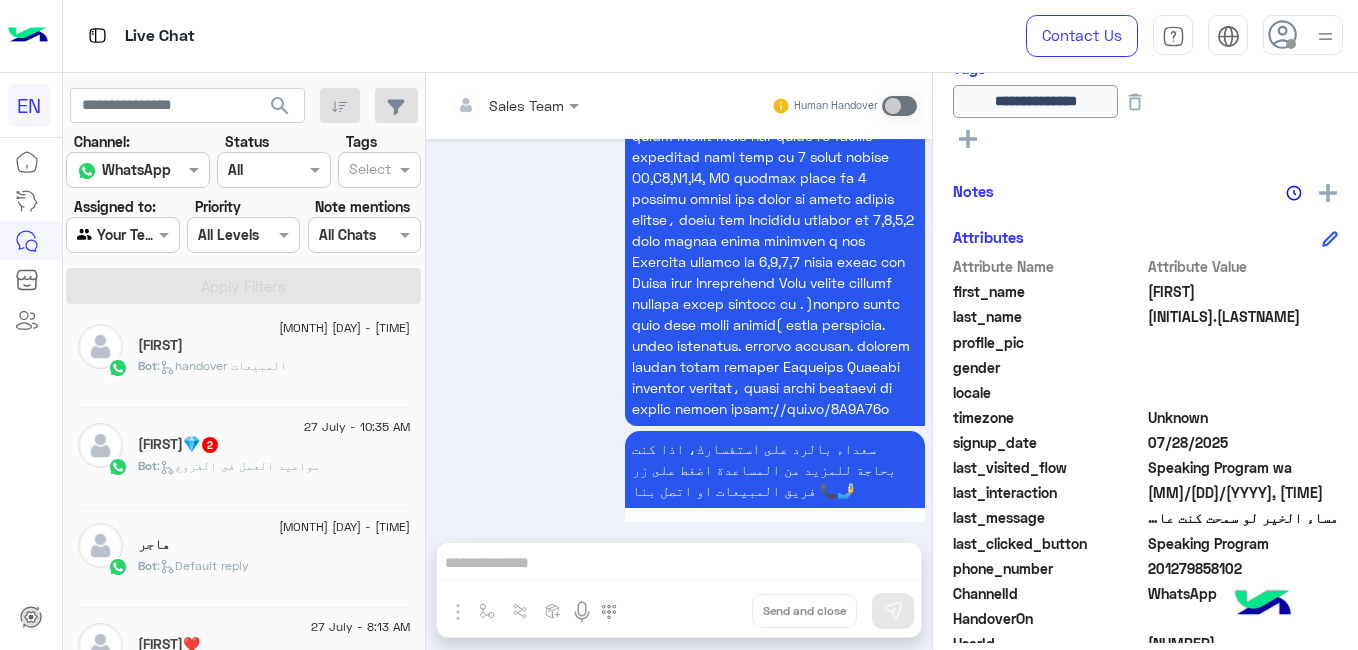 click on "Yasmein💎   2" 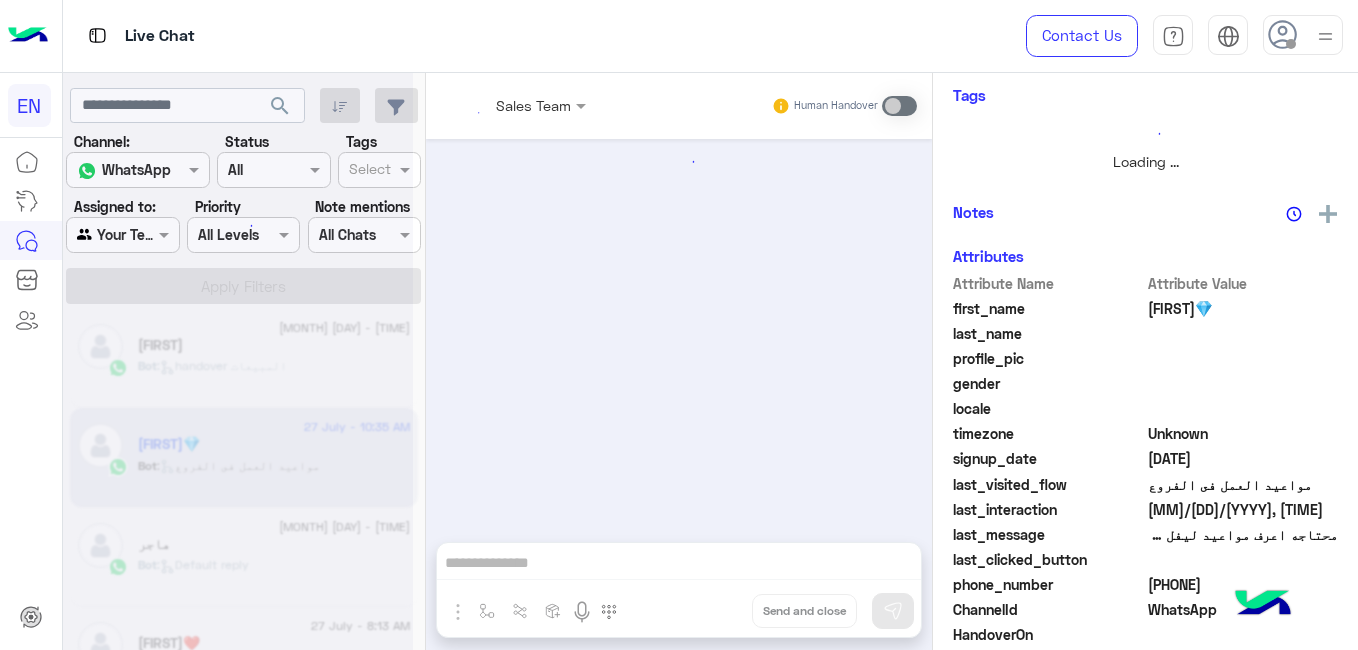 scroll, scrollTop: 383, scrollLeft: 0, axis: vertical 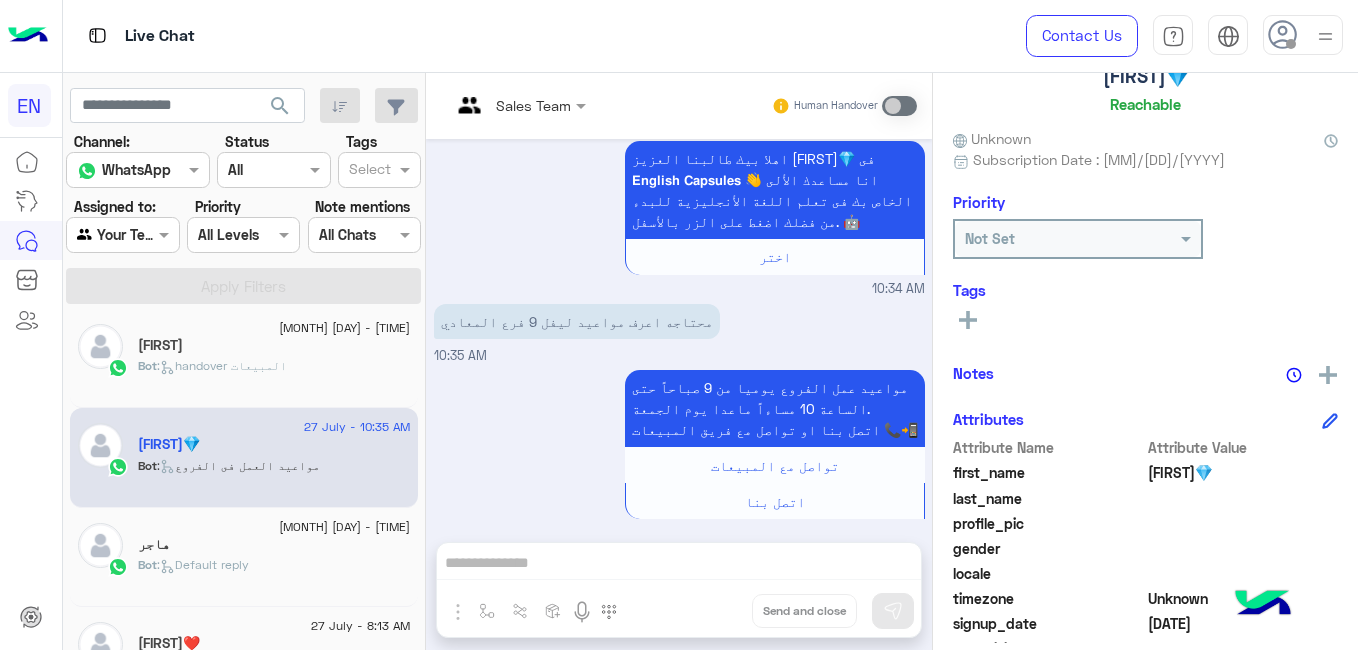 click on "هاجر" 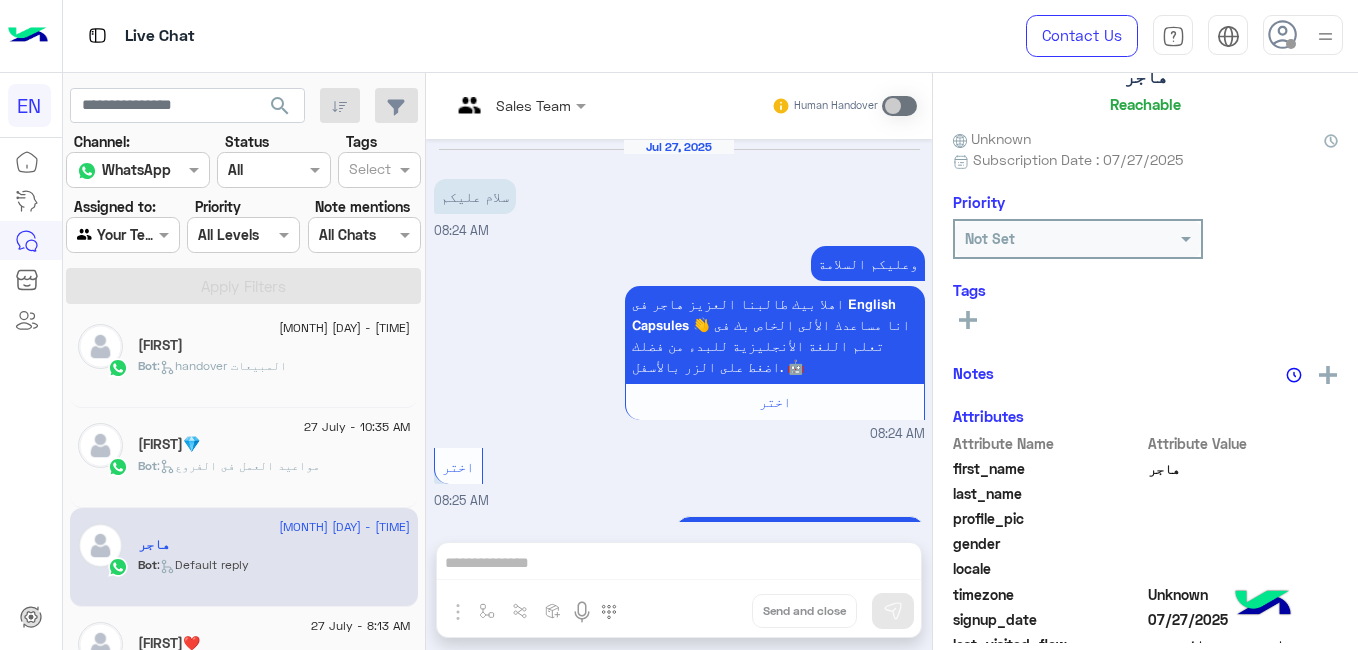 scroll, scrollTop: 1130, scrollLeft: 0, axis: vertical 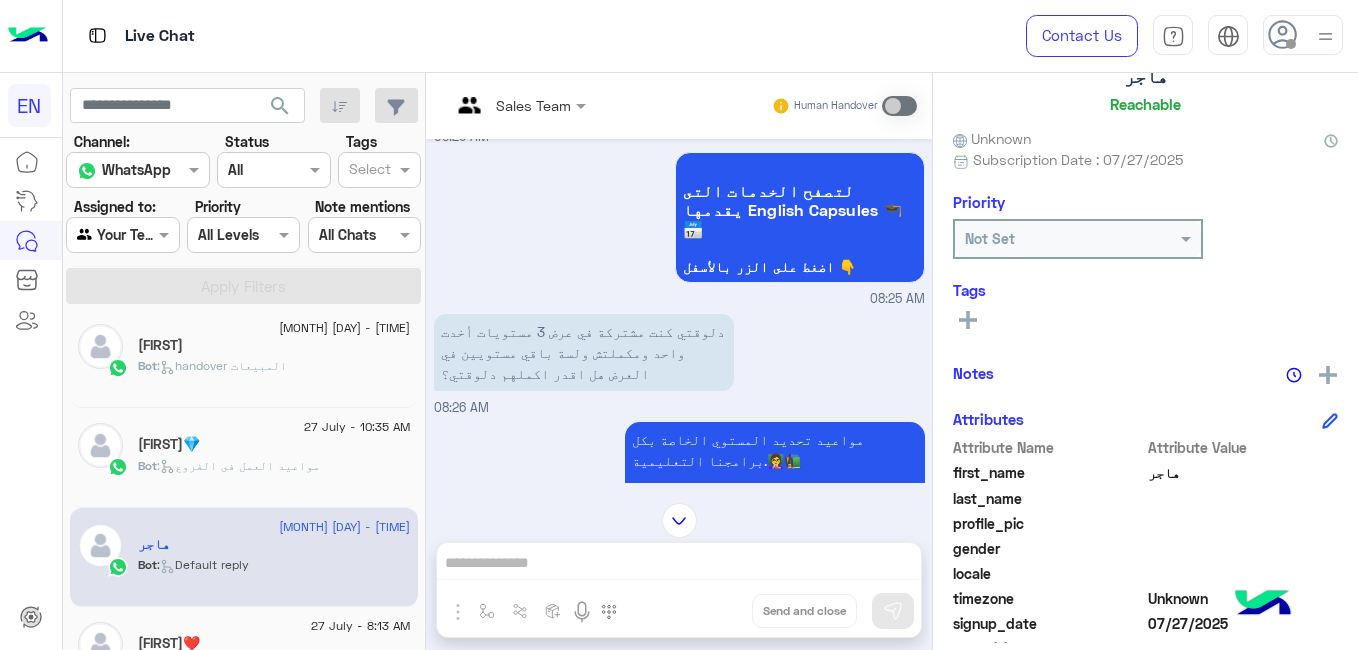 click on "27 July - 8:13 AM" 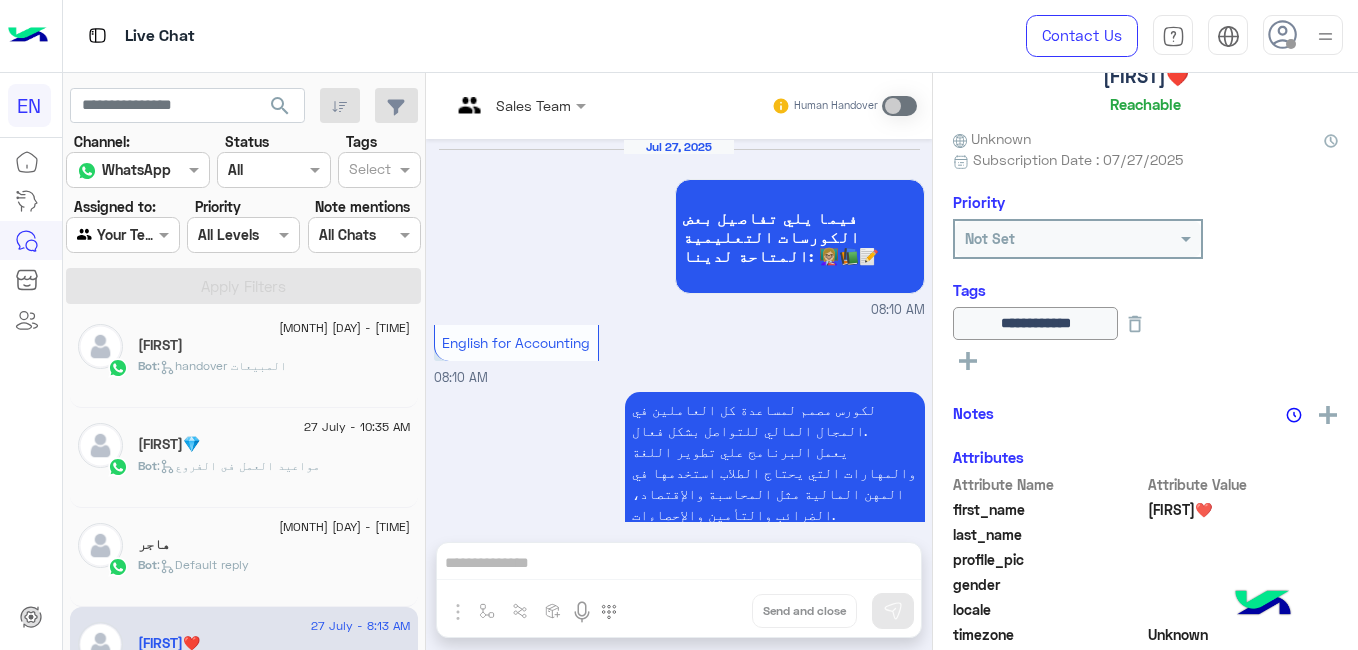 scroll, scrollTop: 2904, scrollLeft: 0, axis: vertical 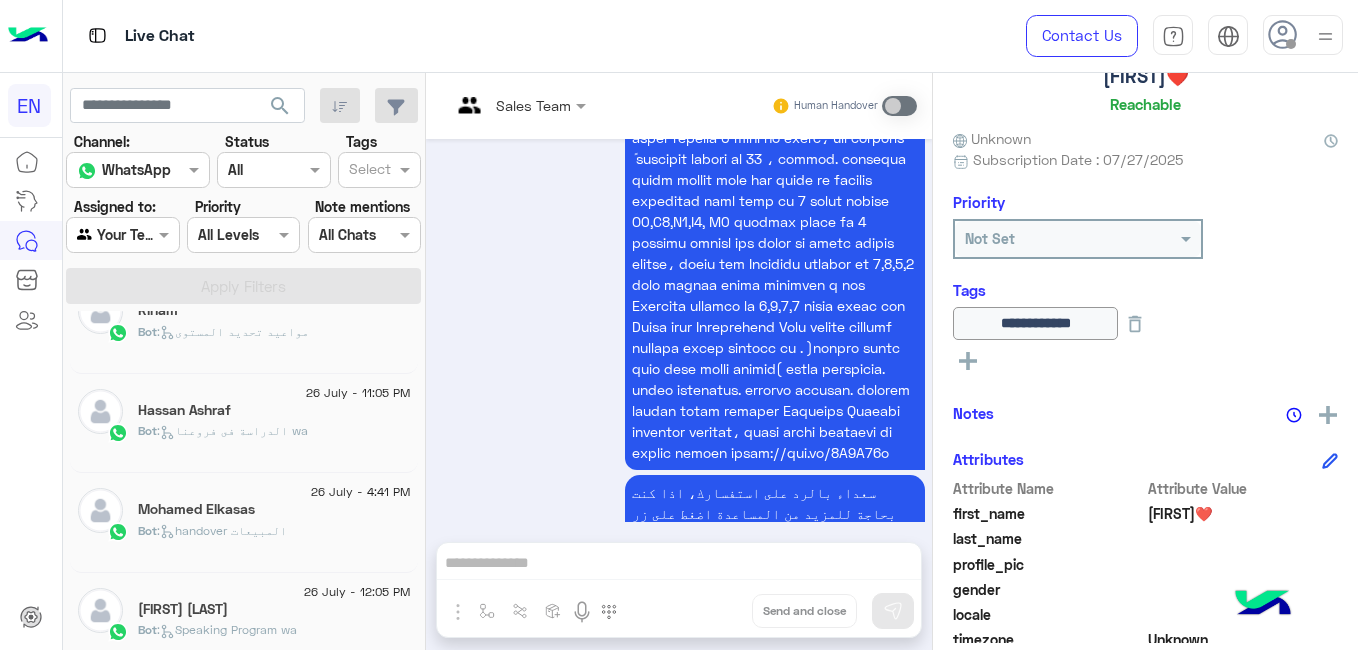 click on "Bot :   الدراسة فى فروعنا wa" 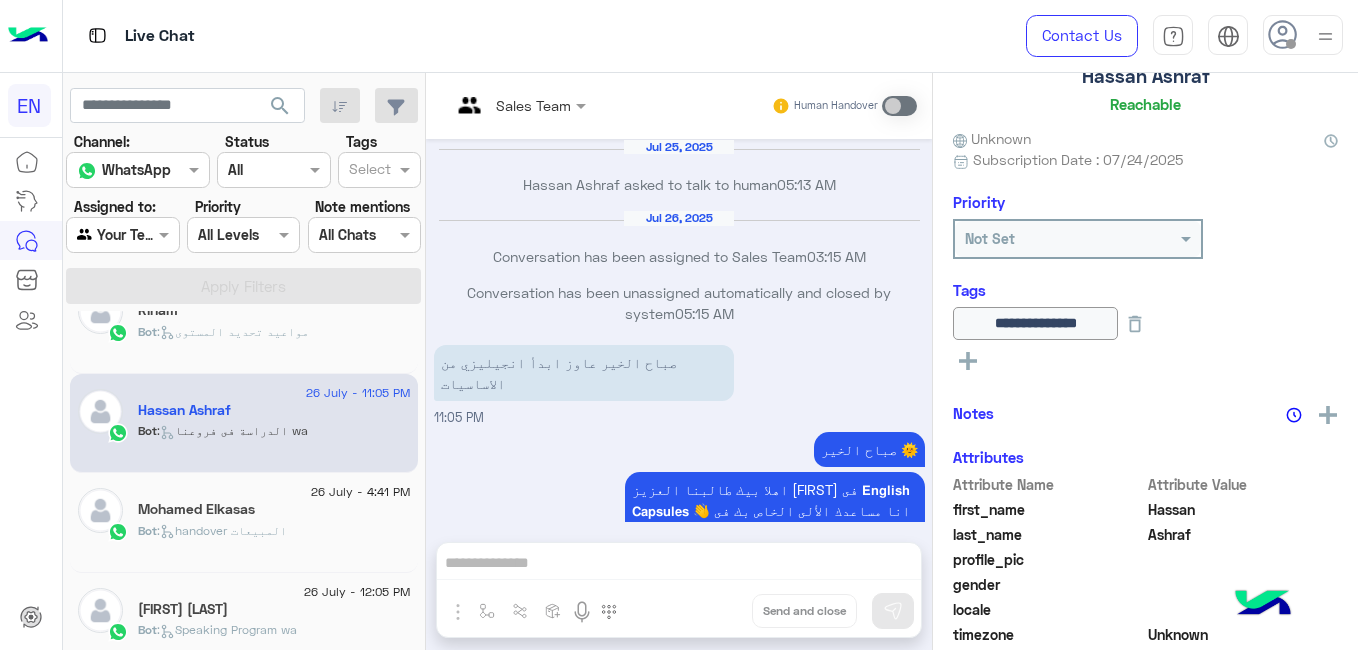 scroll, scrollTop: 594, scrollLeft: 0, axis: vertical 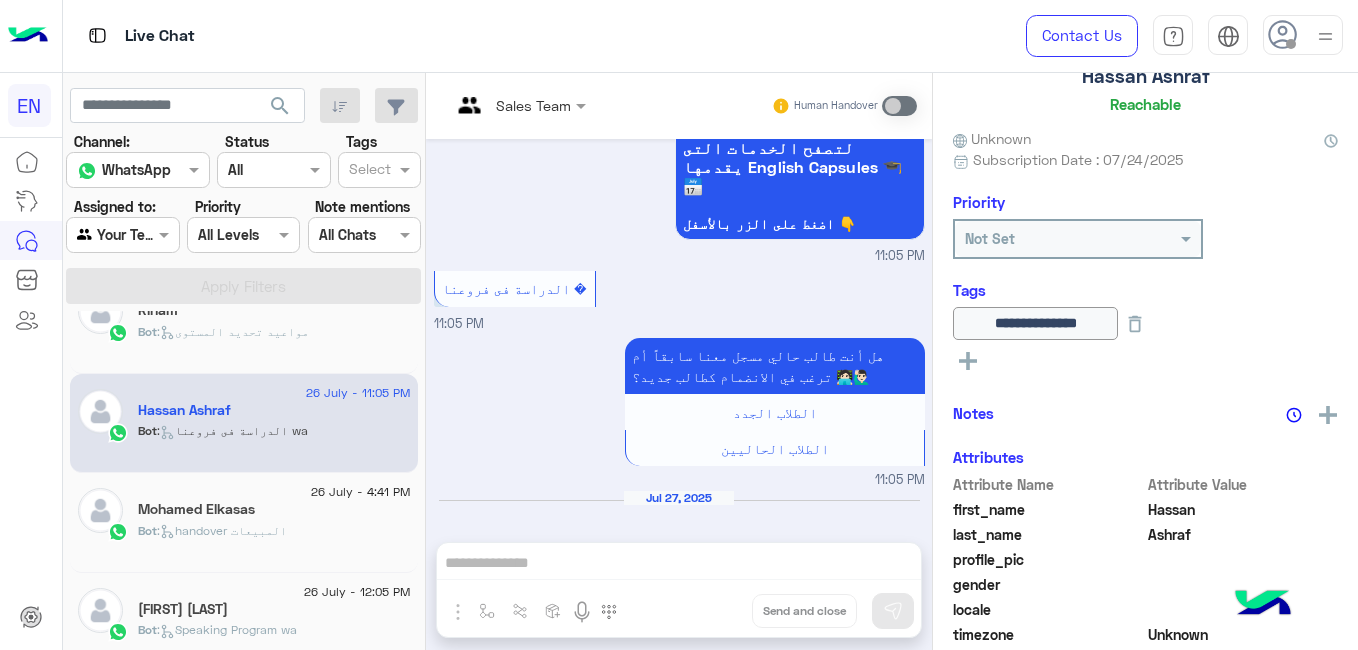 click on "Mohamed Elkasas" 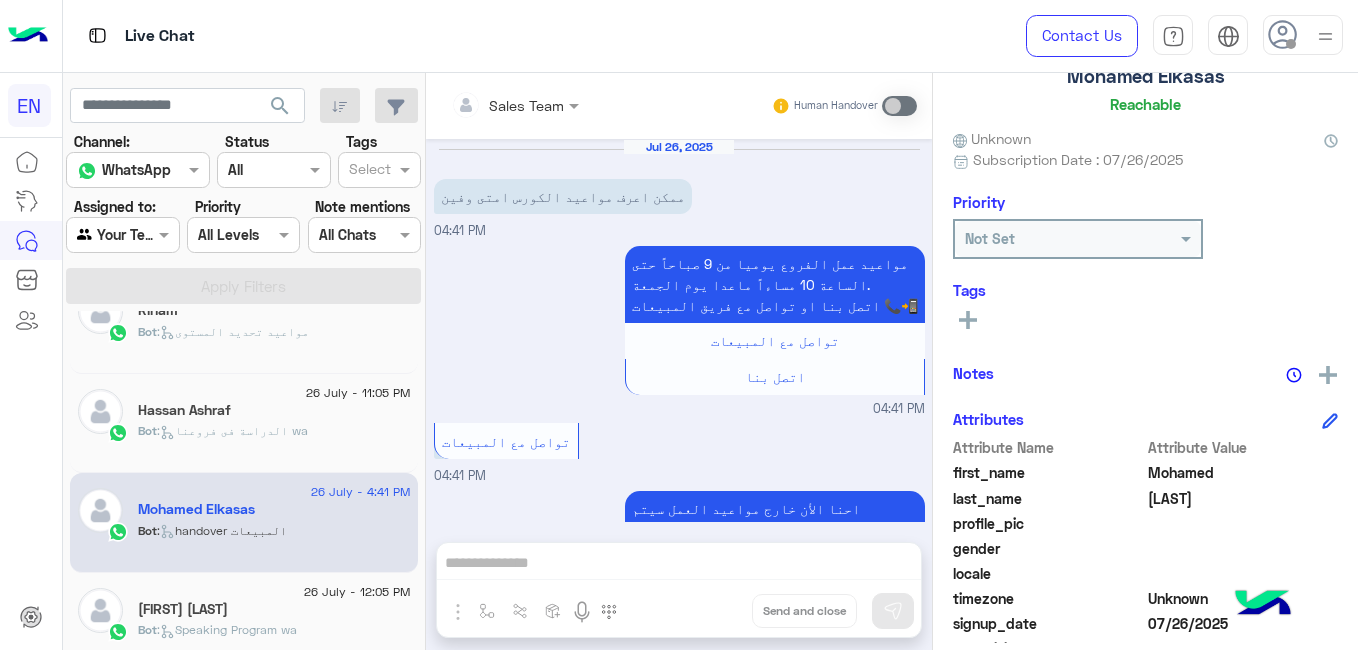 scroll, scrollTop: 323, scrollLeft: 0, axis: vertical 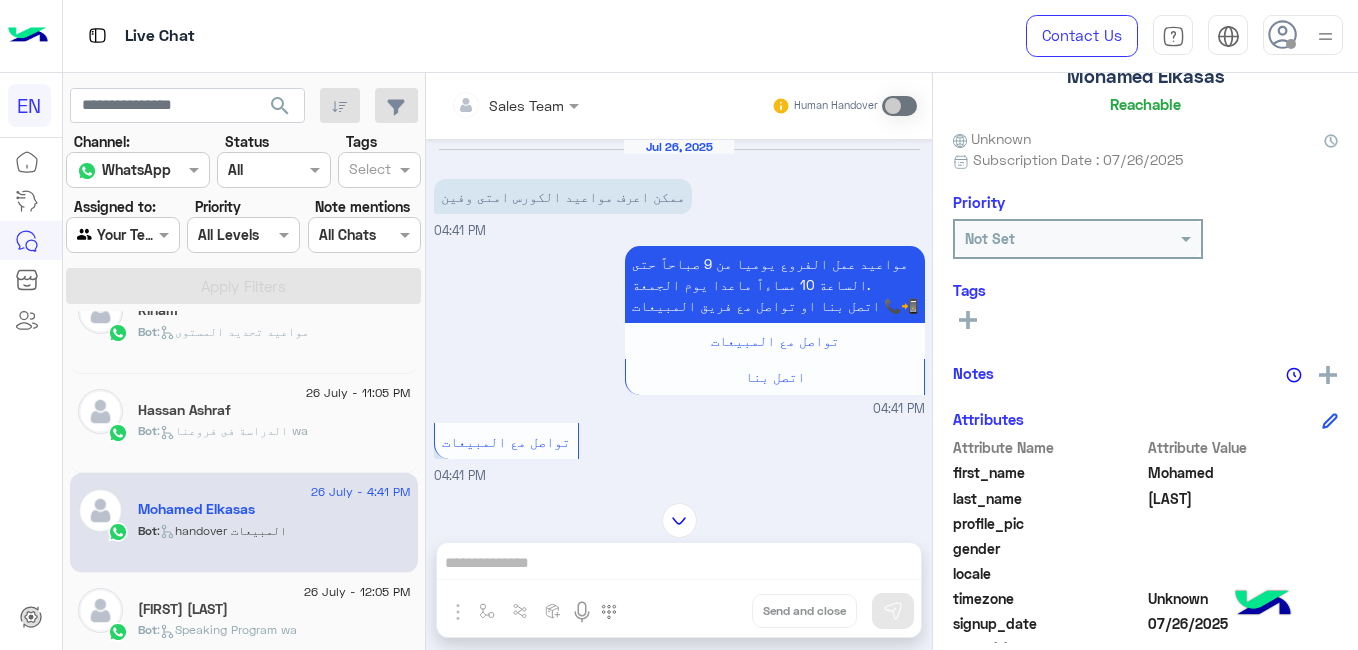 click on "Bot :   Speaking Program wa" 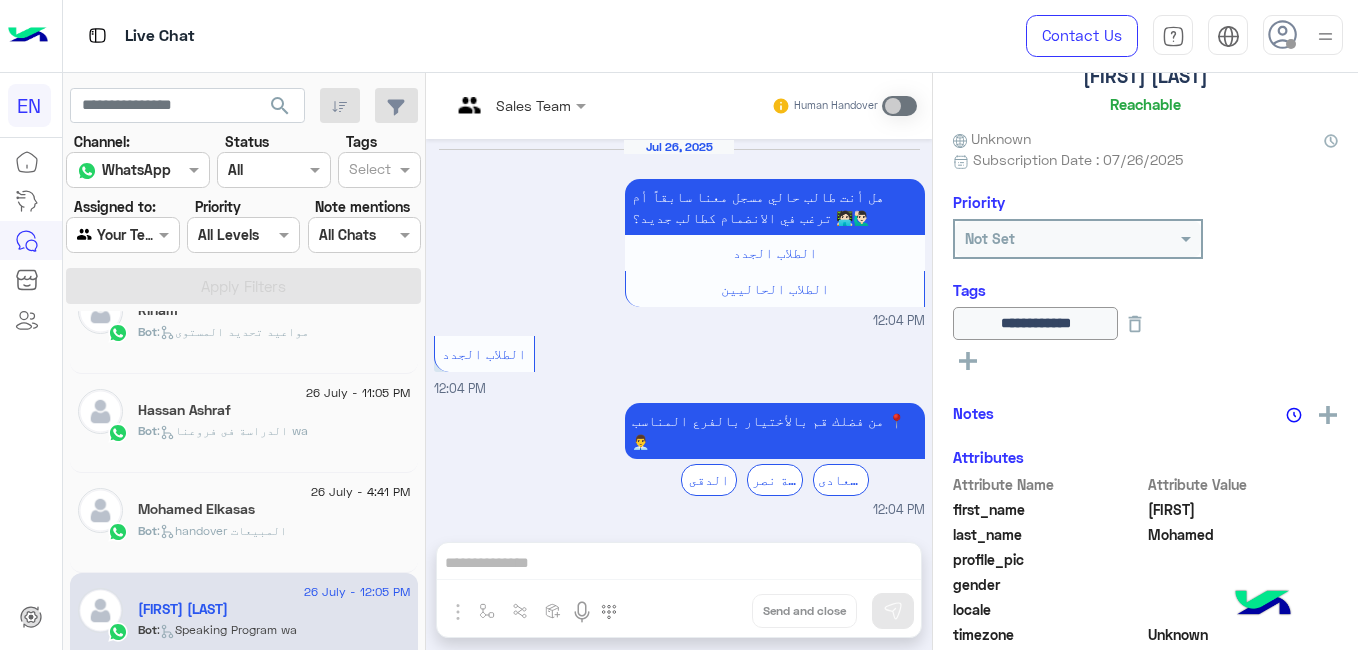 scroll, scrollTop: 1395, scrollLeft: 0, axis: vertical 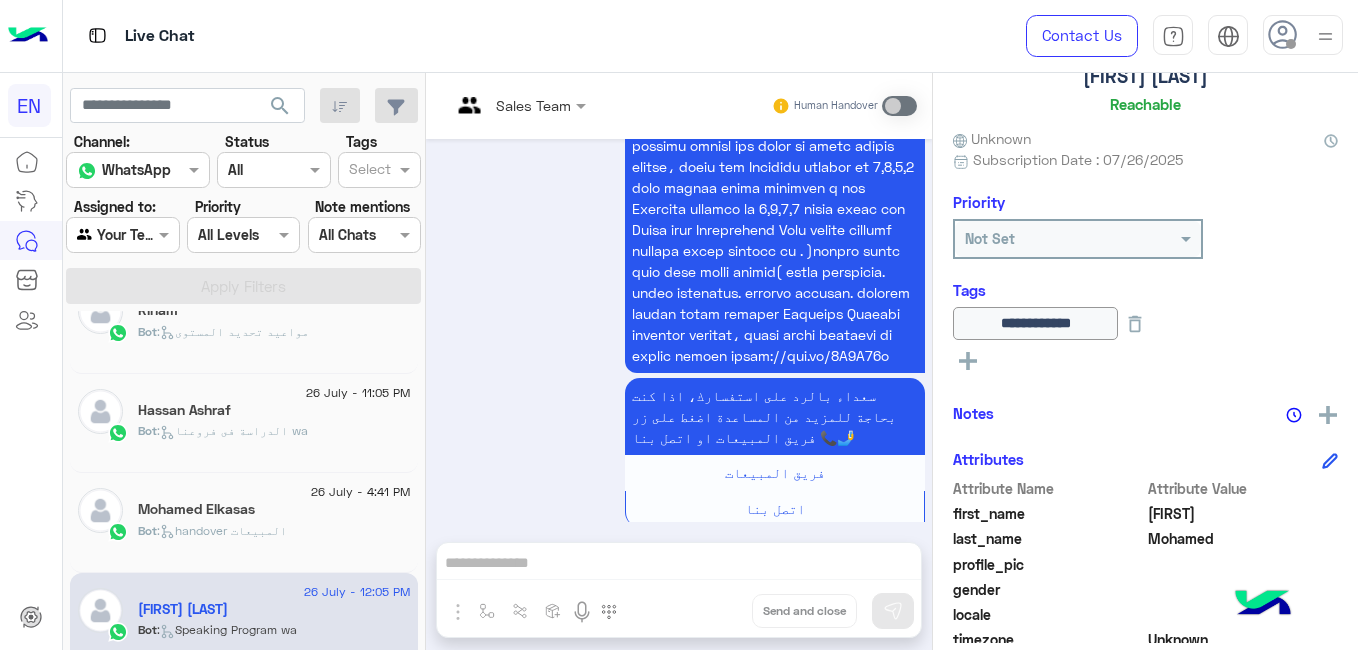 click on "Bot :   مواعيد تحديد المستوى" 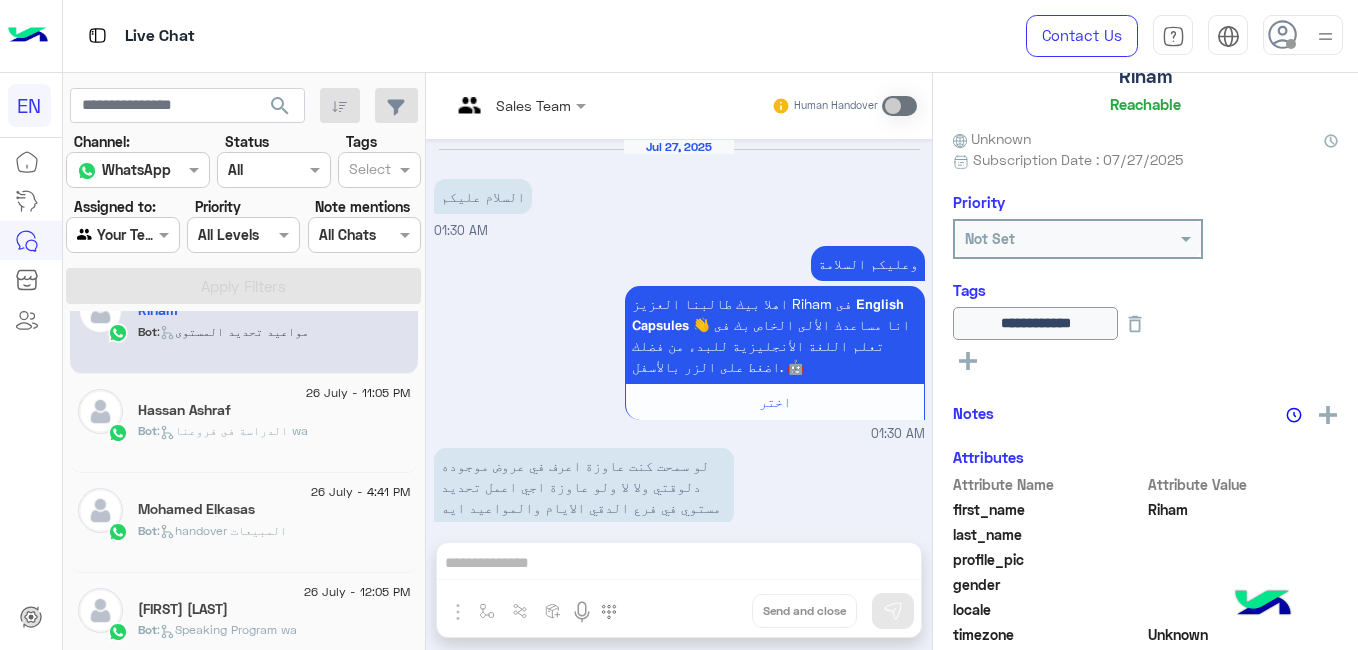 scroll, scrollTop: 789, scrollLeft: 0, axis: vertical 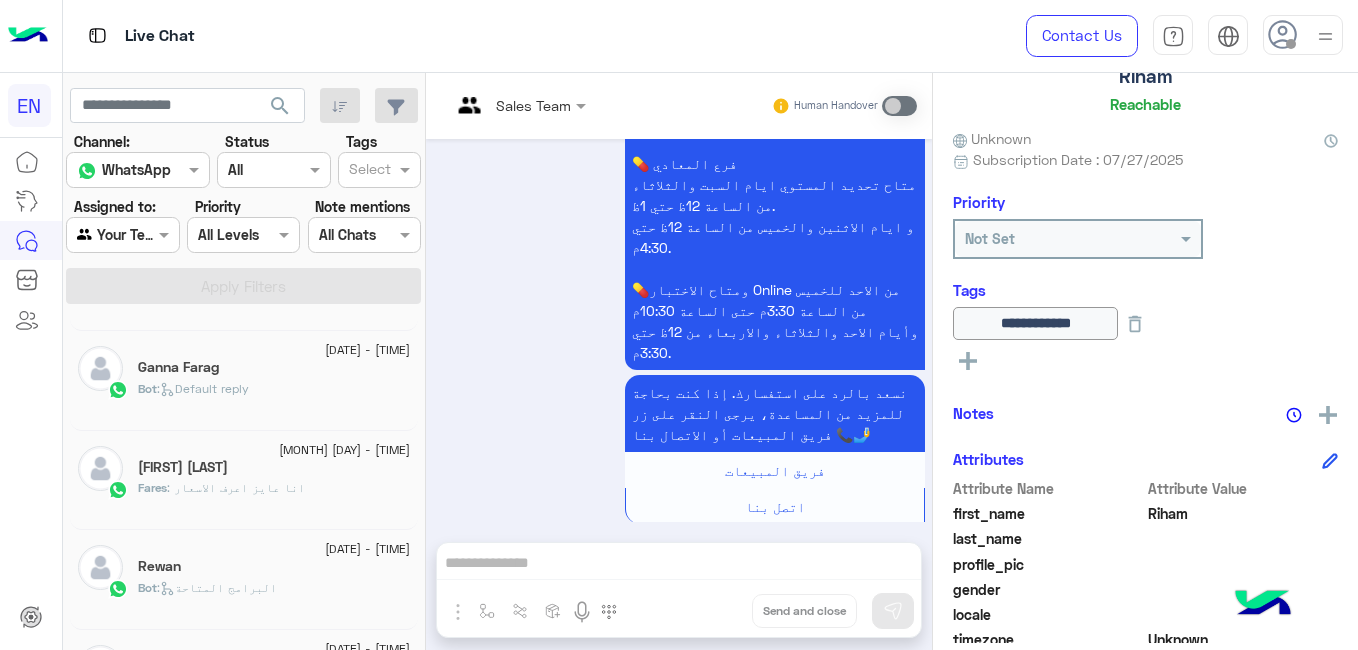 click on "Fares : انا عايز اعرف الاسعار" 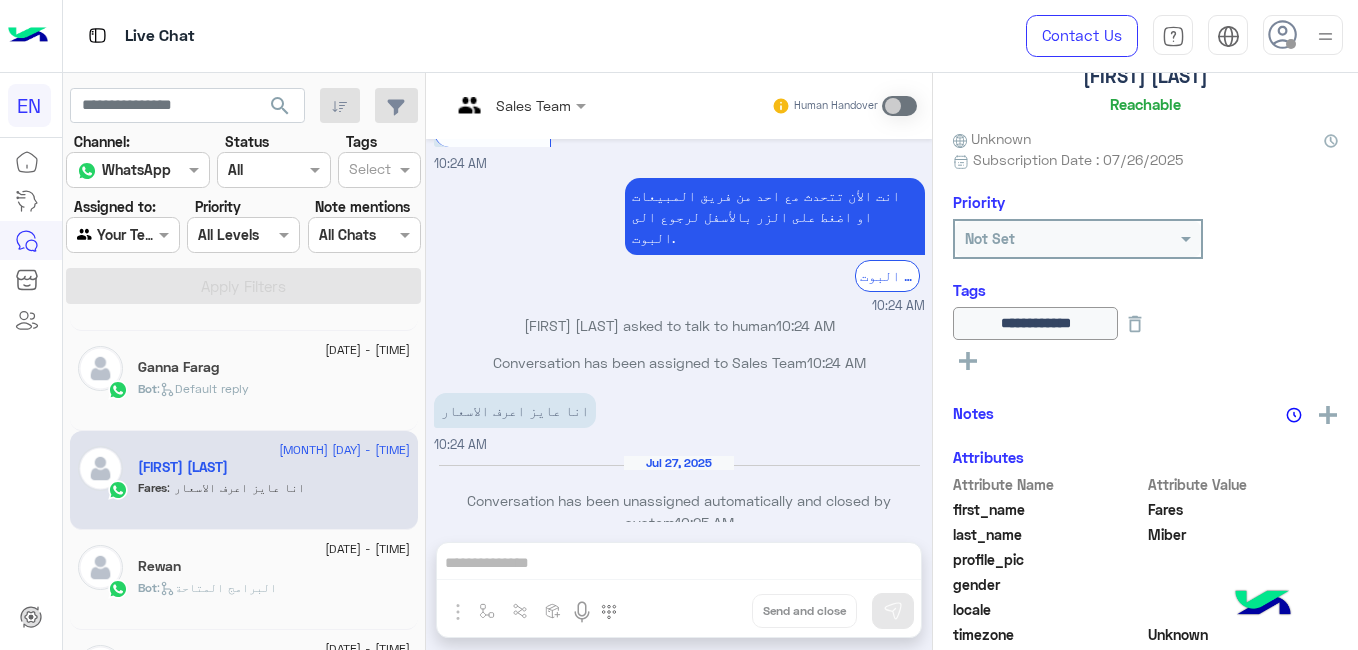 click on "Rewan" 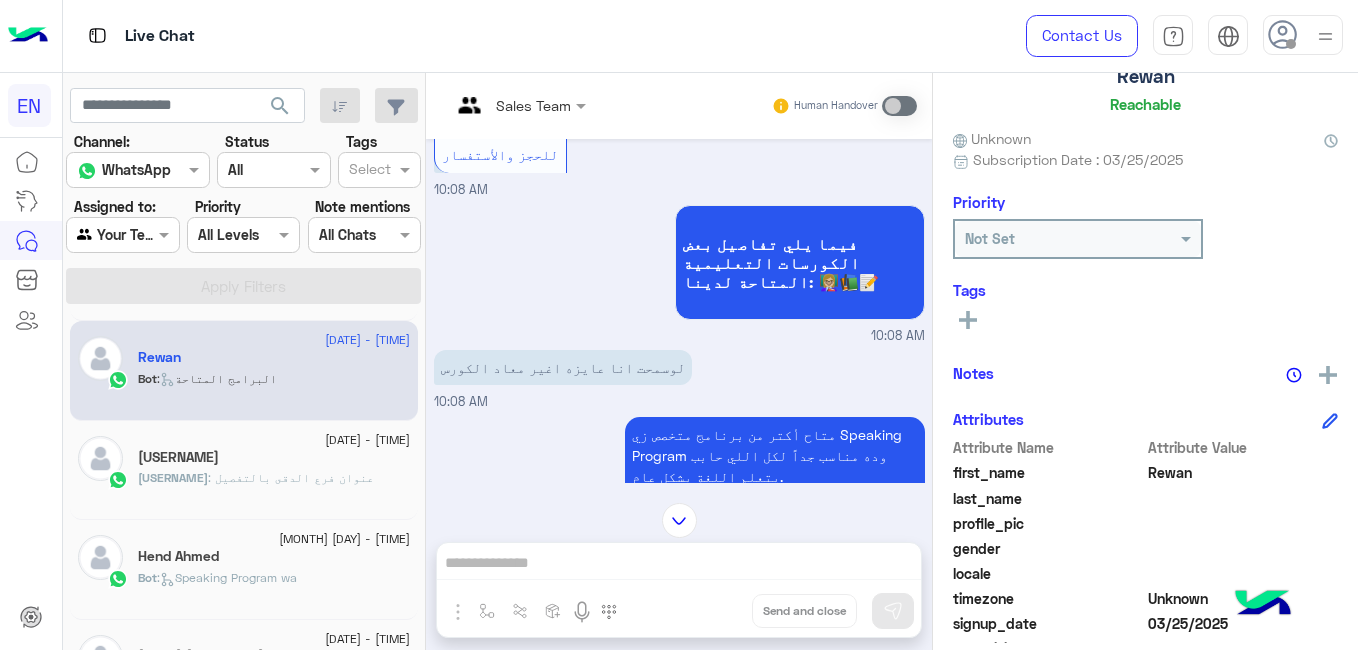 click on "[ALPHANUMERIC]" 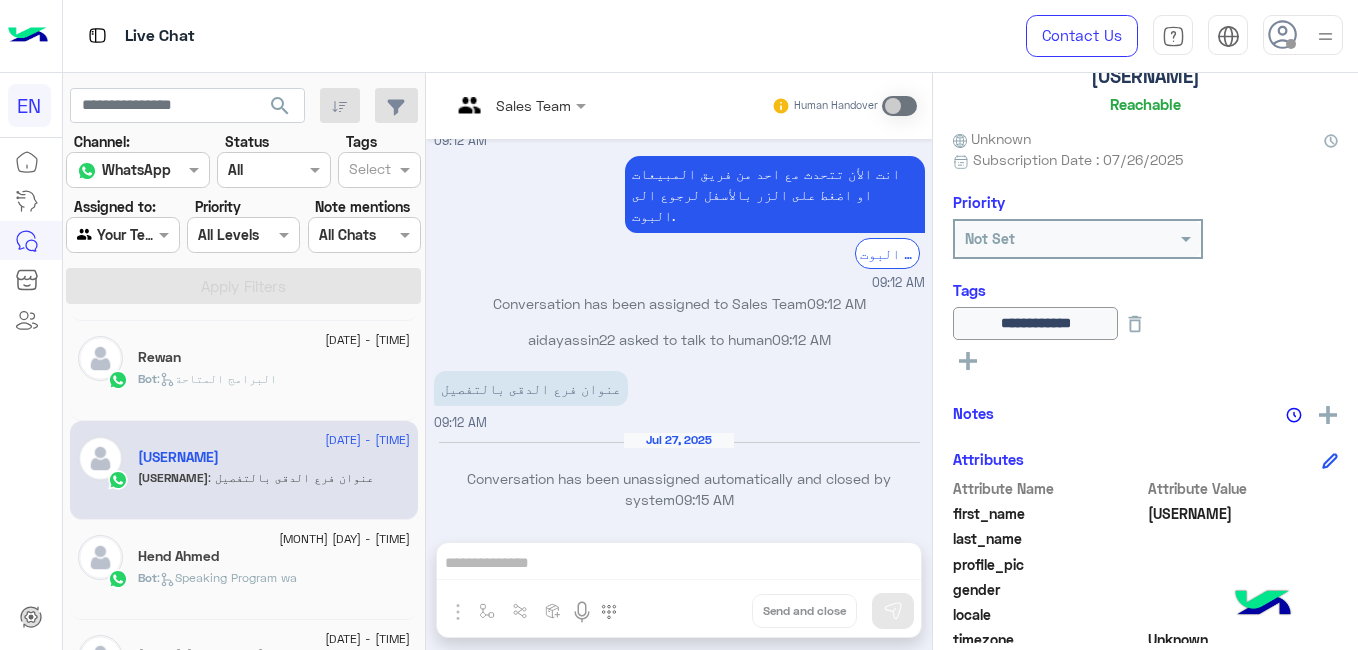 click on "Hend Ahmed" 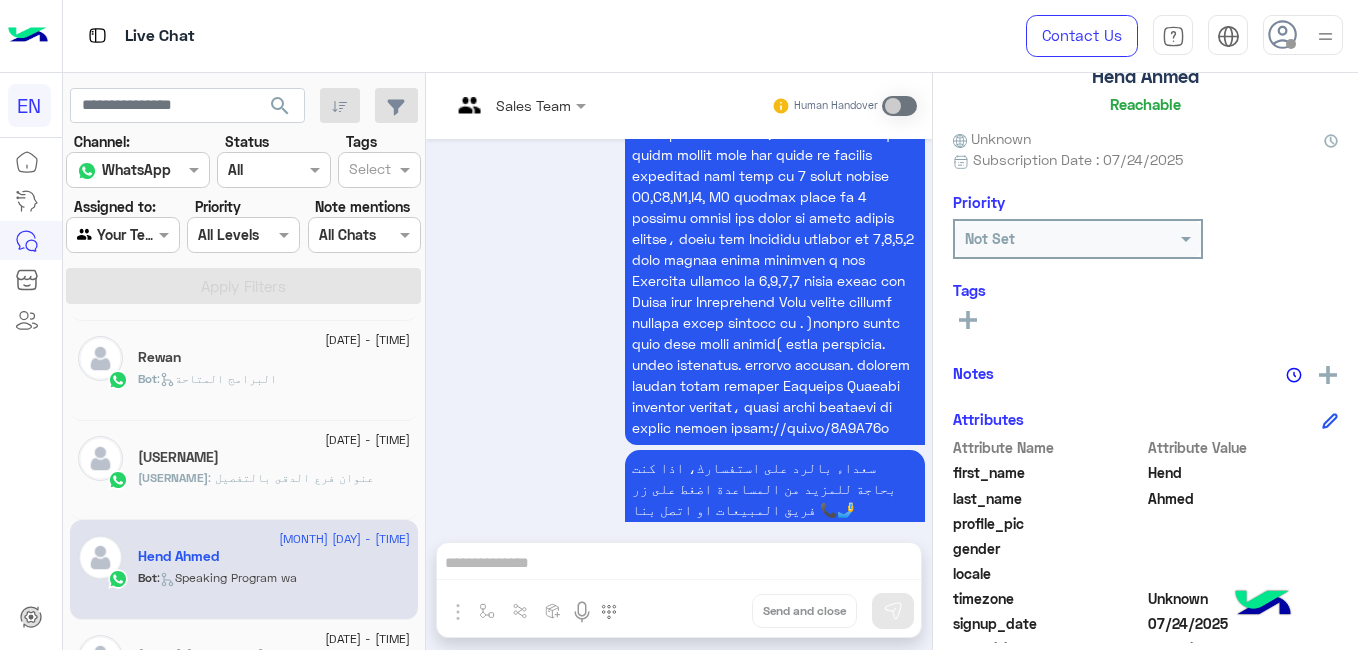drag, startPoint x: 924, startPoint y: 492, endPoint x: 920, endPoint y: 400, distance: 92.086914 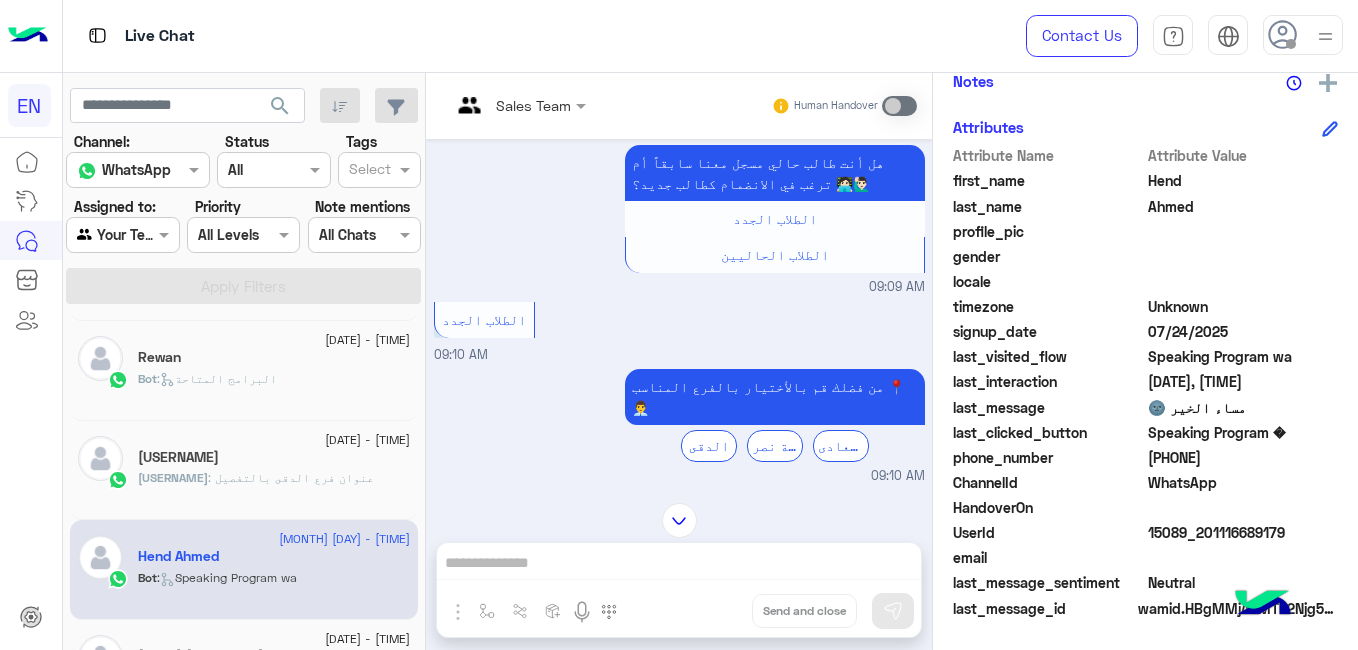 click on "201116689179" 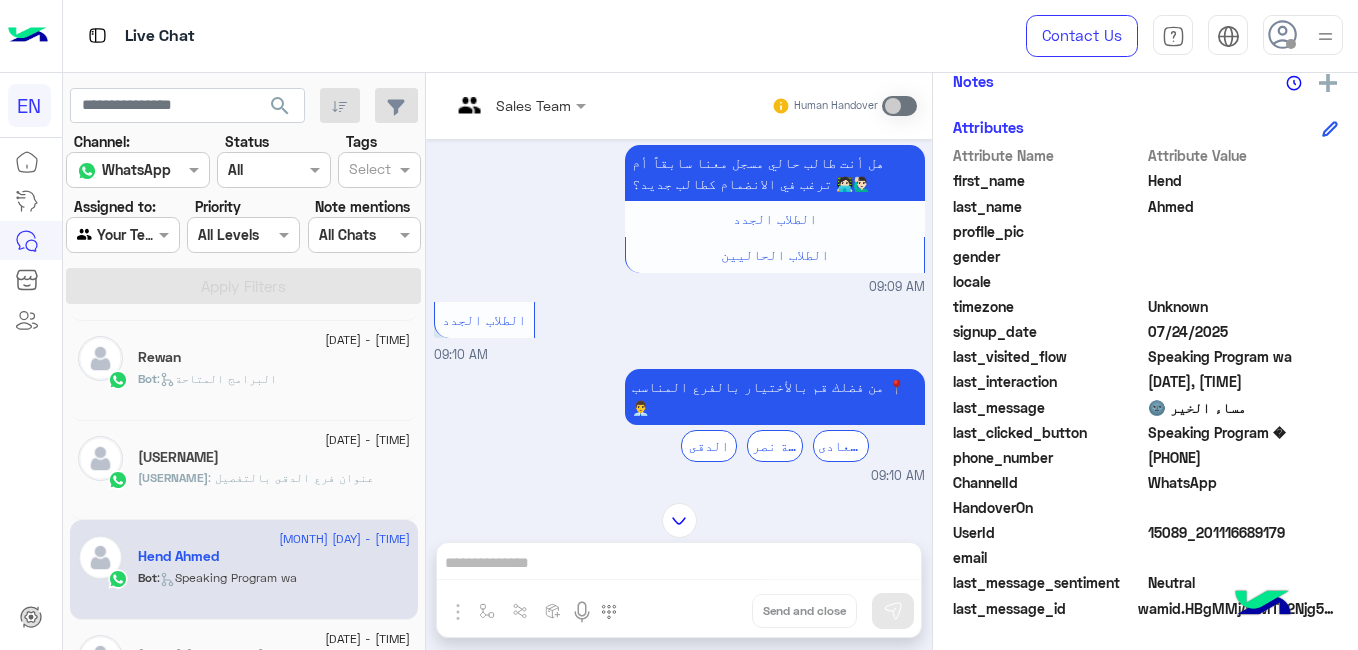 click on "Sales Team  Human Handover     Jul 24, 2025   اختر    06:45 AM  لتصفح الخدمات التى يقدمها English Capsules 🎓📅 اضغط على الزر بالأسفل 👇    06:45 AM   أسعار الإشتراكات�    06:45 AM  اختر من برامجنا التعليمية    06:45 AM   Conversation has been assigned to Call Center   07:59 AM       Kids & Teens (Groups)    10:40 AM   https://bit.ly/3ISO2oi سعداء بالرد على استفسارك، اذا كنت بحاجة للمزيد من المساعدة اضغط على زر فريق المبيعات او اتصل بنا 📞🤳  فريق المبيعات   اتصل بنا     10:40 AM   Jul 26, 2025   Yasmin Saeed assigned the conversation to Sales Team    03:09 AM      الدراسة فى فروعنا �    09:09 AM  هل أنت طالب حالي مسجل معنا سابقاً أم ترغب في الانضمام كطالب جديد؟ 🧑🏻‍💻🙋🏻‍♂️  الطلاب الجدد   الطلاب الحاليين" 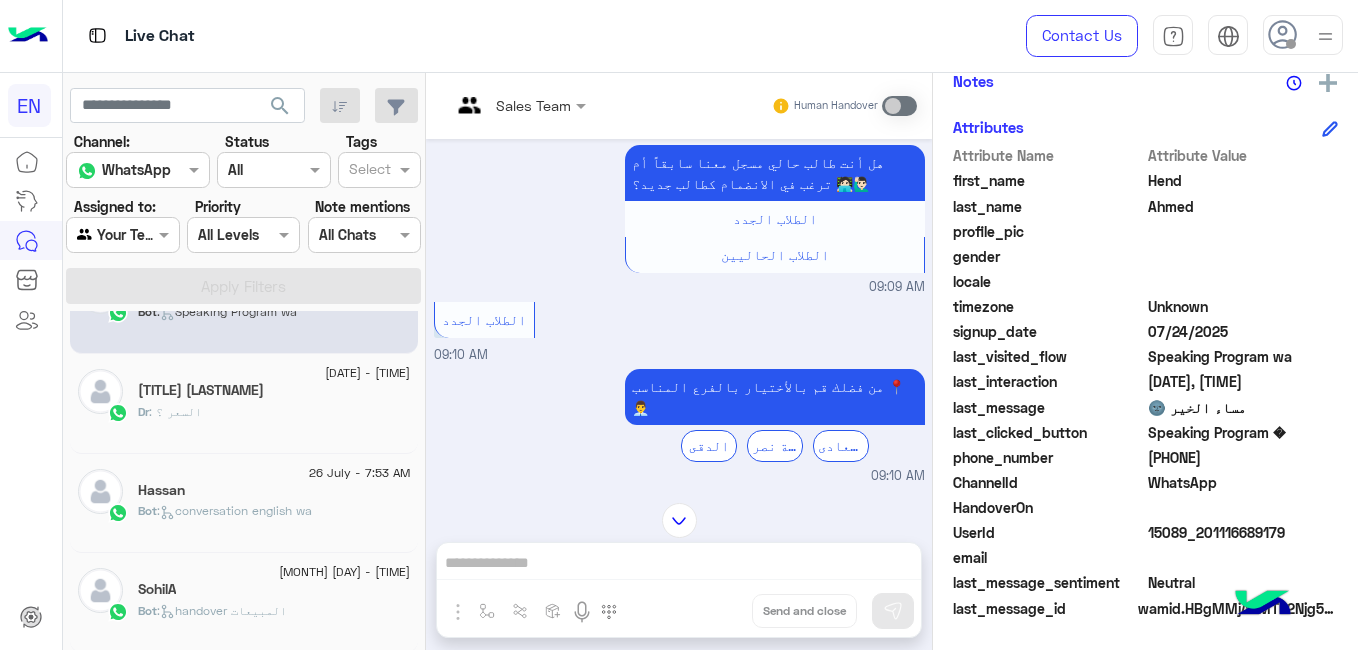 scroll, scrollTop: 1521, scrollLeft: 0, axis: vertical 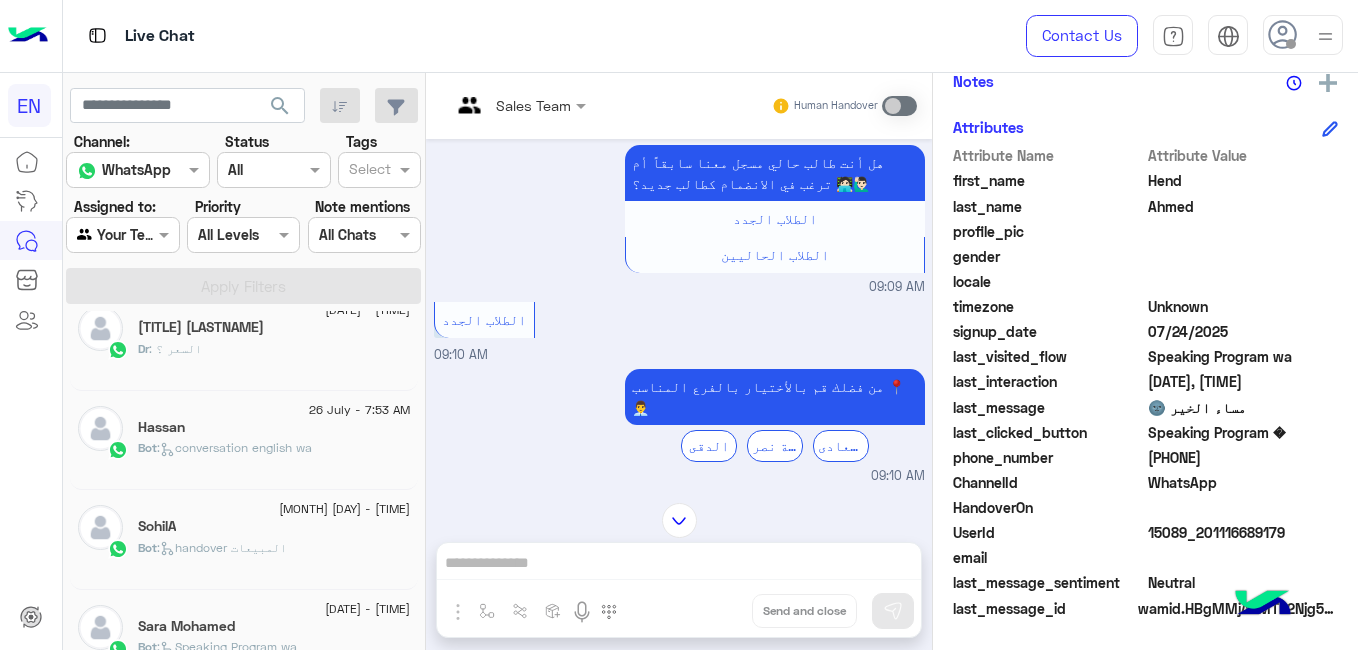 click on ":   conversation english wa" 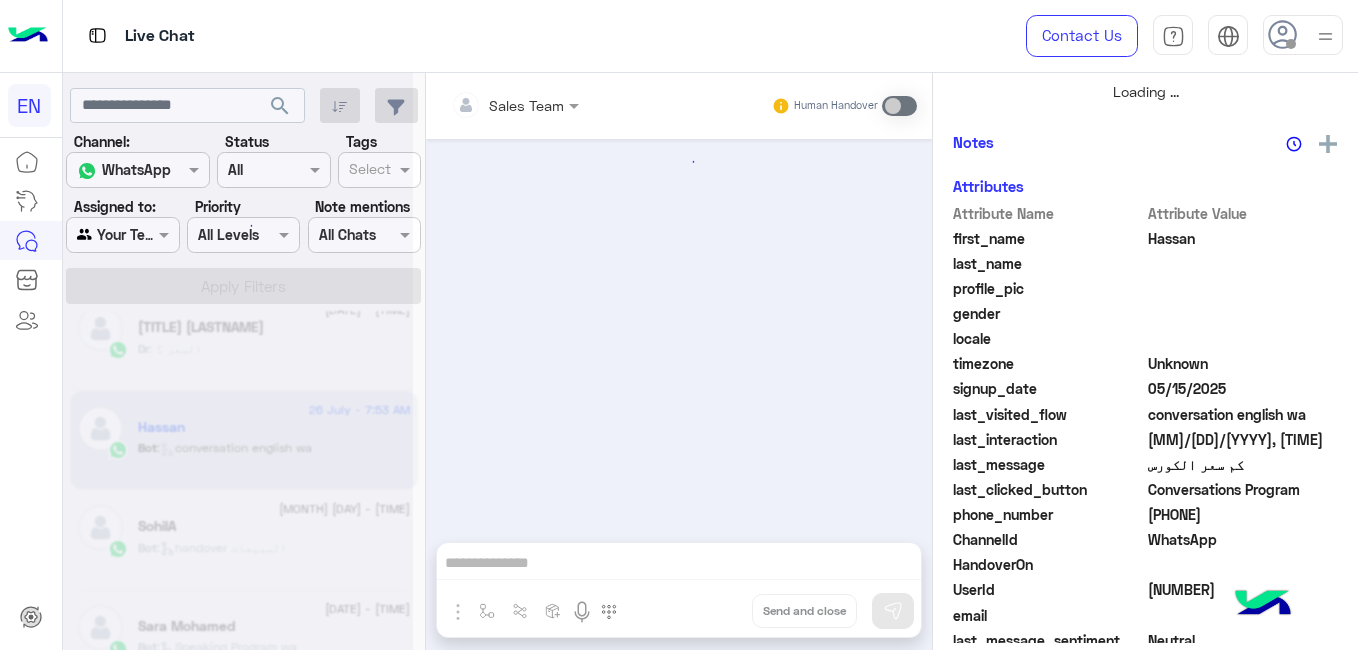 scroll, scrollTop: 484, scrollLeft: 0, axis: vertical 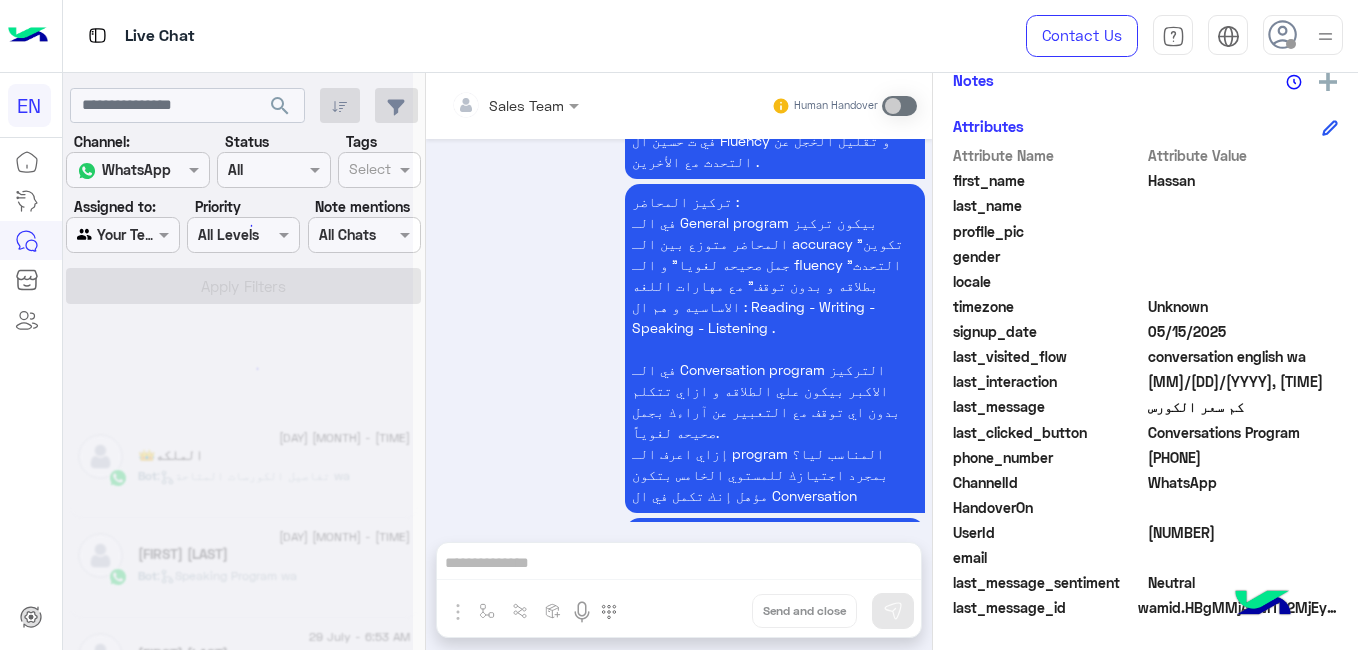 drag, startPoint x: 416, startPoint y: 358, endPoint x: 424, endPoint y: 302, distance: 56.568542 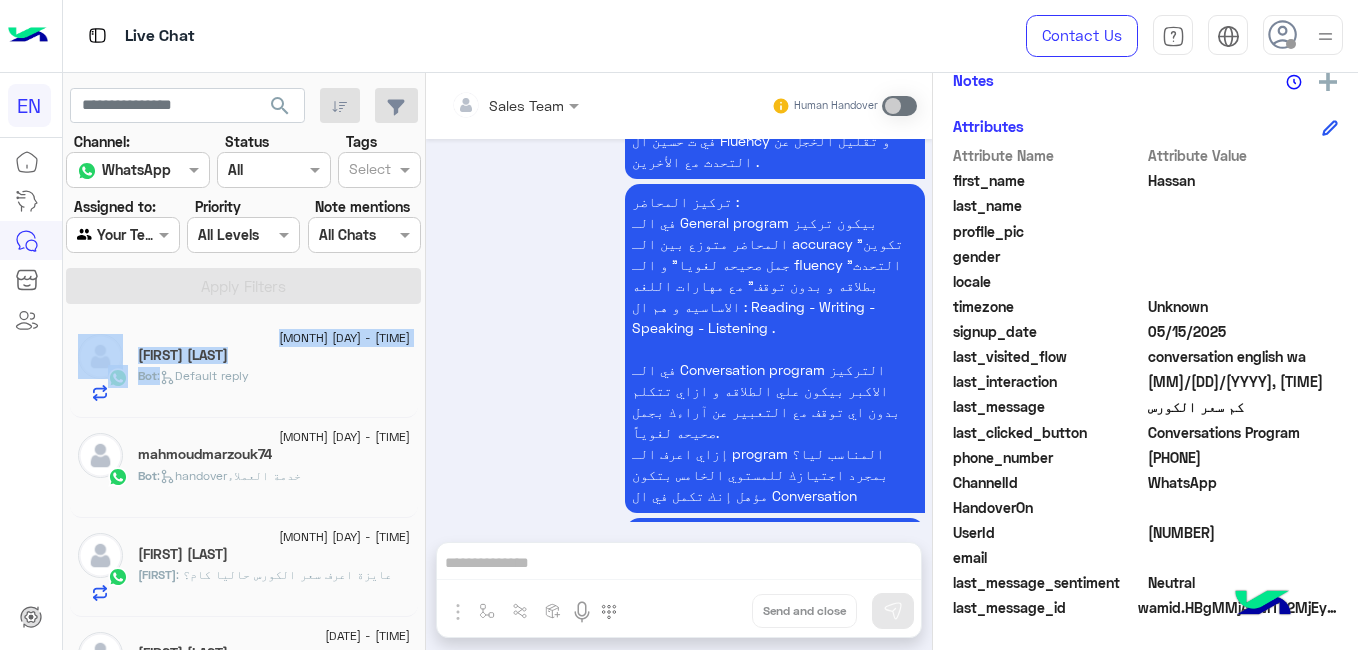 scroll, scrollTop: 10, scrollLeft: 0, axis: vertical 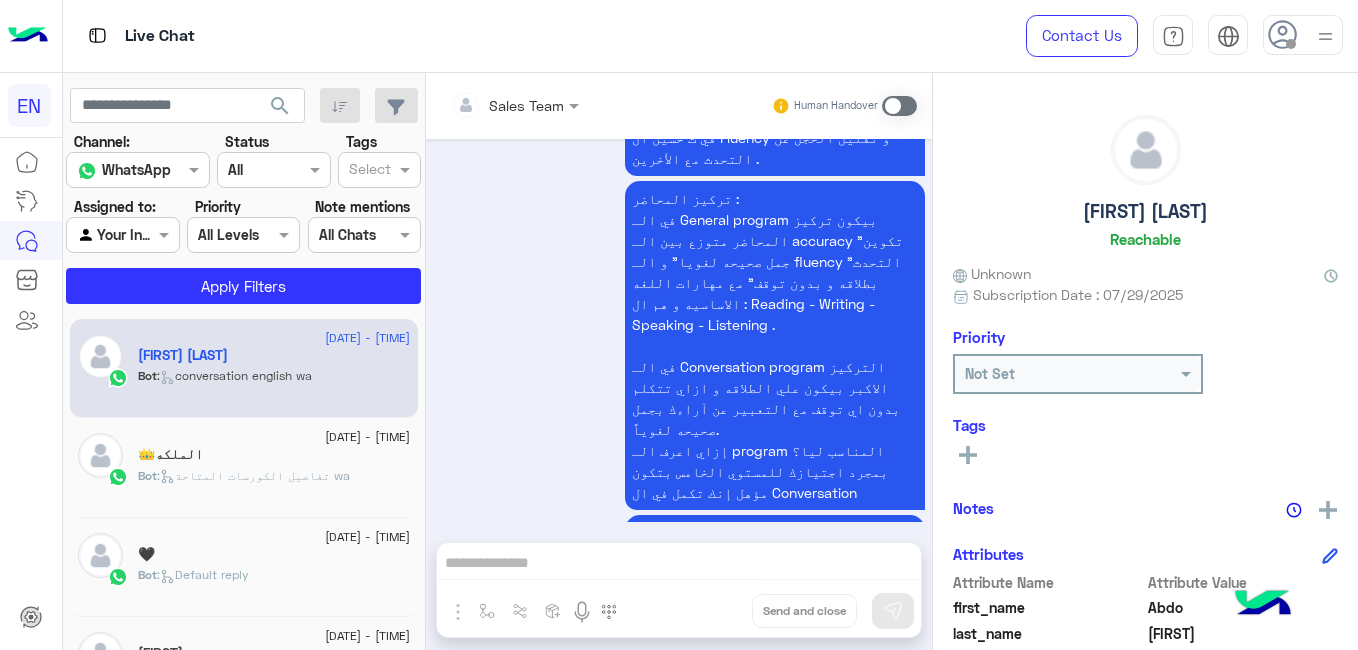 click at bounding box center (100, 235) 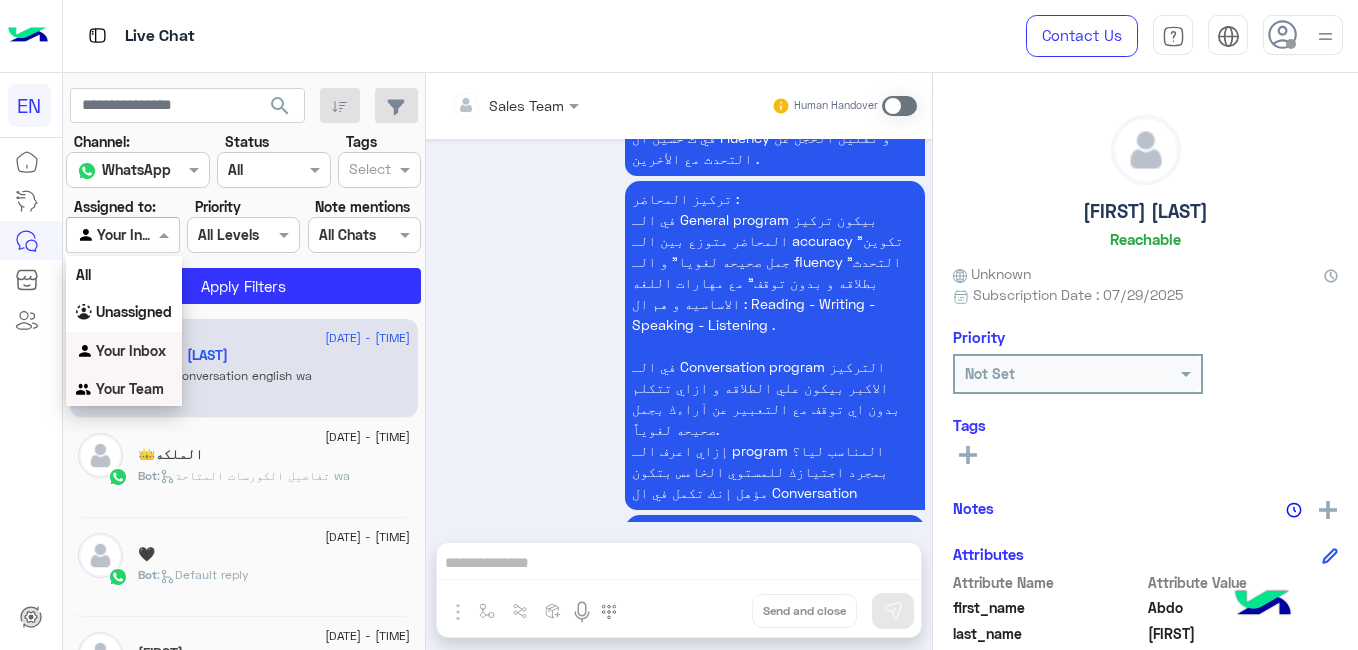 click on "Your Team" at bounding box center [130, 388] 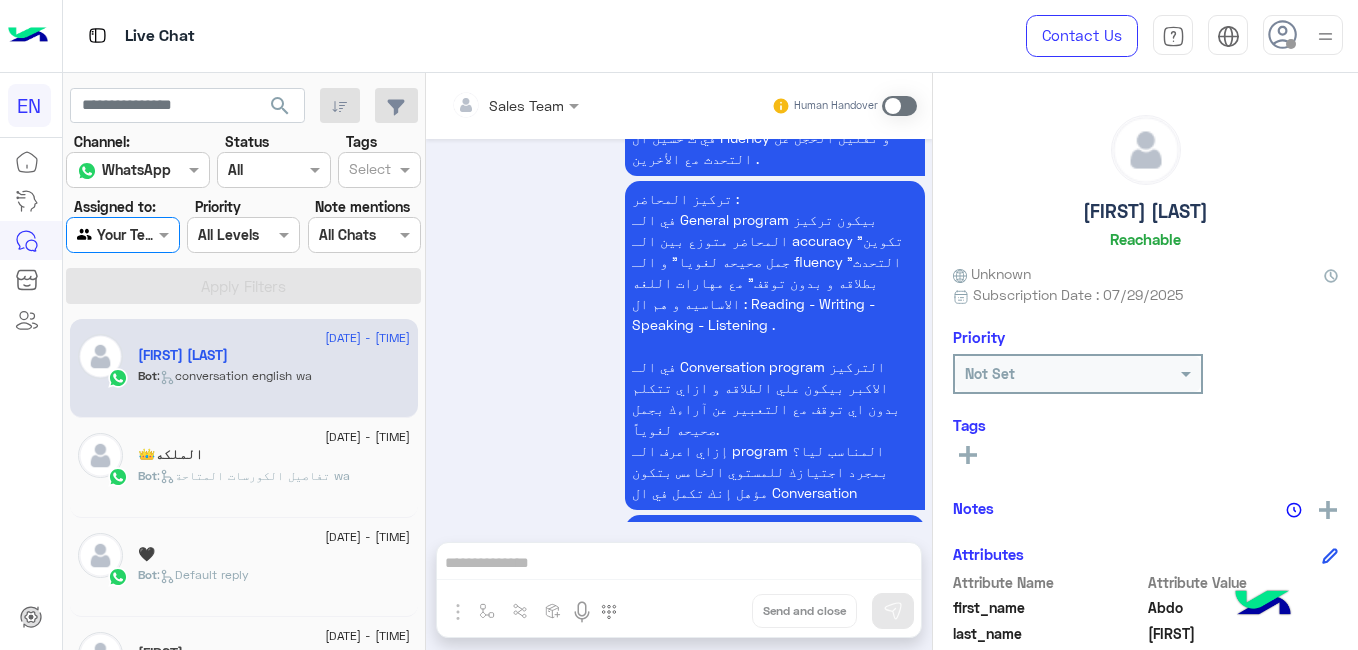 click at bounding box center (138, 169) 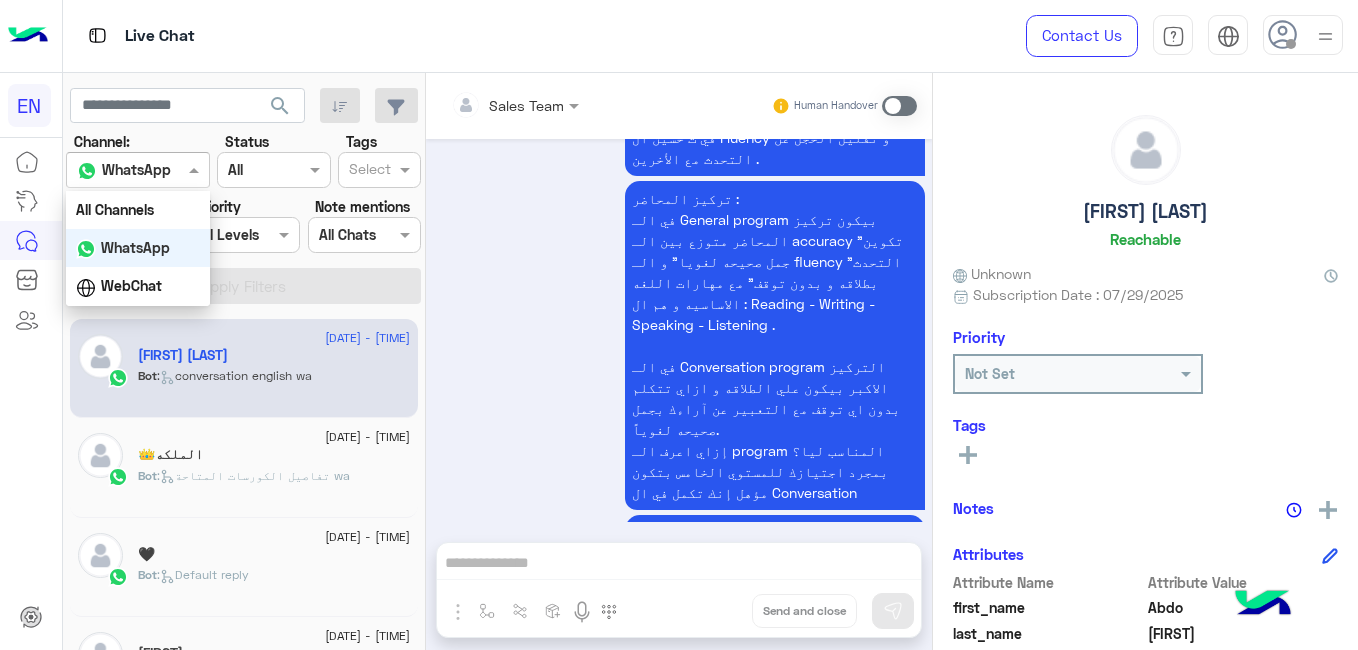 click on "WhatsApp" at bounding box center (135, 247) 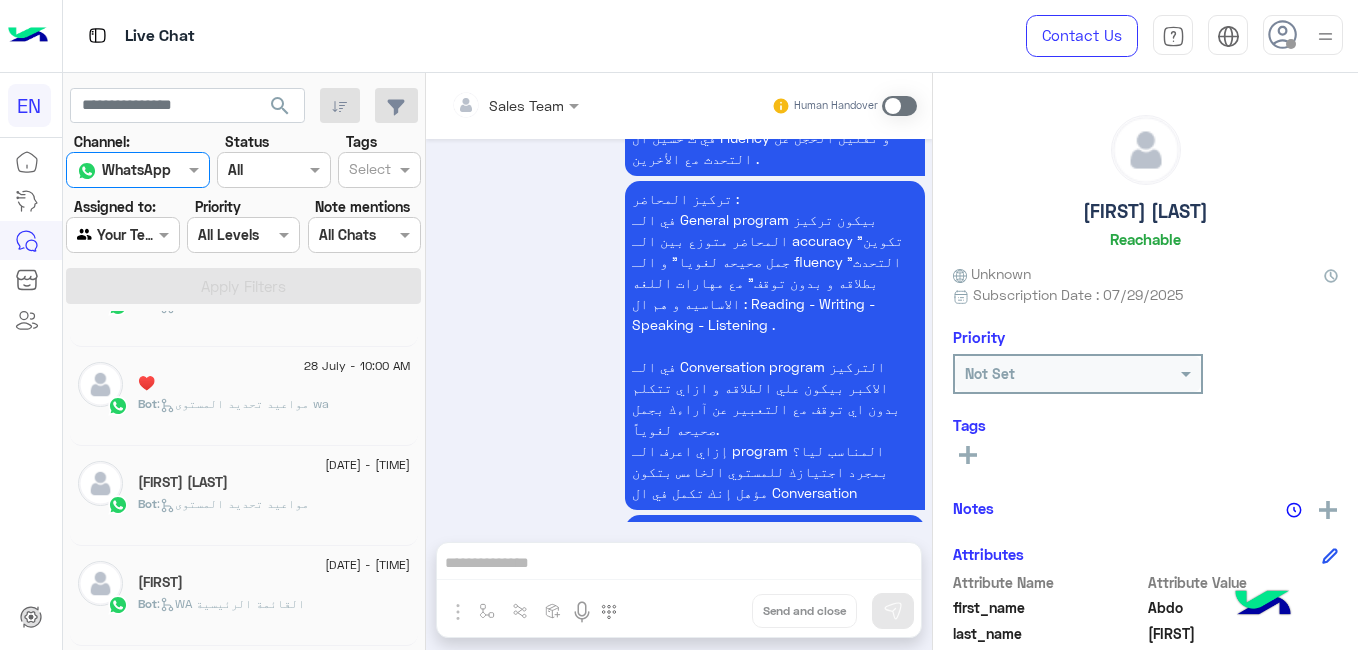scroll, scrollTop: 382, scrollLeft: 0, axis: vertical 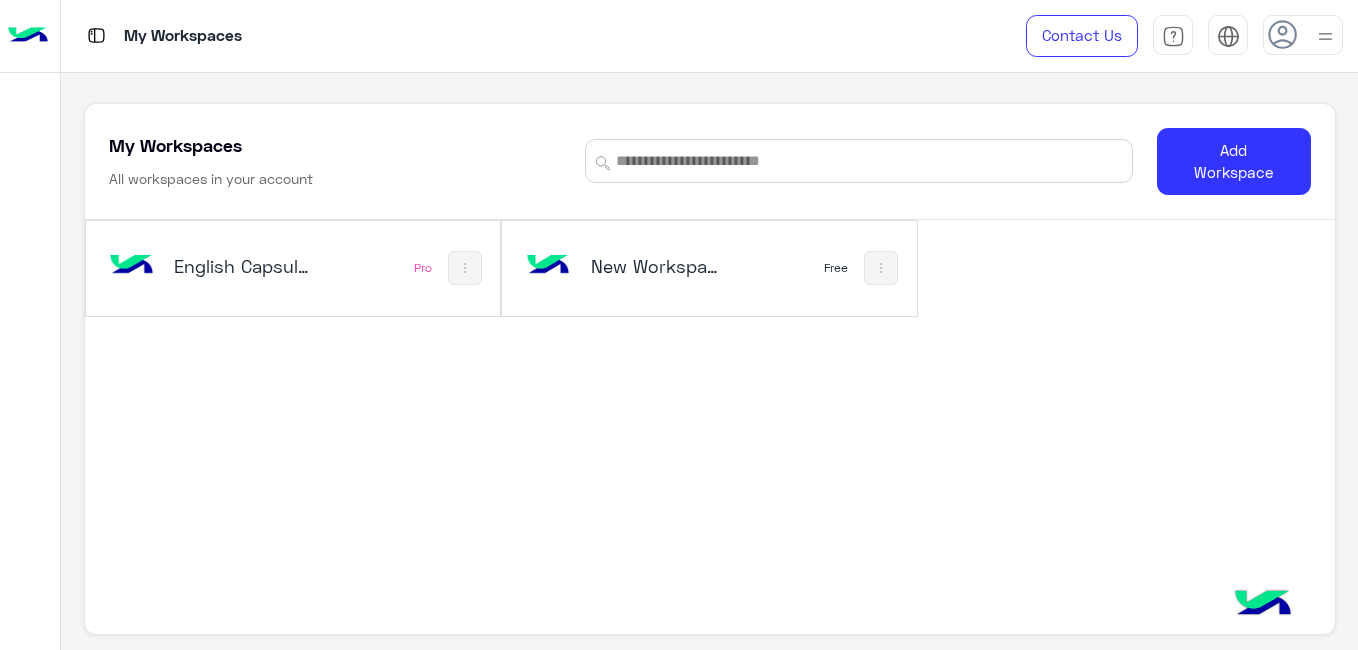 click on "English Capsules" at bounding box center (242, 266) 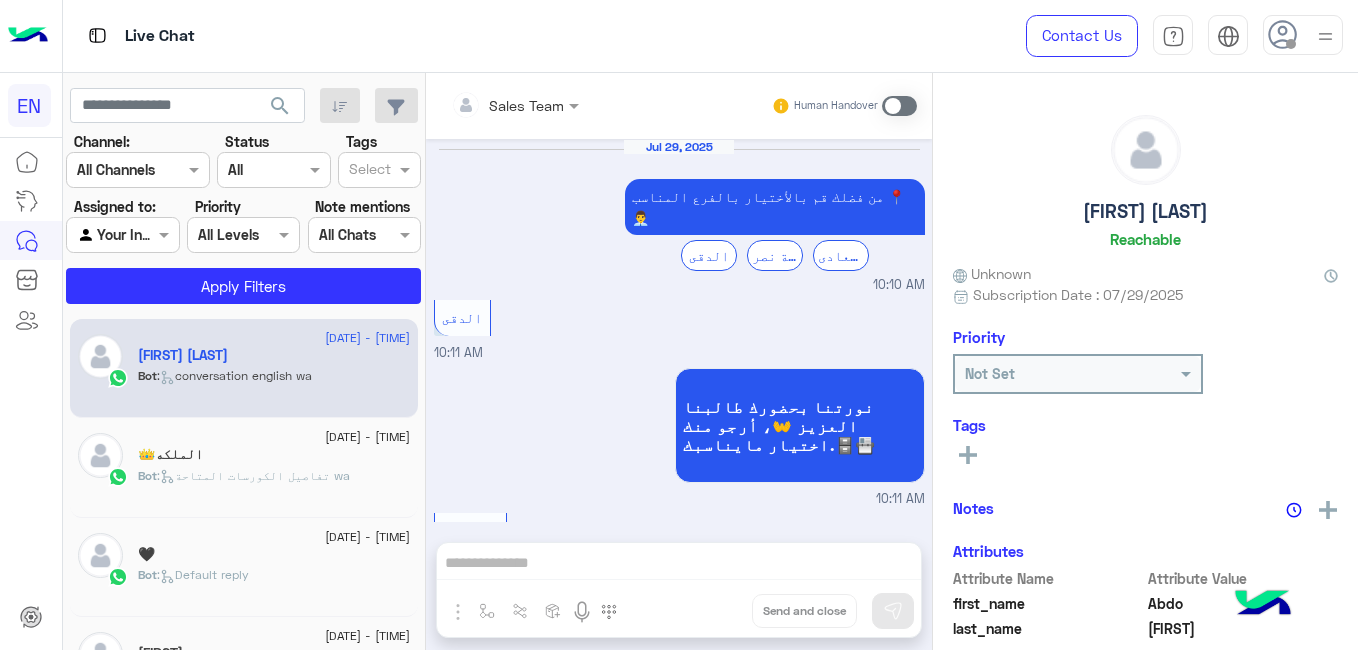 scroll, scrollTop: 1893, scrollLeft: 0, axis: vertical 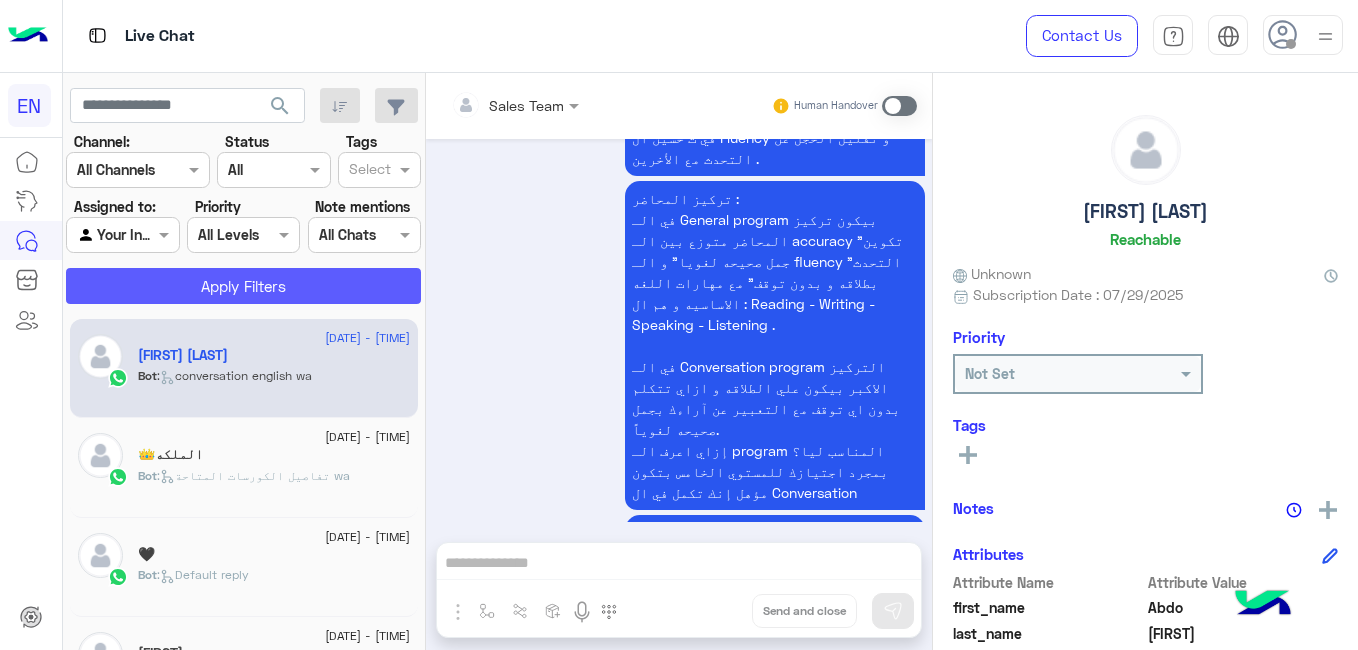 click on "Apply Filters" 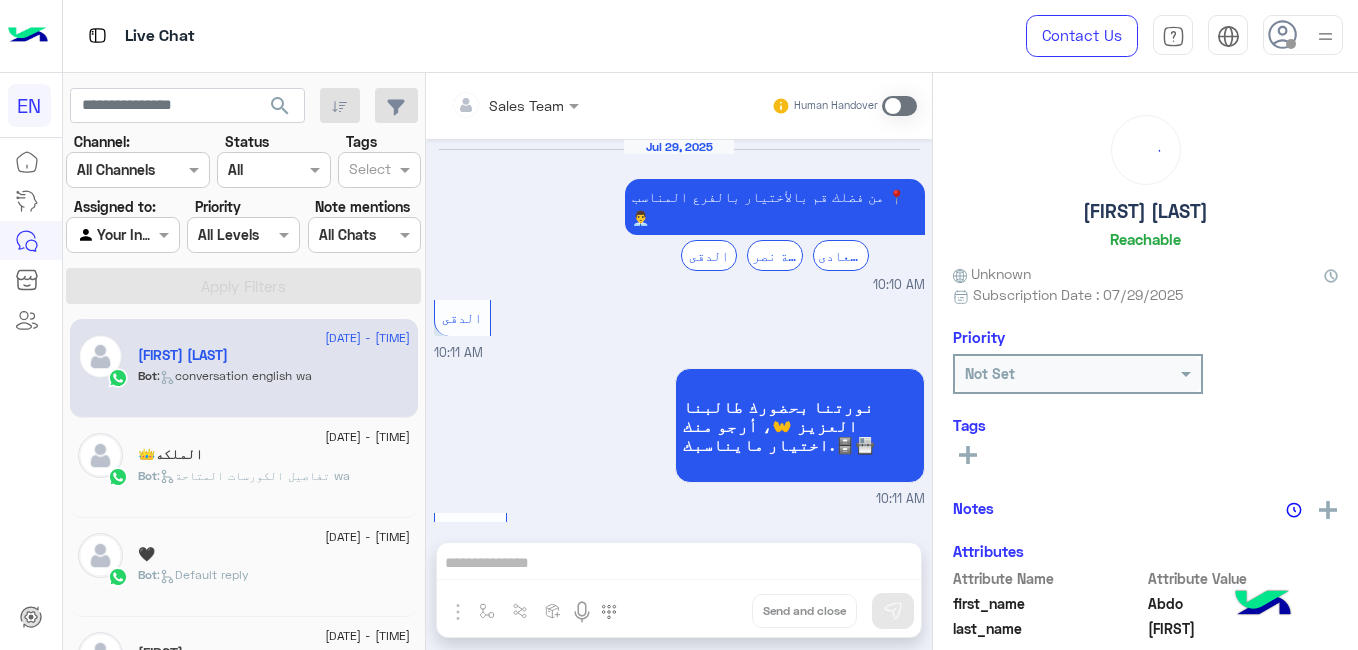 scroll, scrollTop: 1893, scrollLeft: 0, axis: vertical 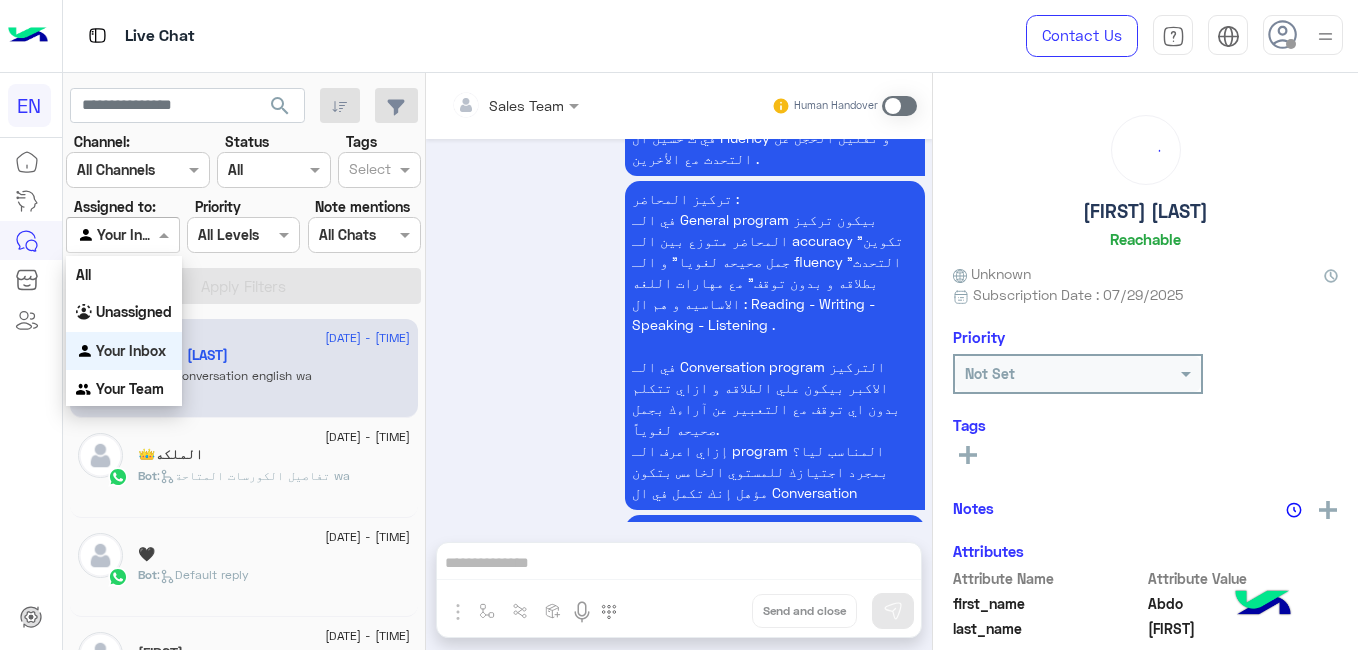 click at bounding box center (100, 235) 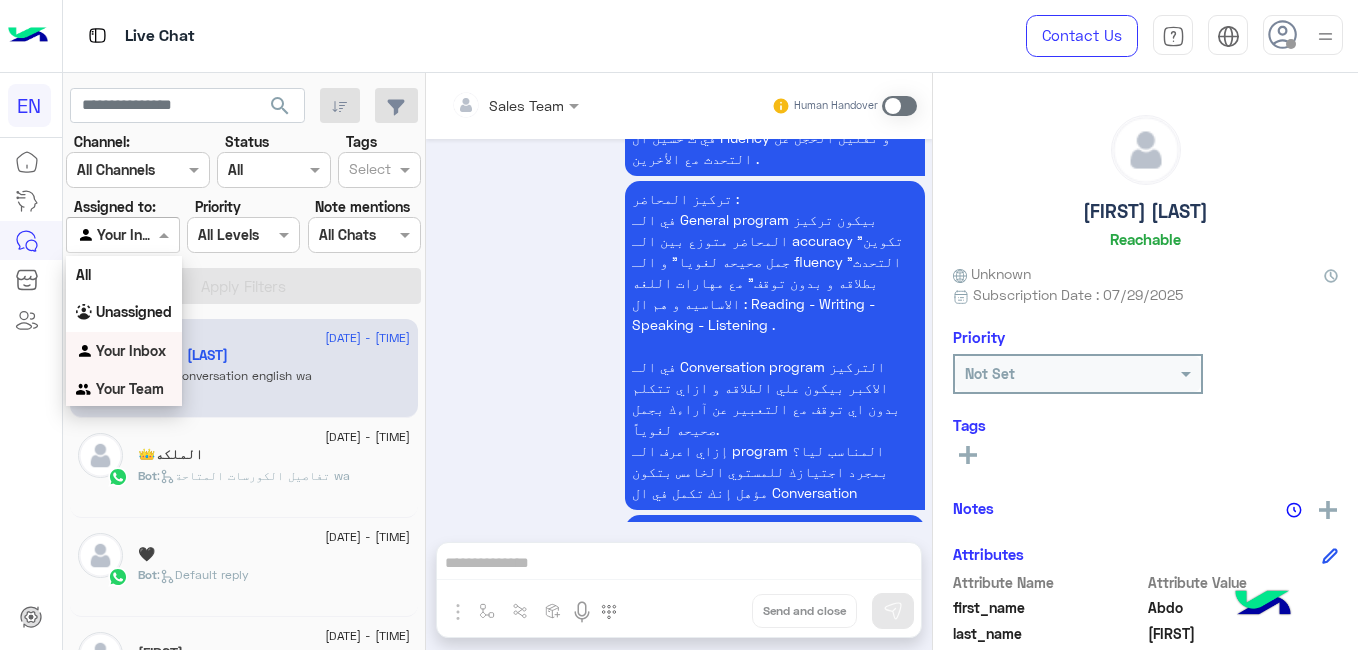 click on "Your Team" at bounding box center [130, 388] 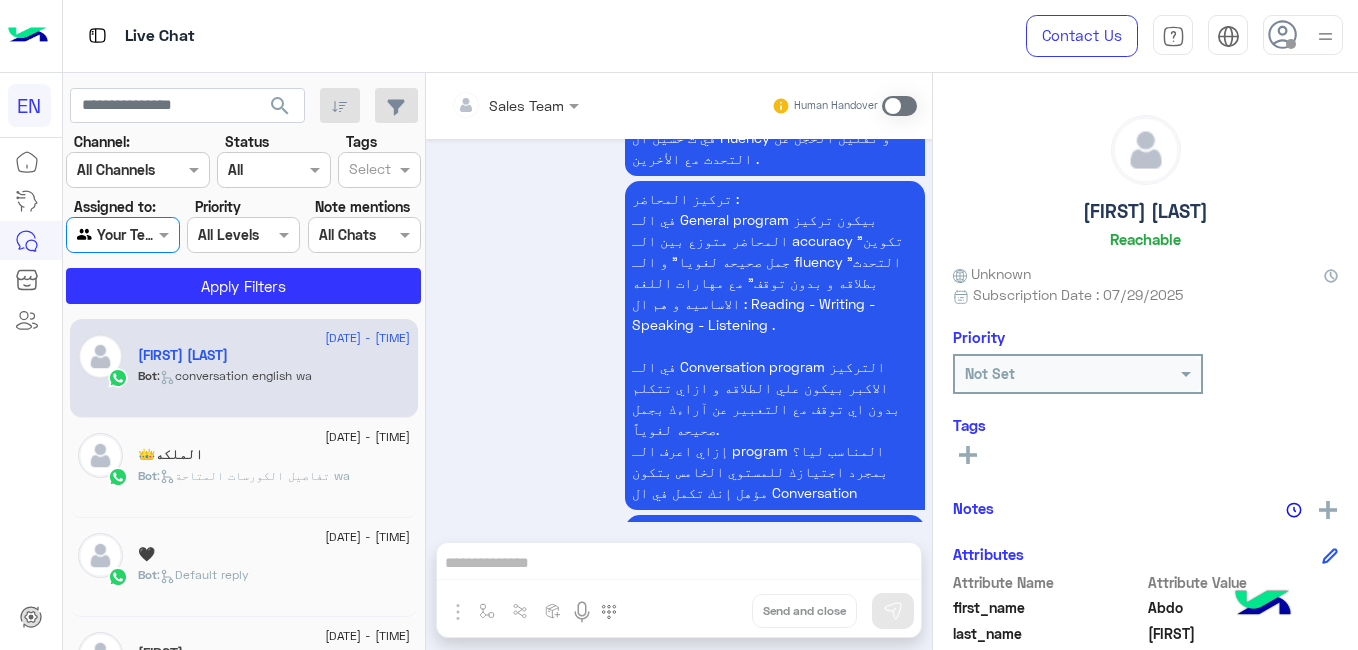 click on "Channel All Channels" at bounding box center (138, 170) 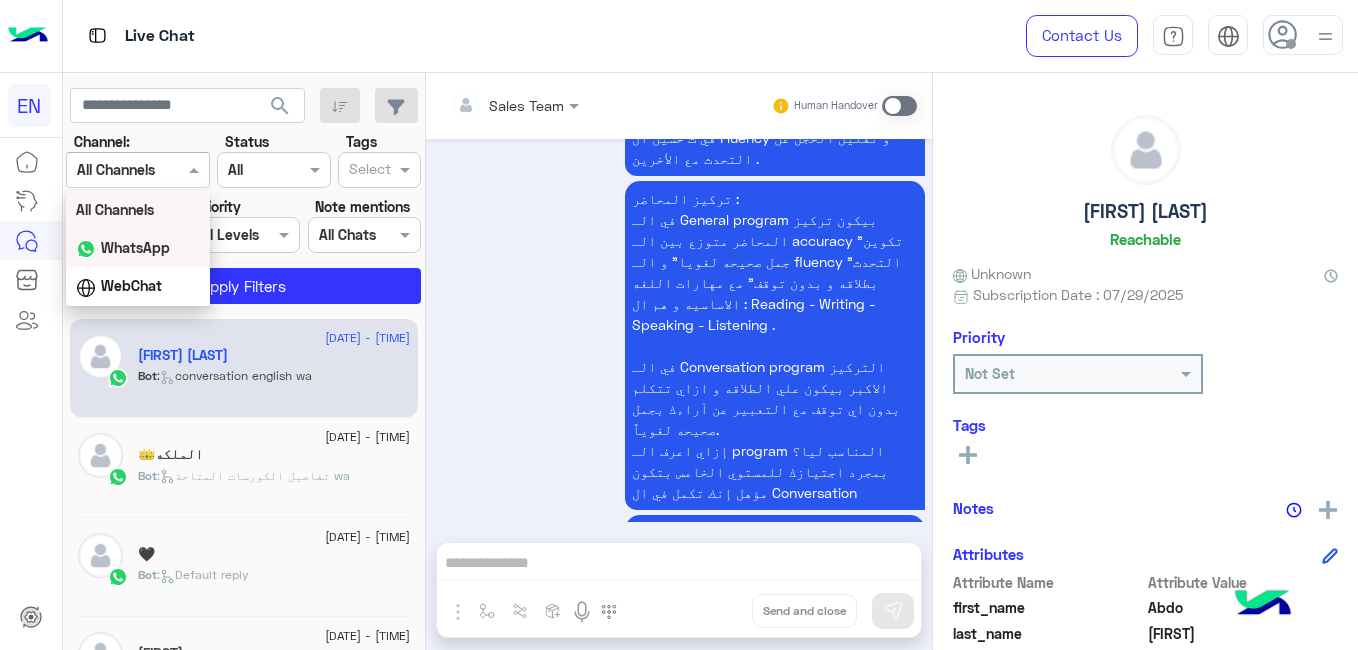 click on "WhatsApp" at bounding box center (135, 247) 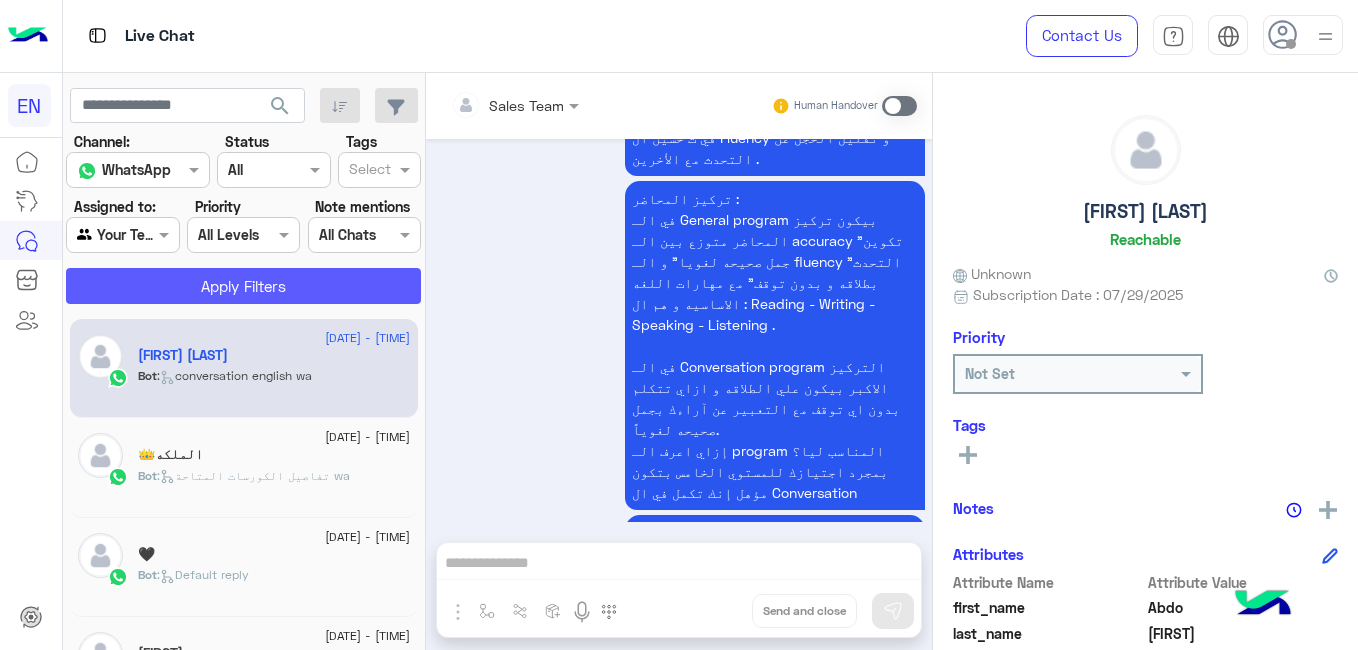 click on "Apply Filters" 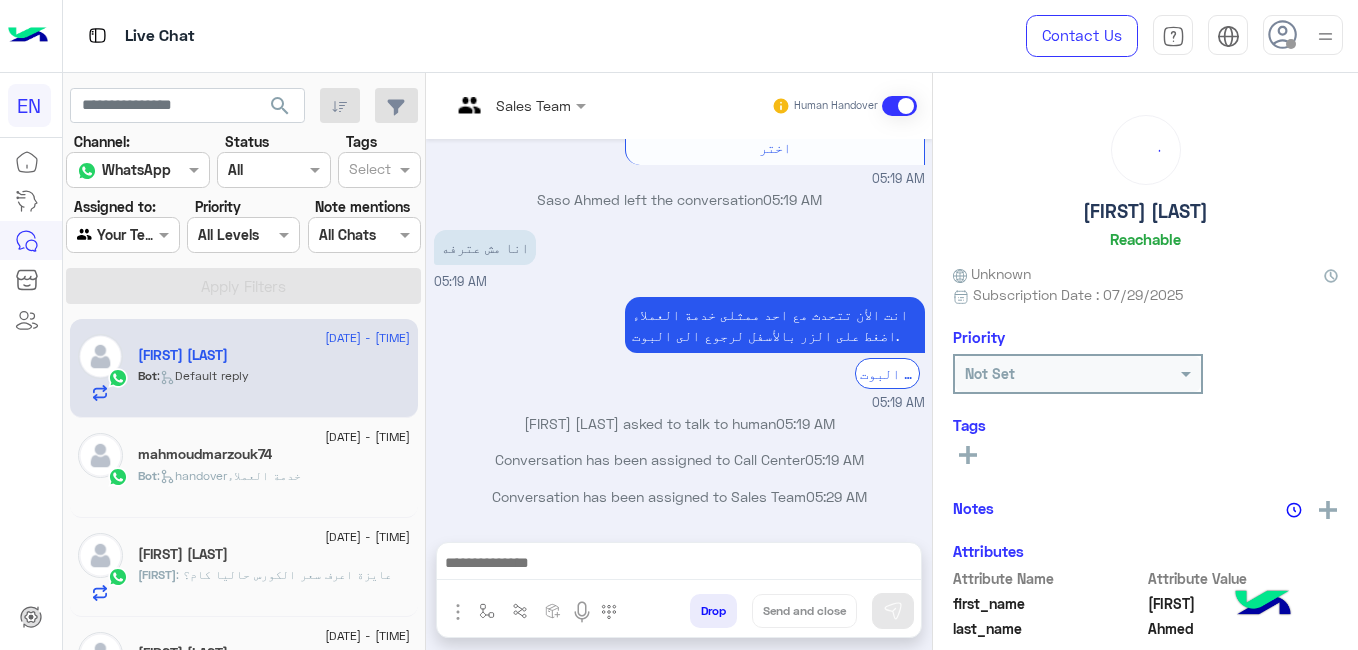 scroll, scrollTop: 349, scrollLeft: 0, axis: vertical 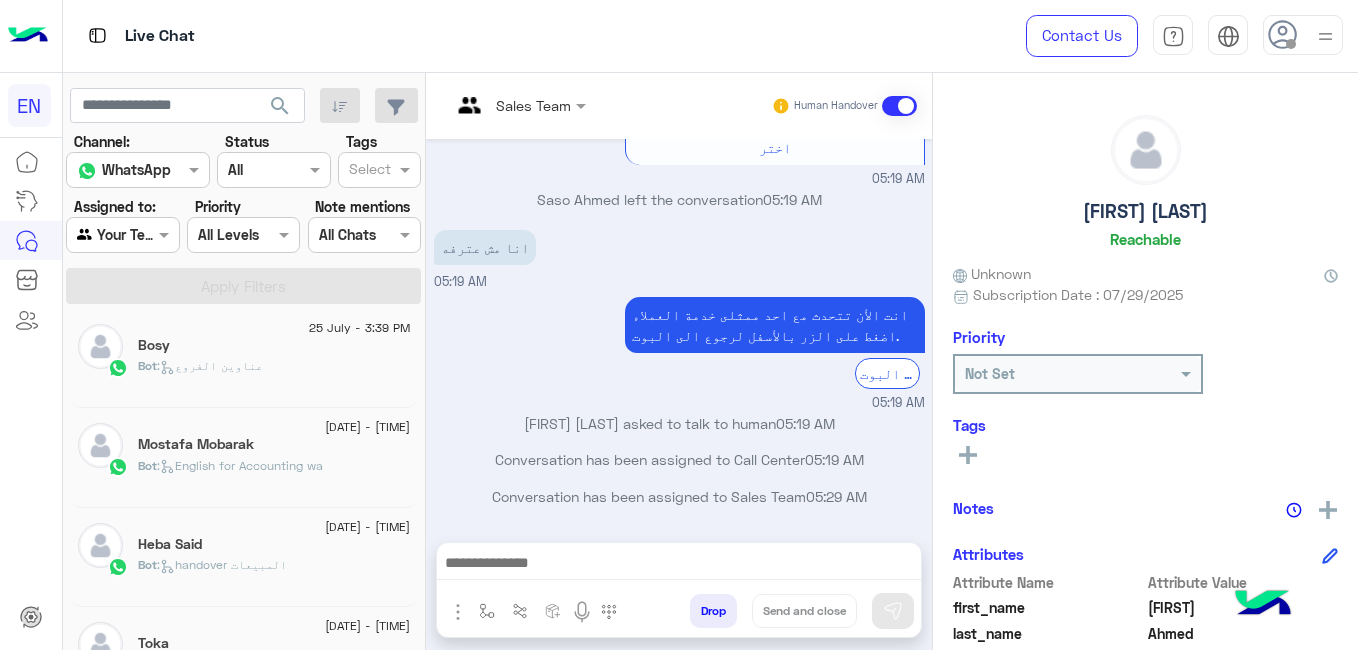 click on "Bosy" 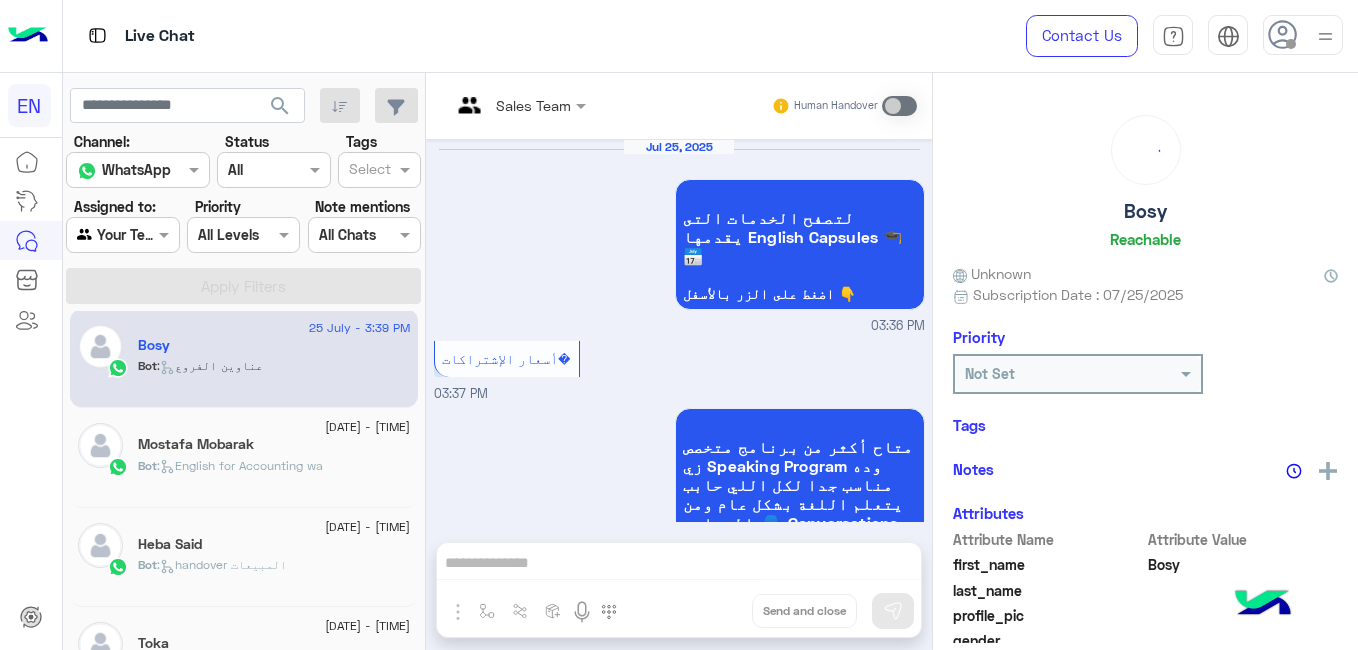 scroll, scrollTop: 1390, scrollLeft: 0, axis: vertical 